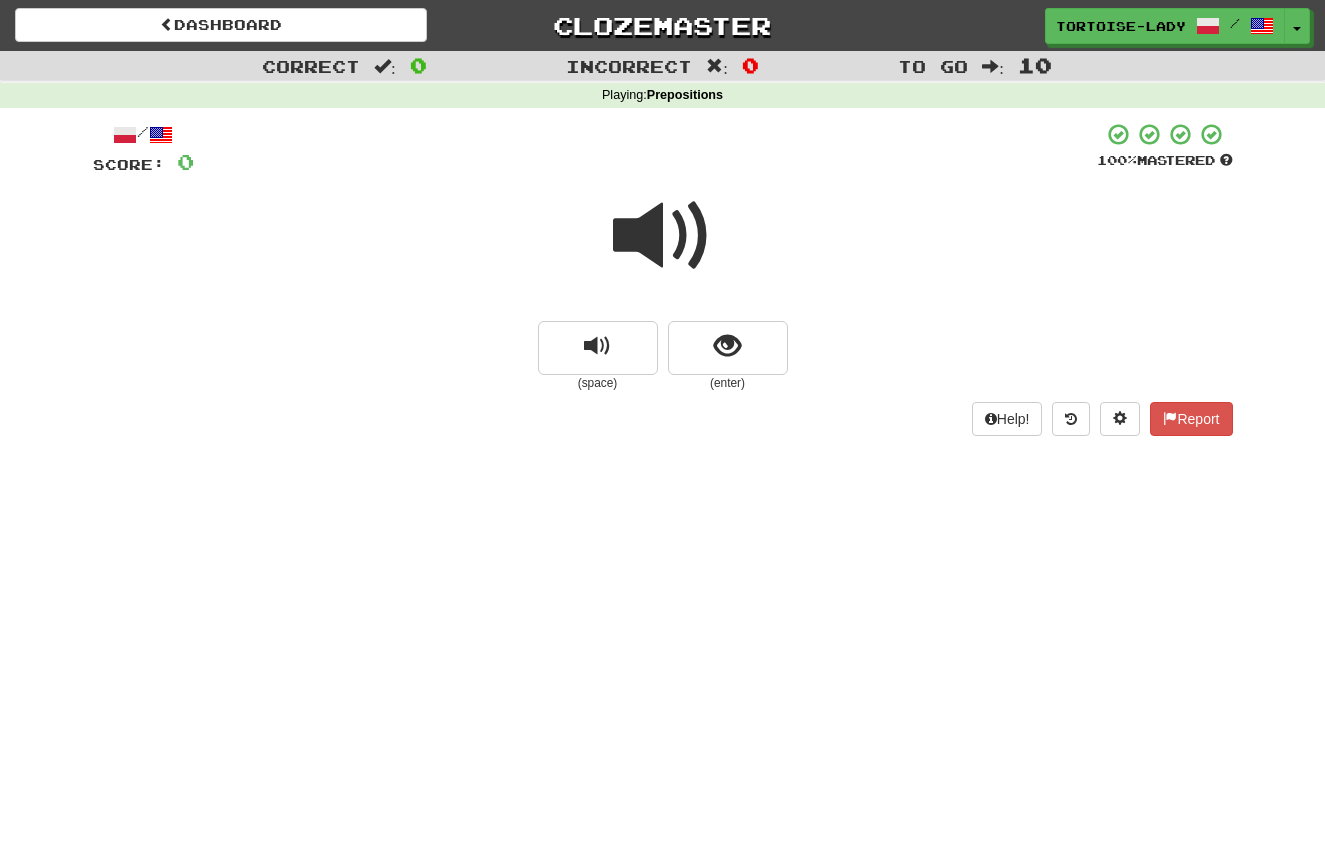 scroll, scrollTop: 0, scrollLeft: 0, axis: both 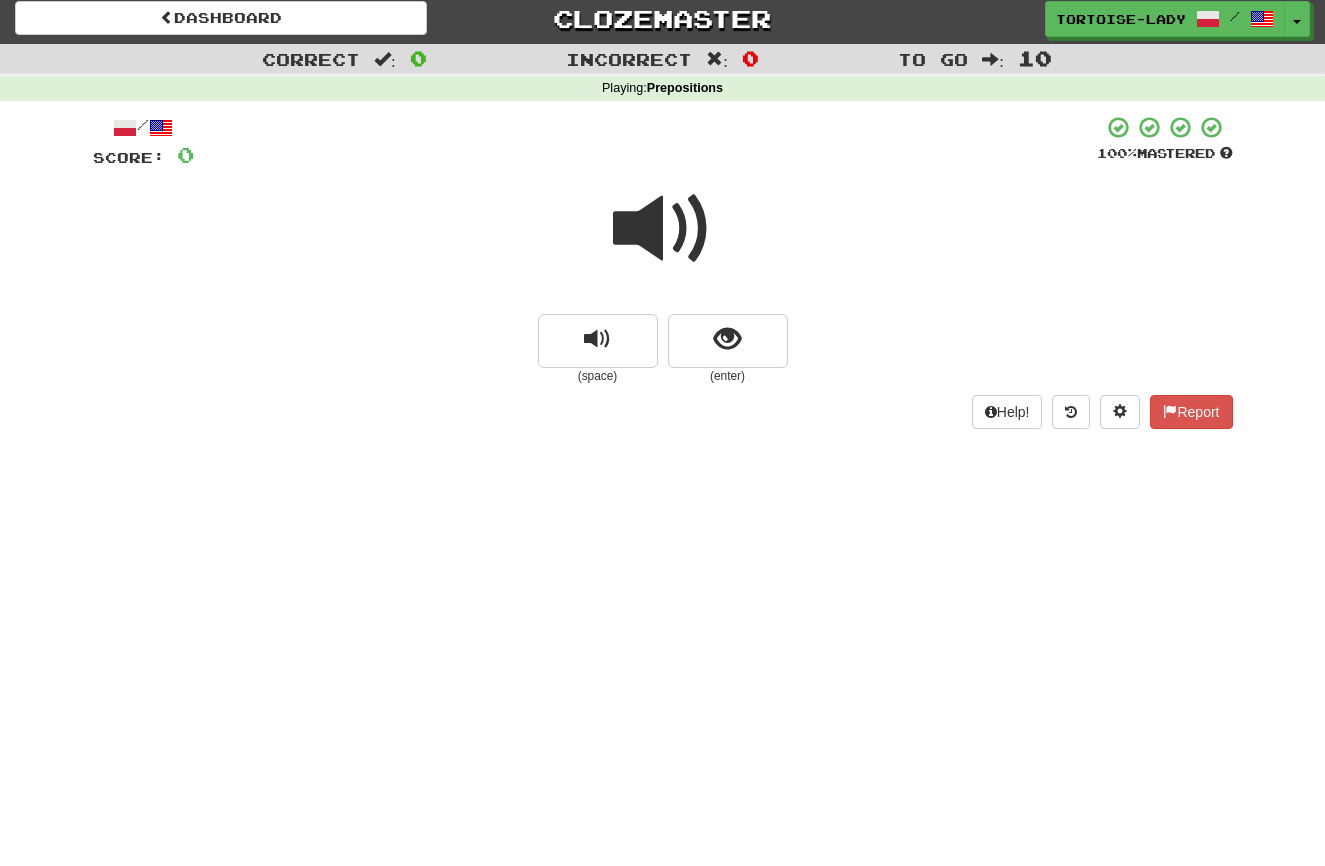 click at bounding box center (663, 229) 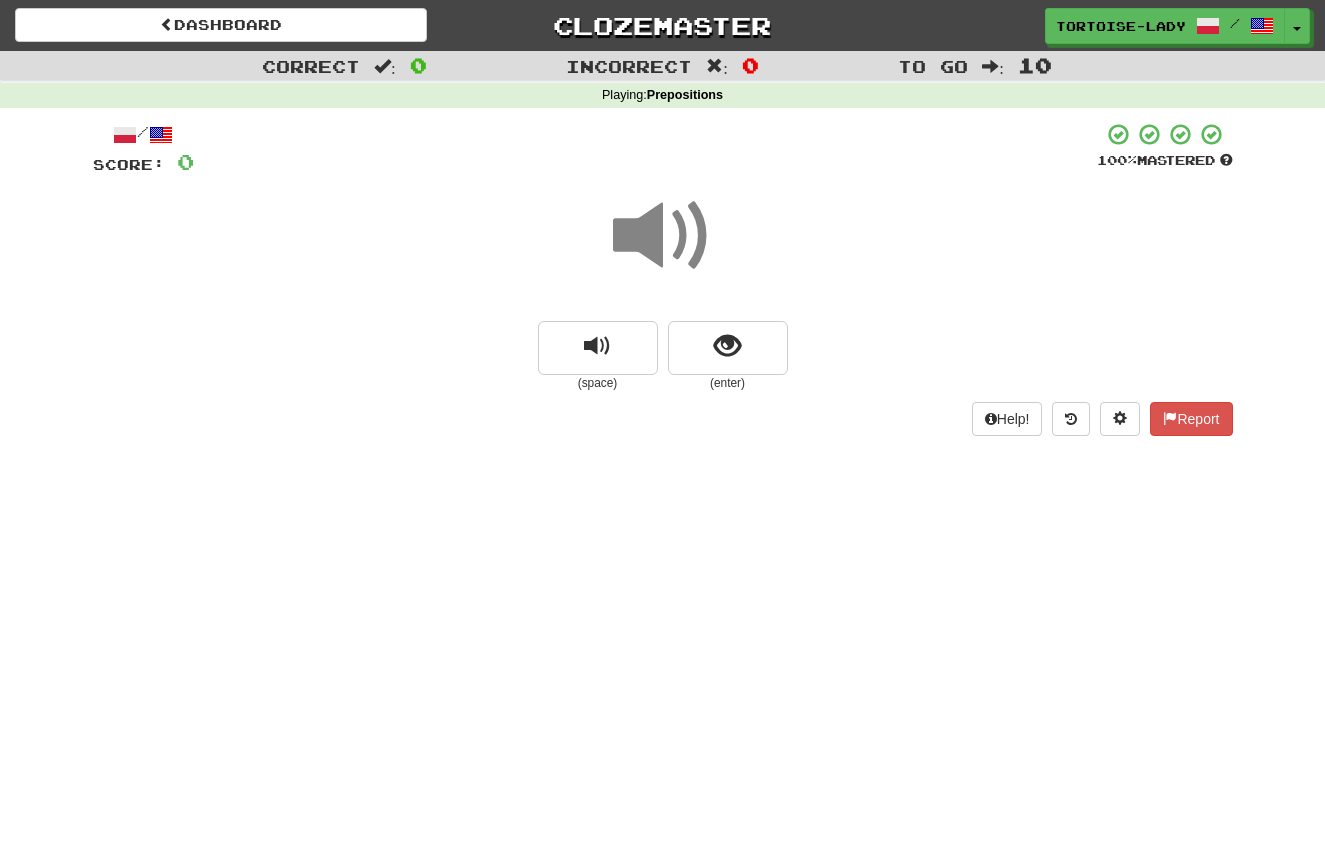 scroll, scrollTop: -1, scrollLeft: 0, axis: vertical 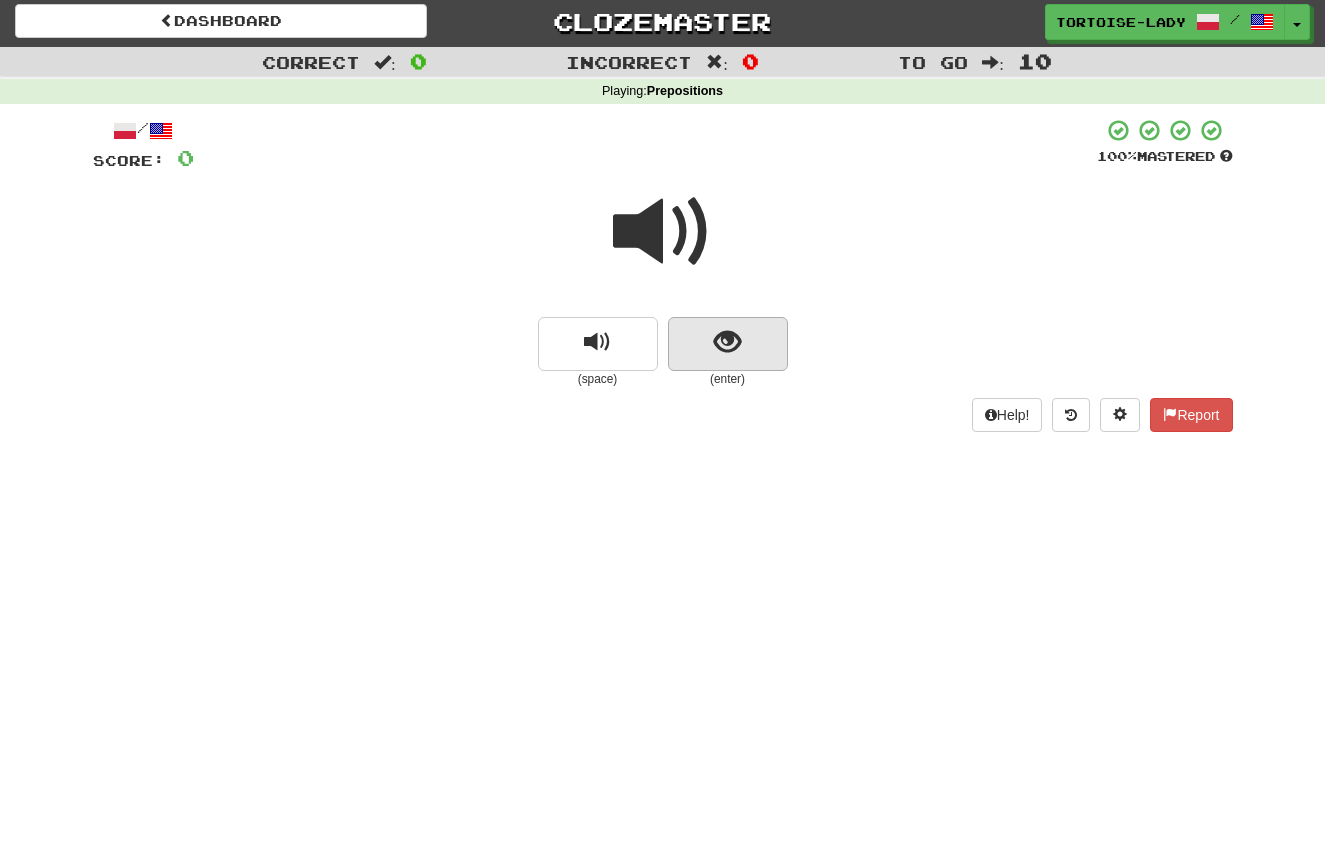 click at bounding box center (727, 342) 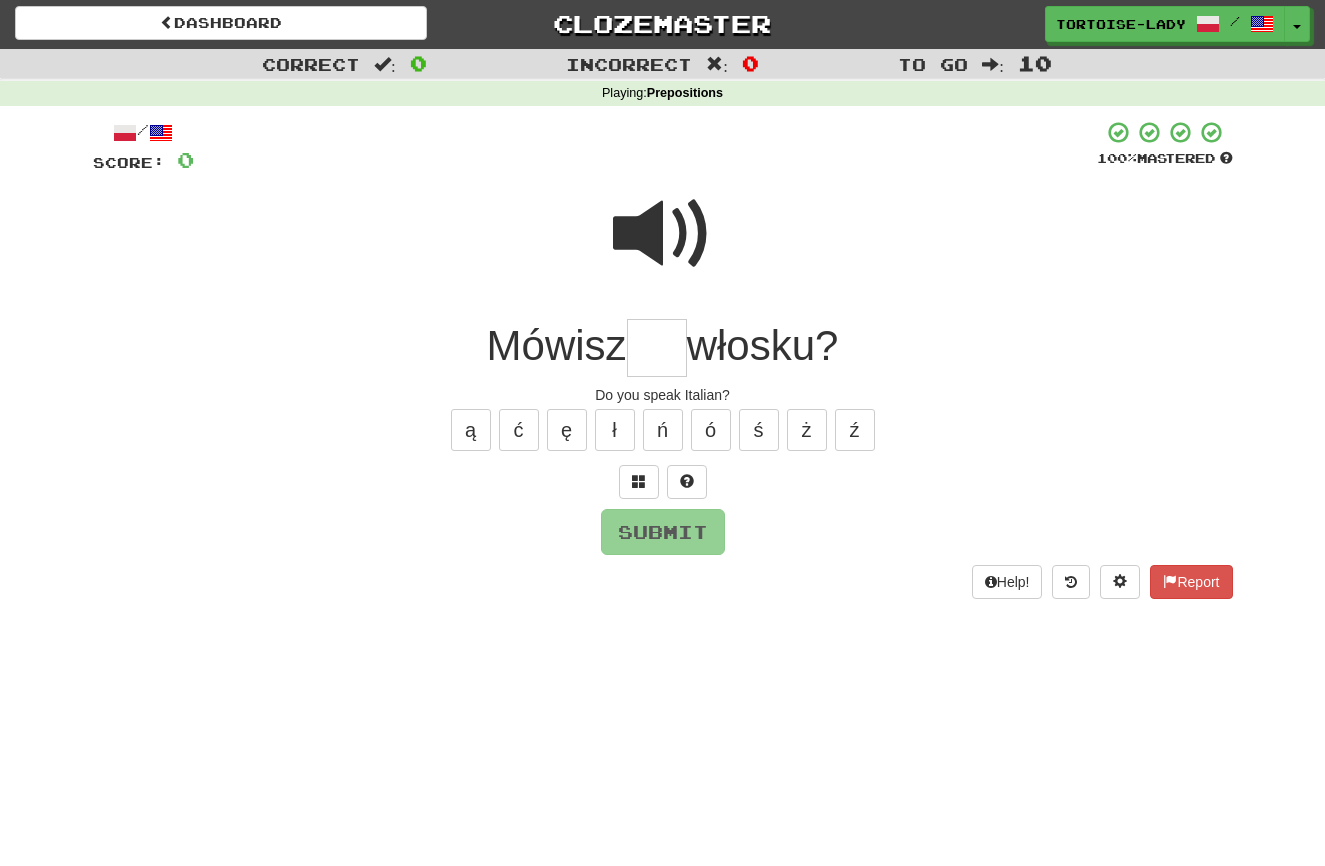 click at bounding box center (657, 348) 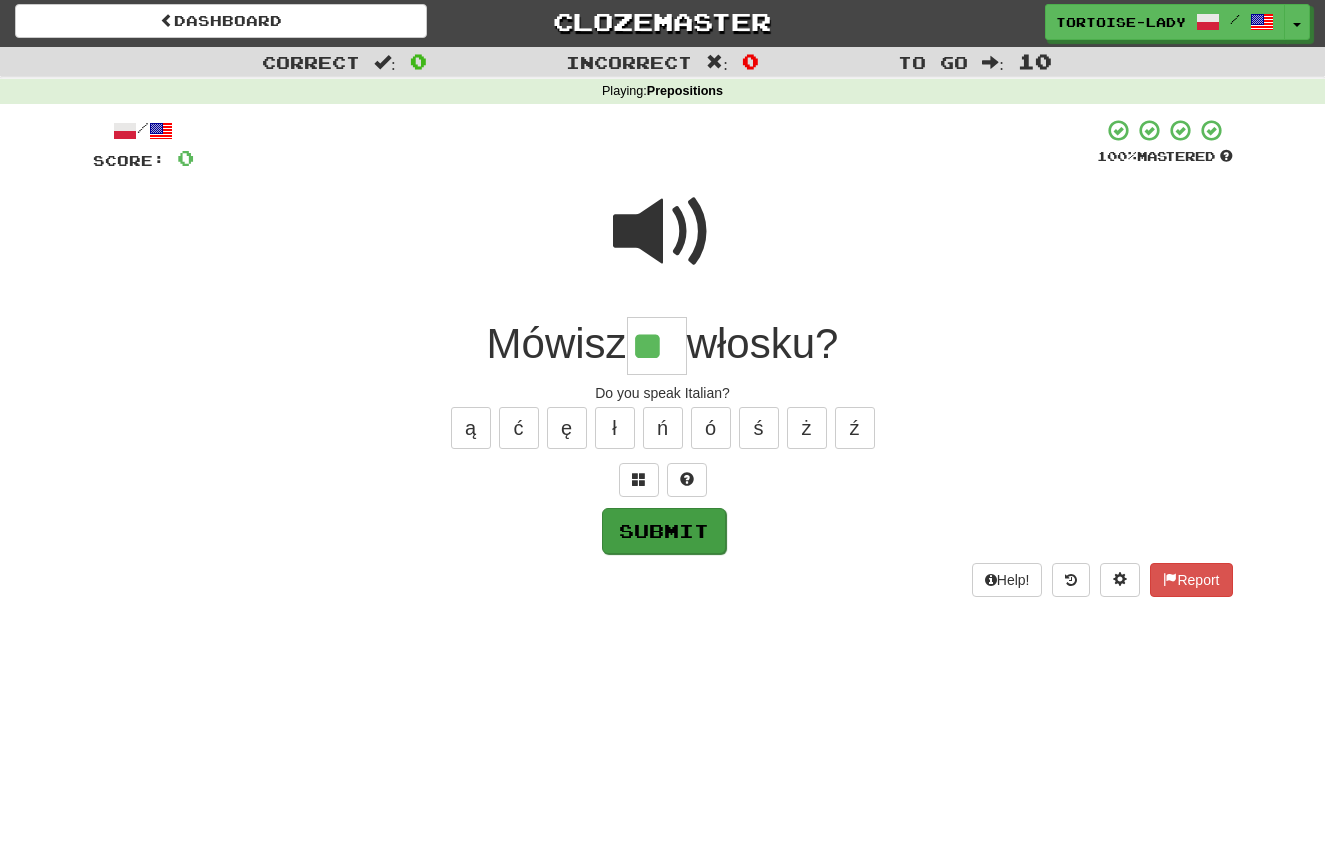 type on "**" 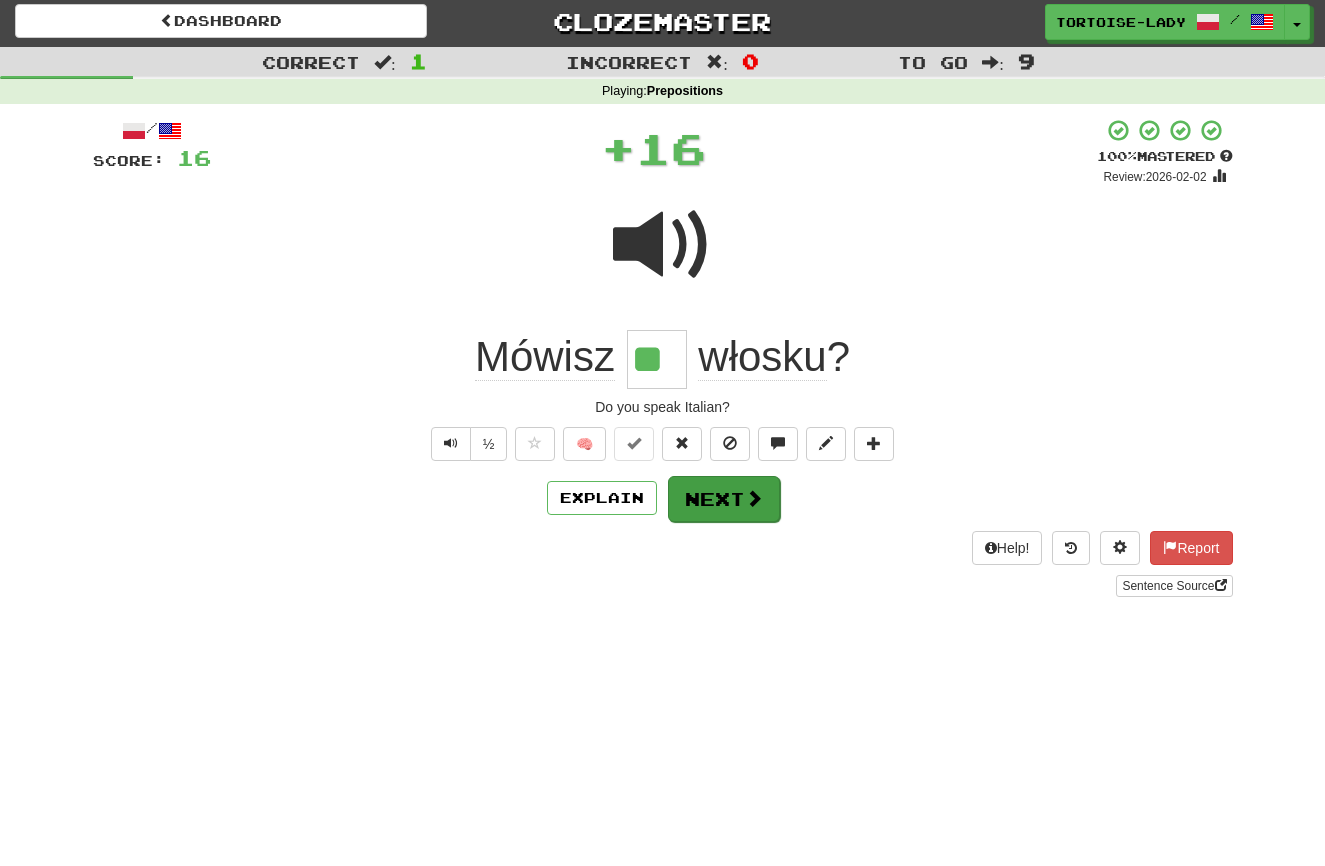 click on "Next" at bounding box center [724, 499] 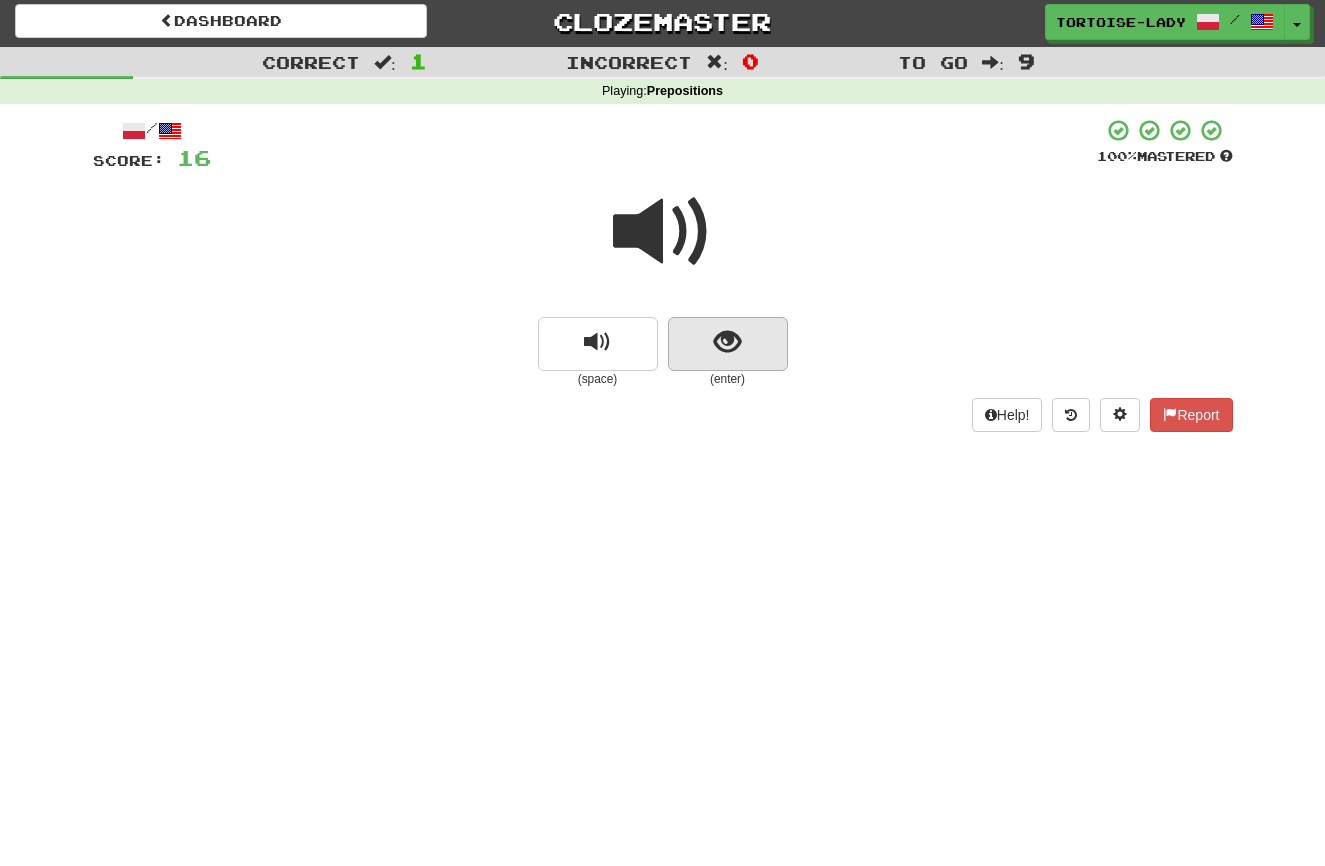 click at bounding box center (727, 342) 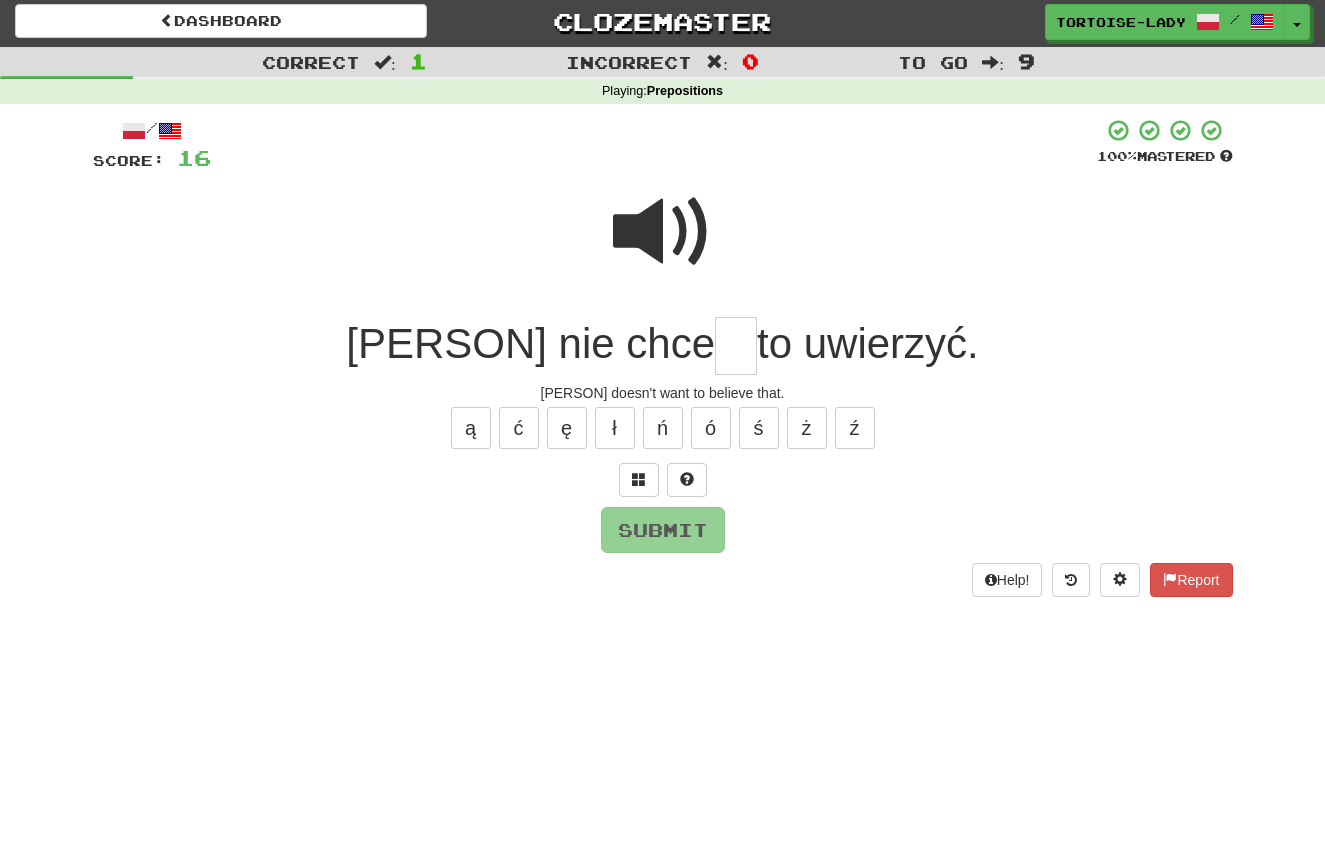 type on "*" 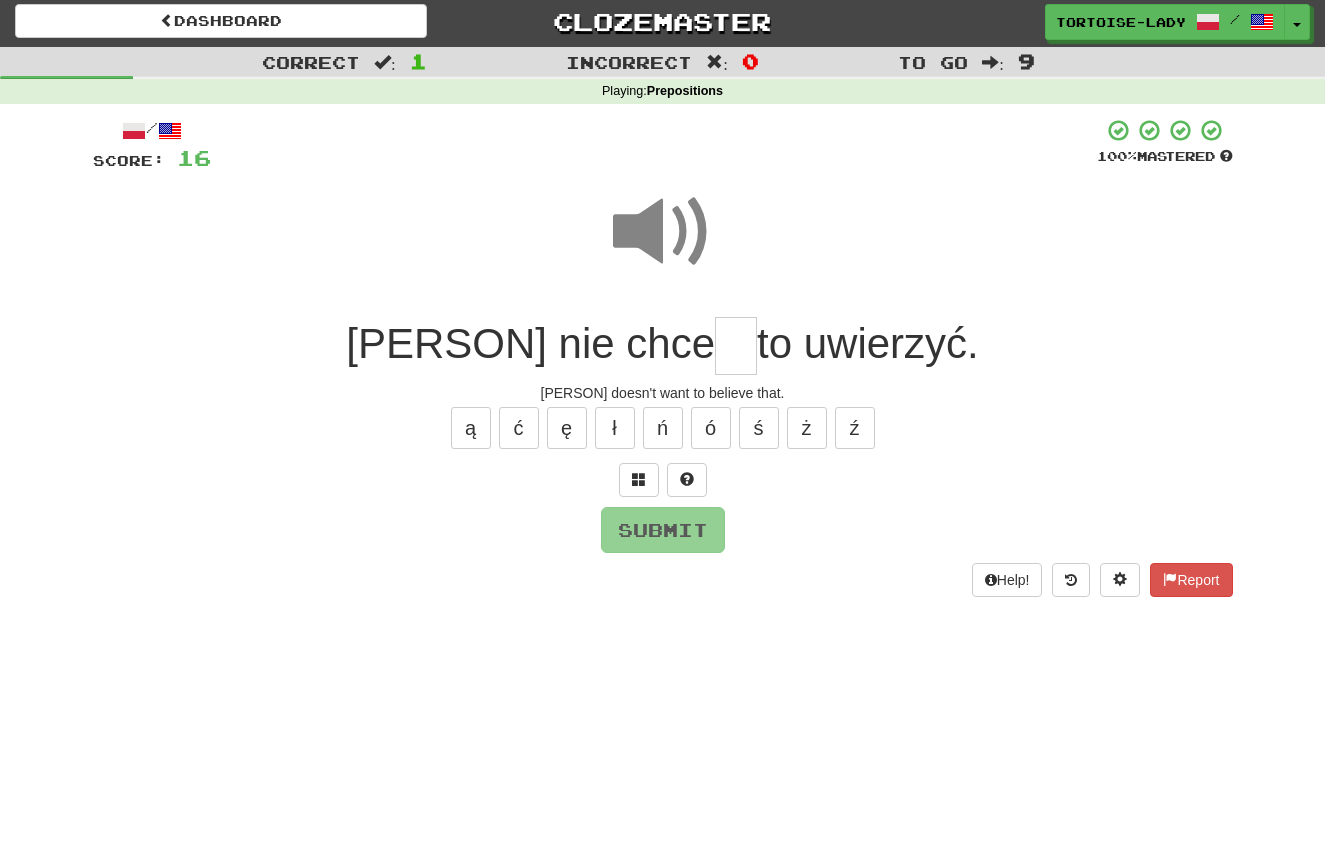 scroll, scrollTop: 4, scrollLeft: 1, axis: both 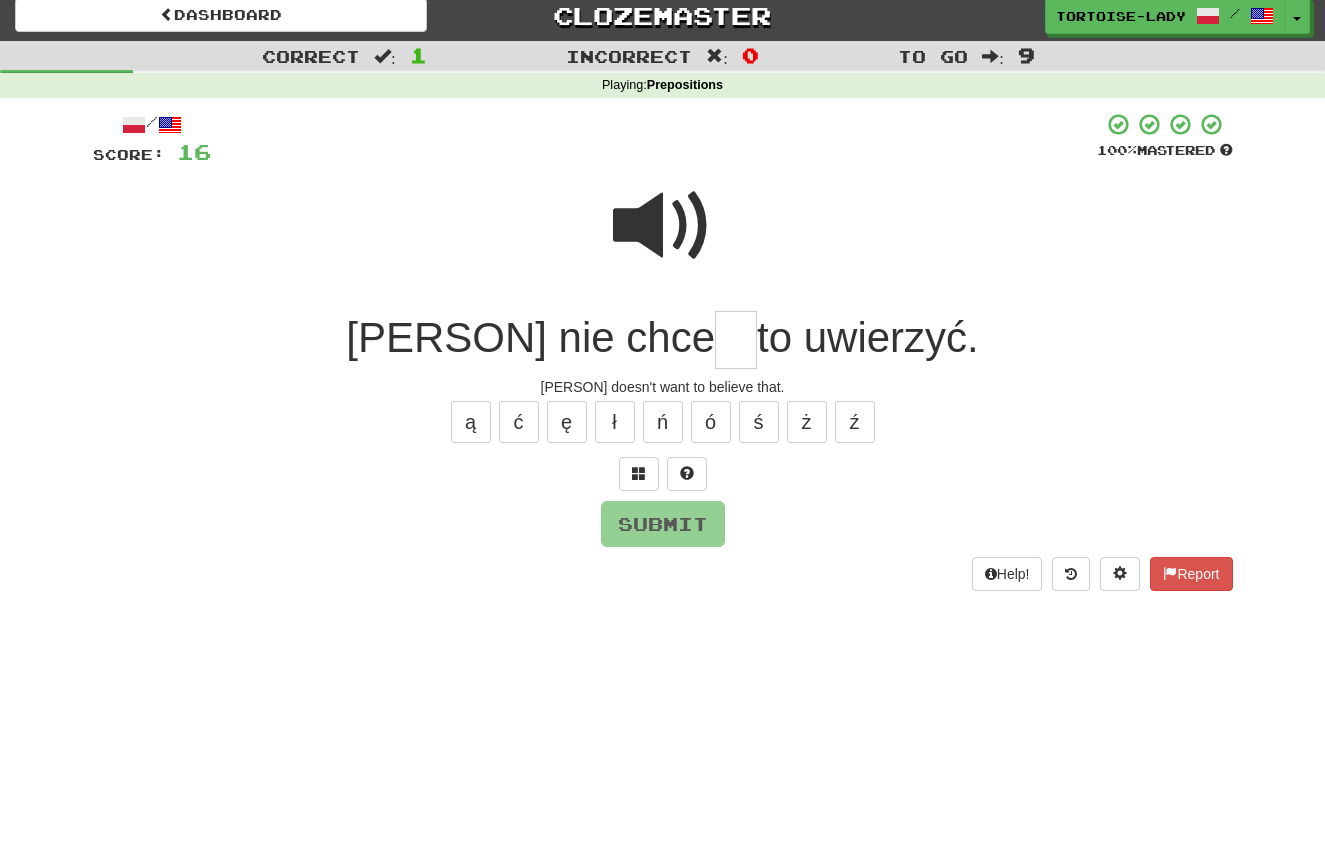 click at bounding box center (663, 226) 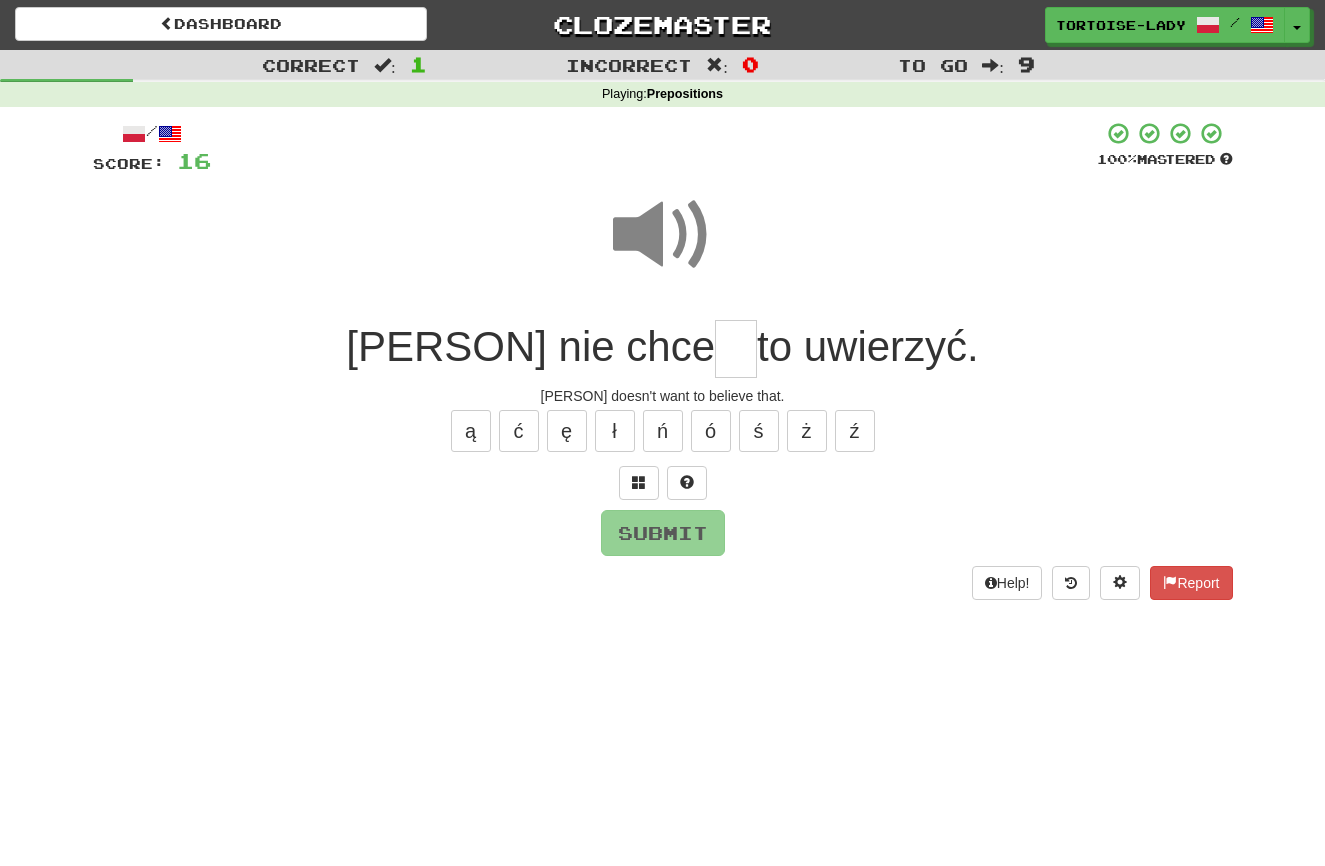 scroll, scrollTop: 0, scrollLeft: 0, axis: both 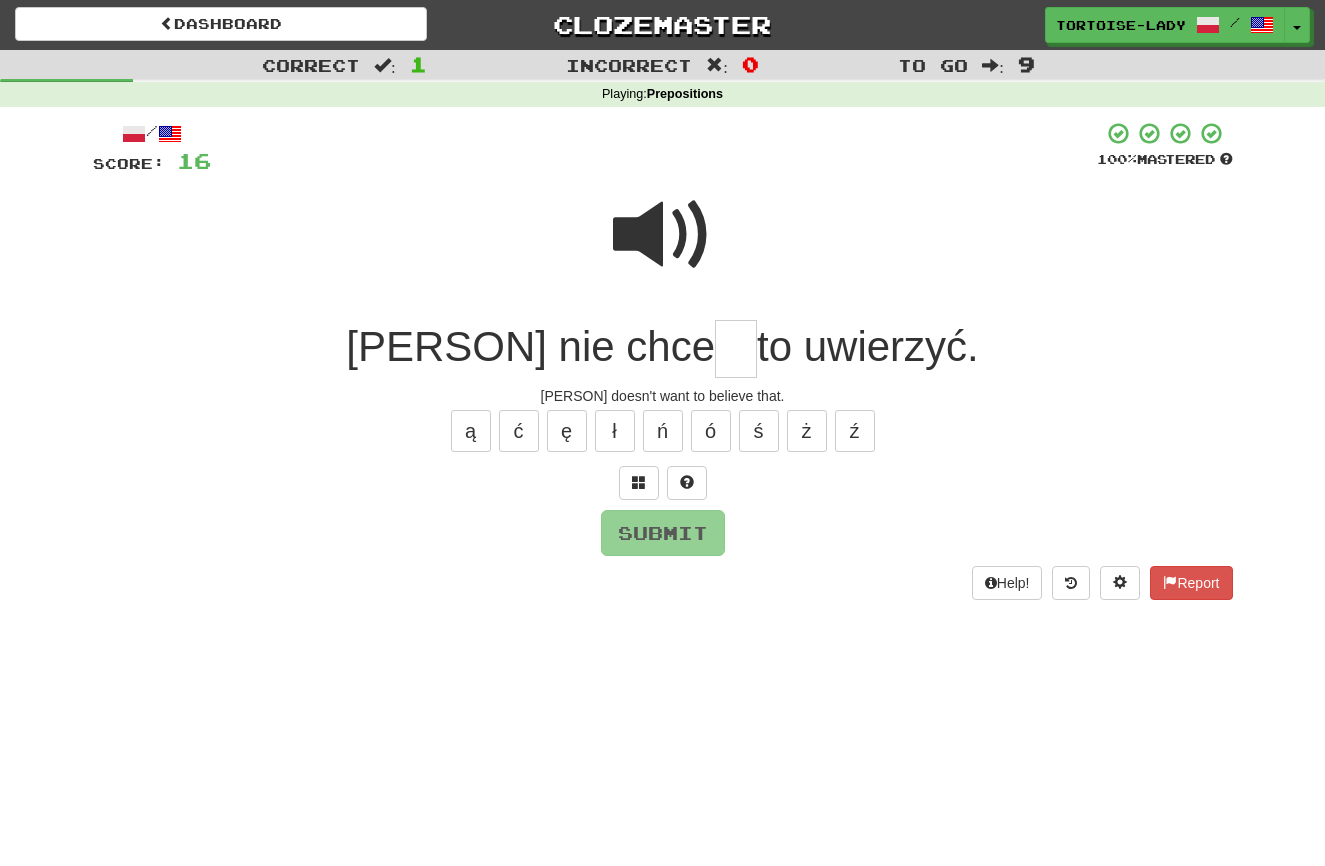 click at bounding box center [736, 349] 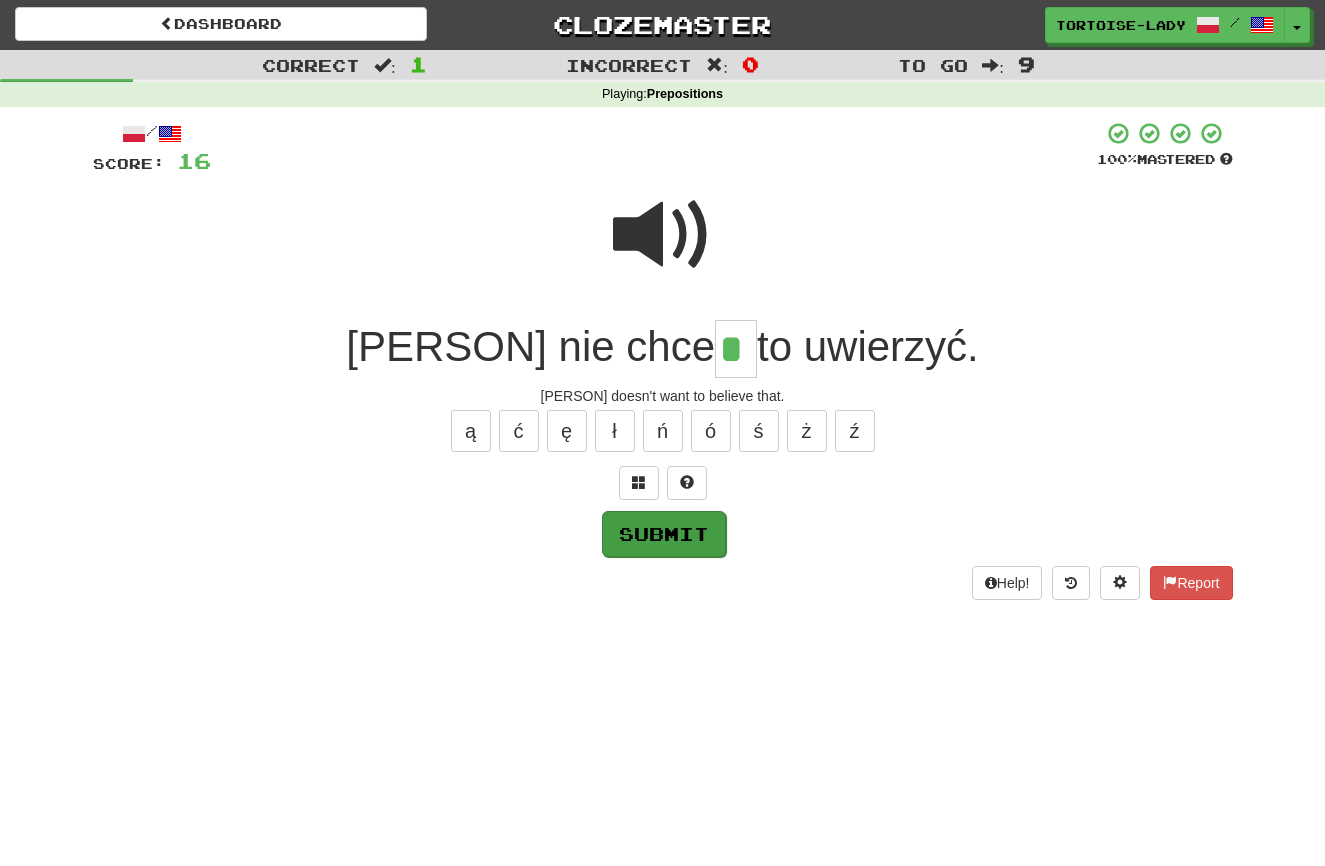 type on "*" 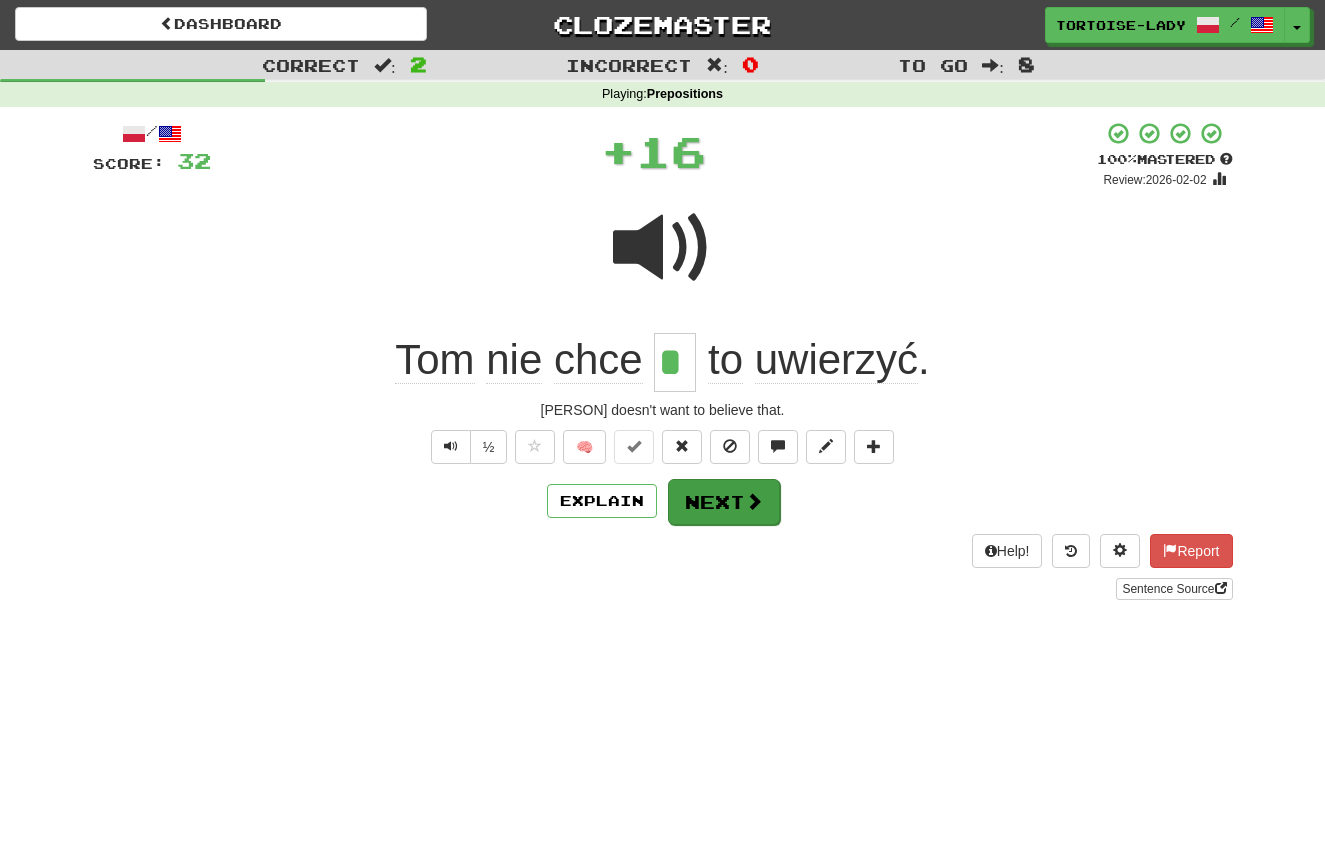 click on "Next" at bounding box center (724, 502) 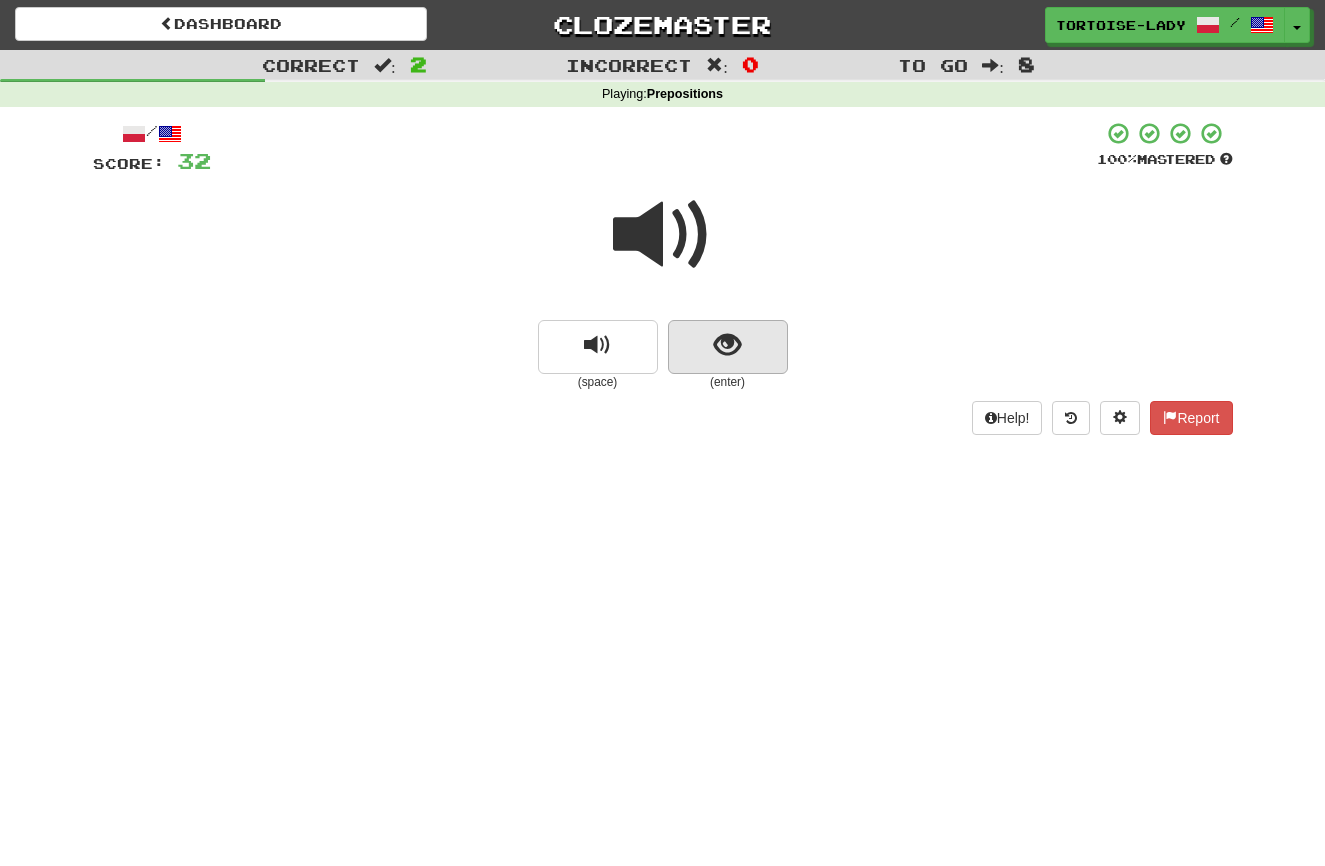 click at bounding box center (727, 345) 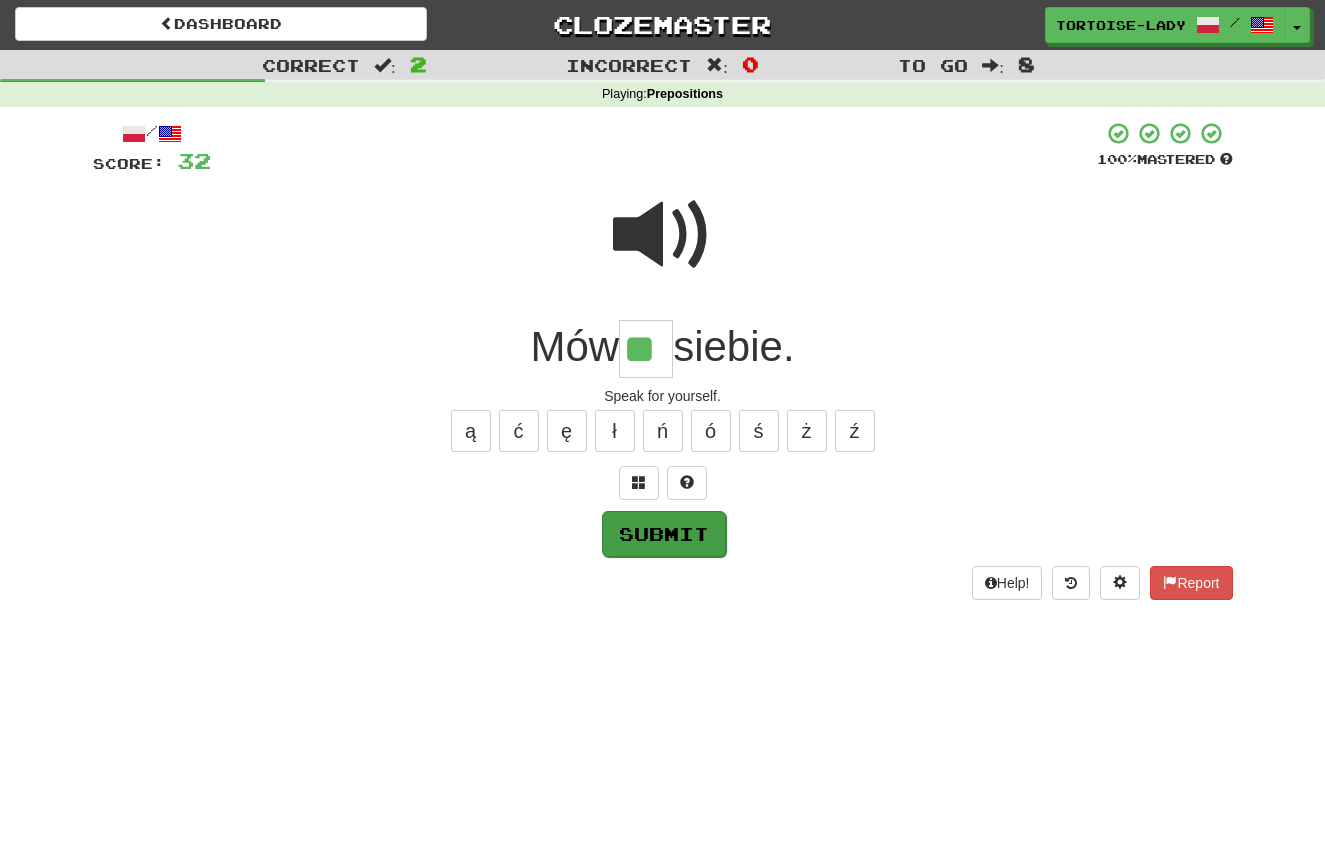 type on "**" 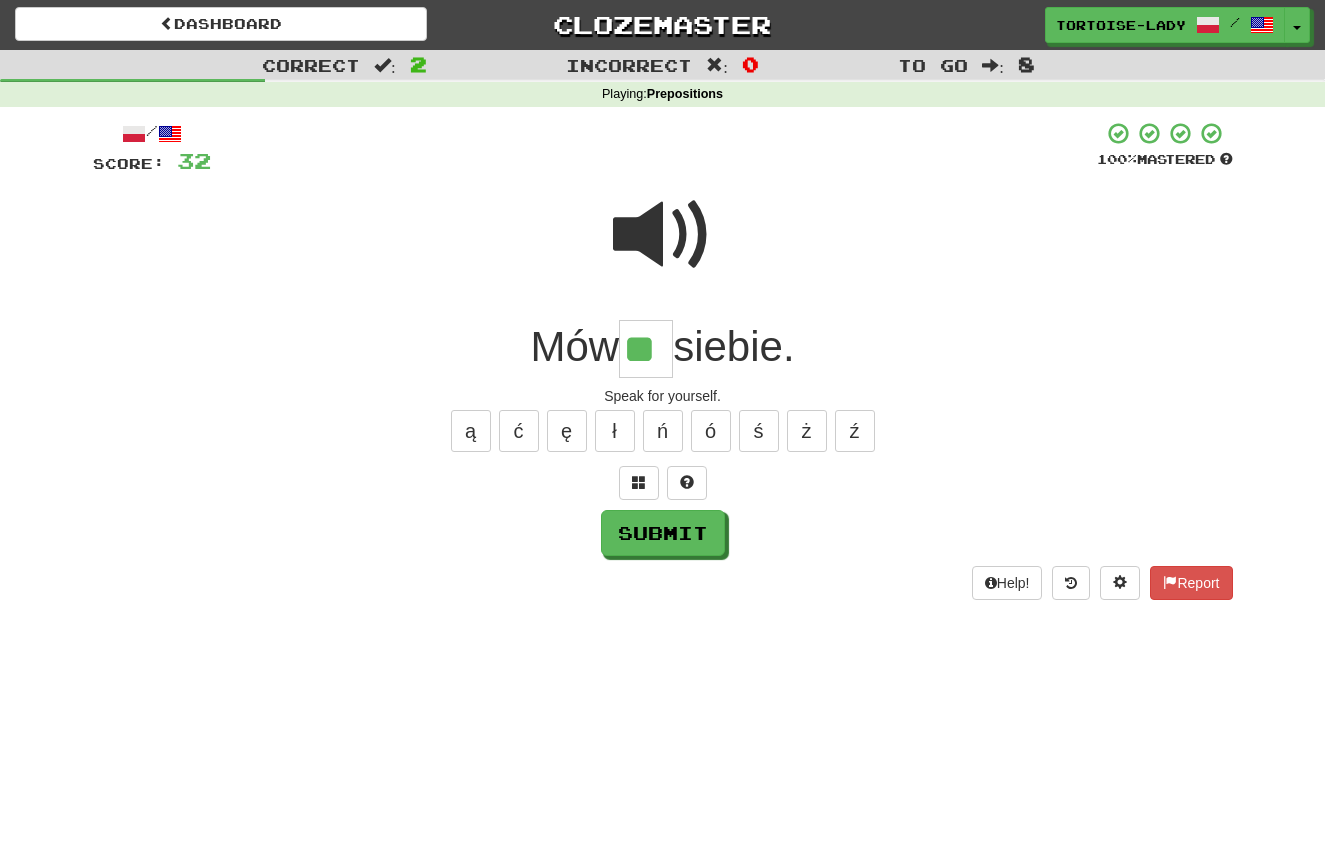 click on "Submit" at bounding box center (663, 533) 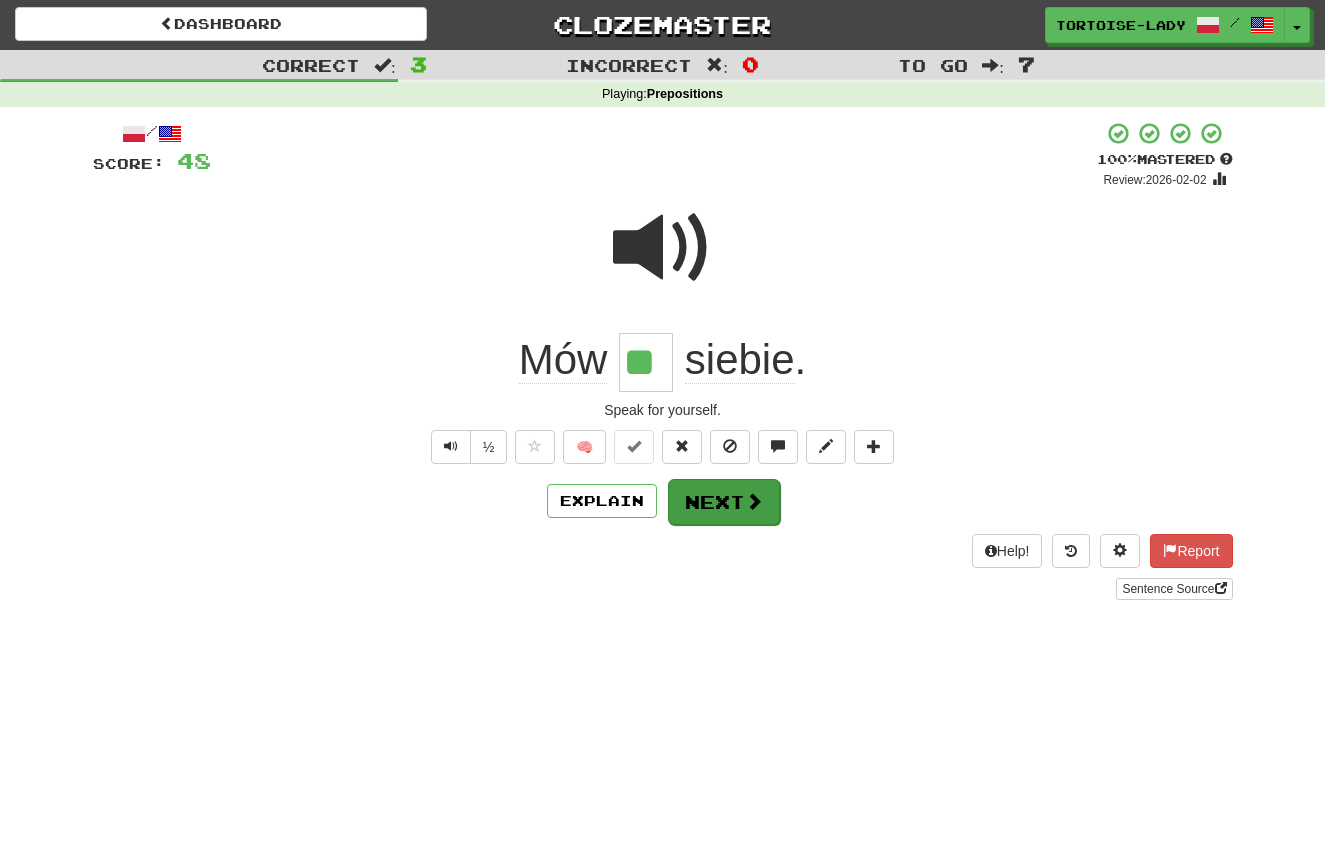 click on "Next" at bounding box center [724, 502] 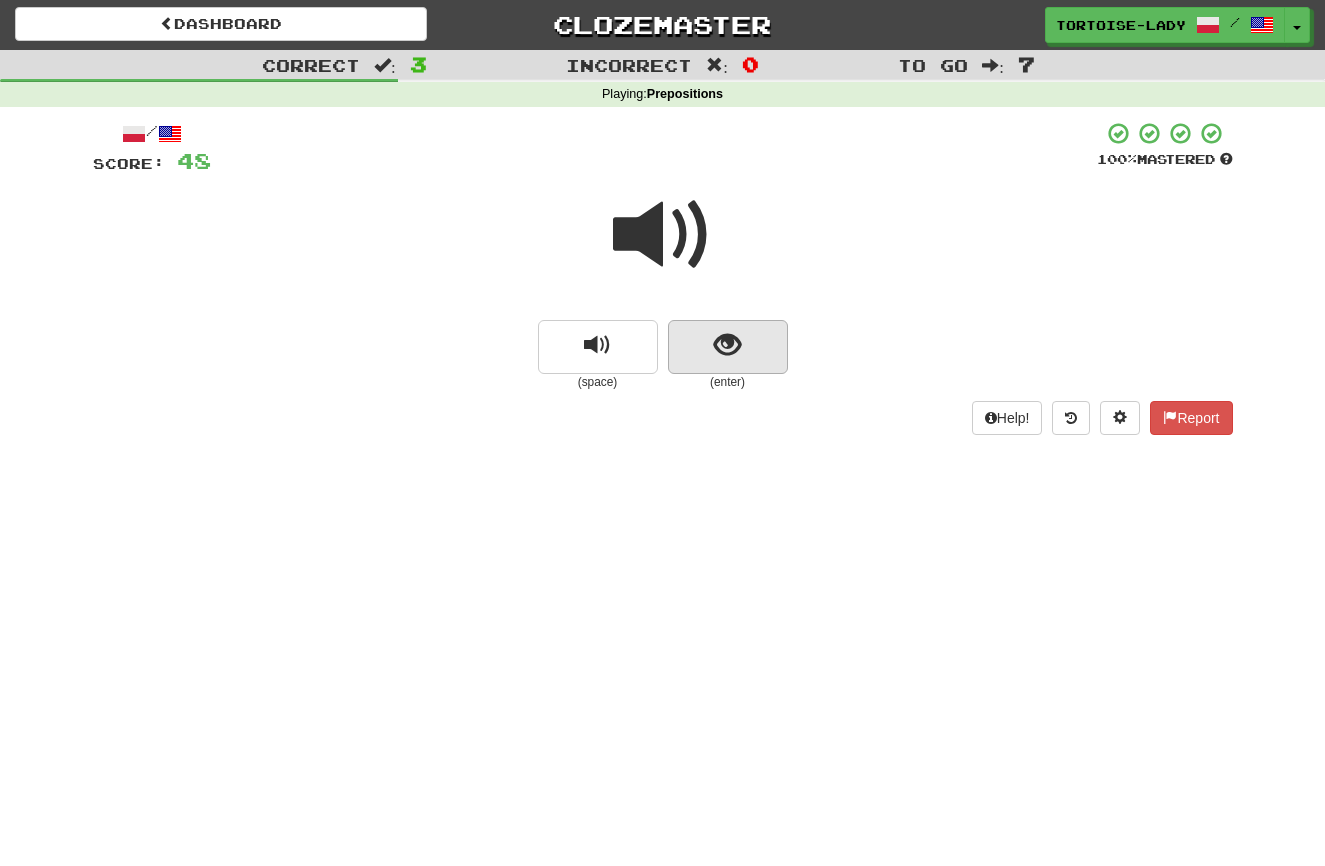 click at bounding box center (727, 345) 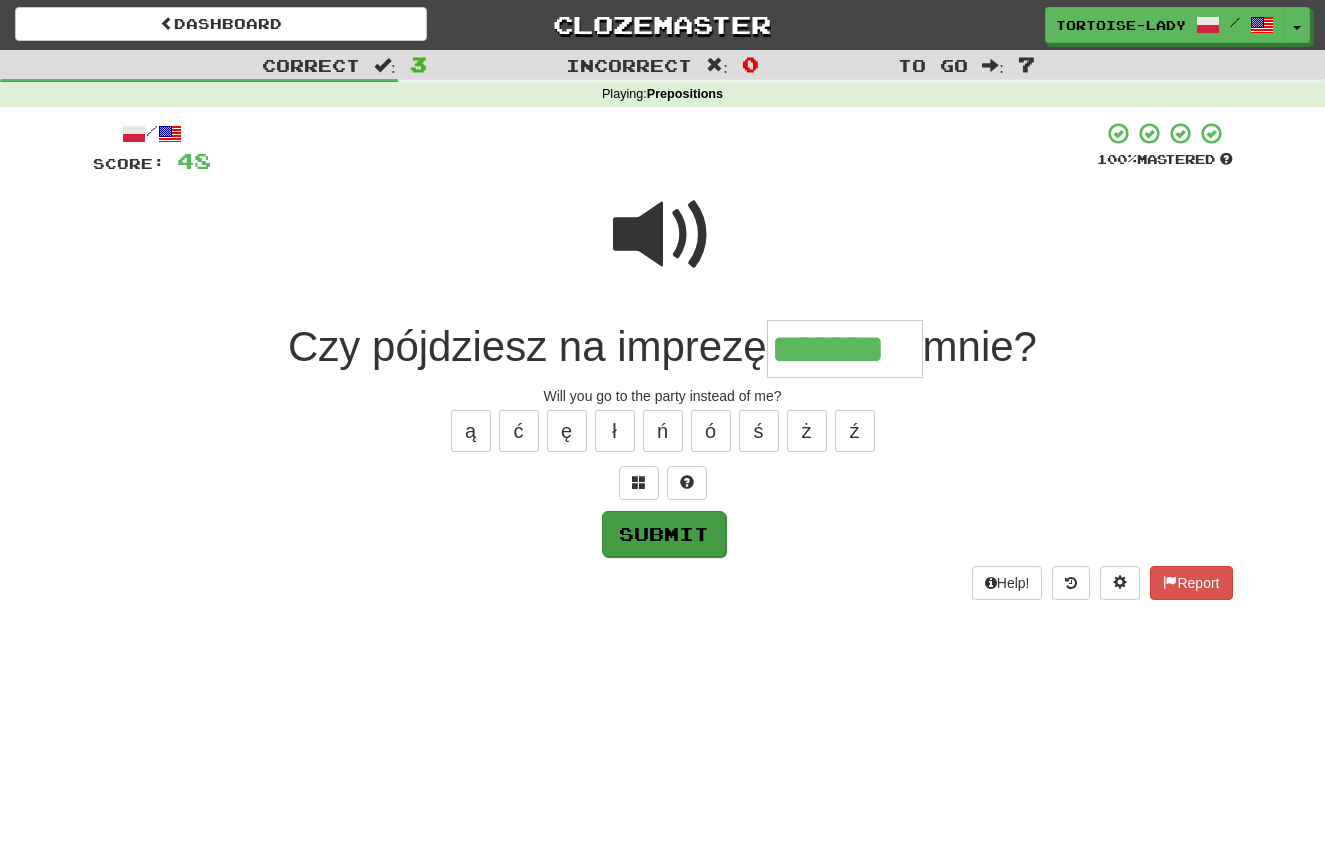 type on "*******" 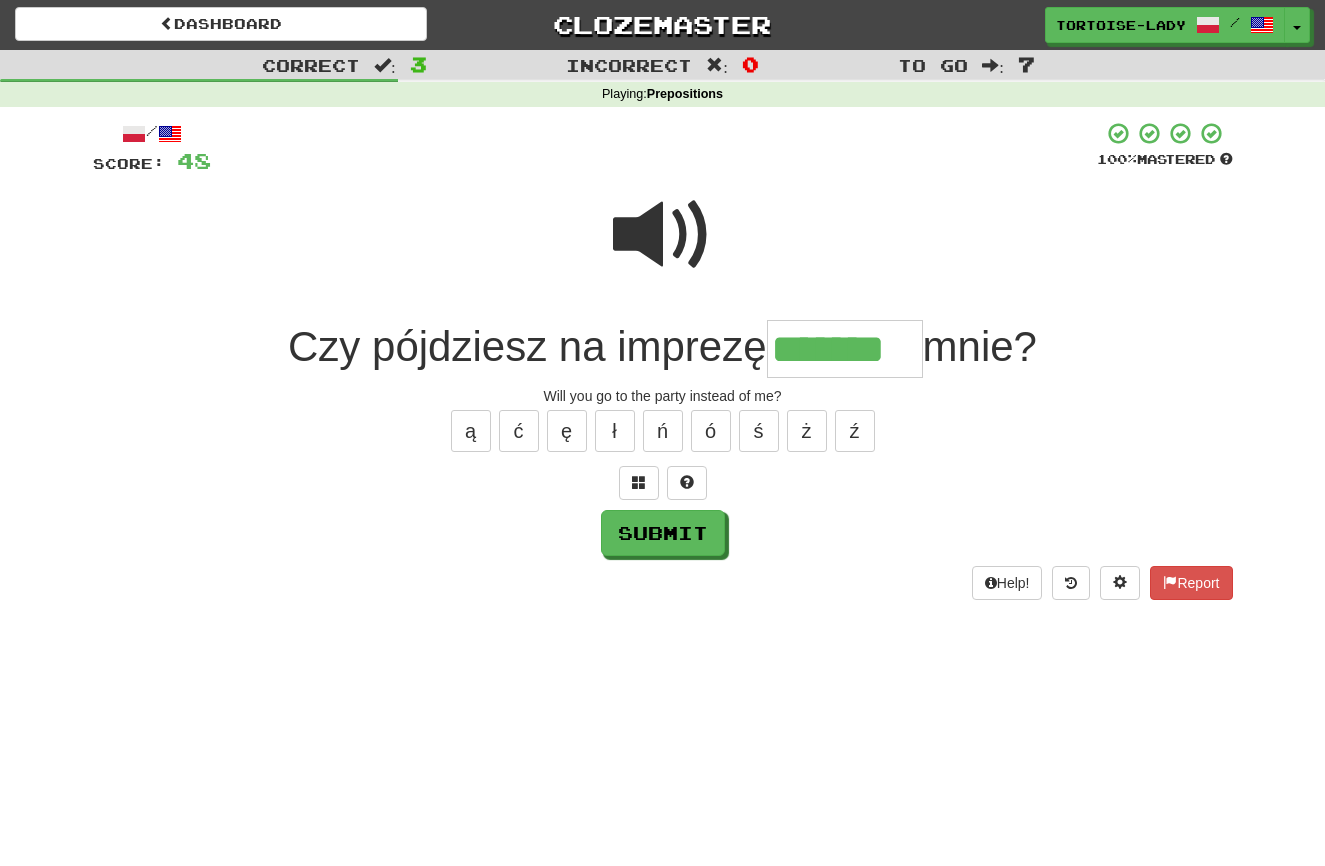 drag, startPoint x: 638, startPoint y: 540, endPoint x: 686, endPoint y: 565, distance: 54.120235 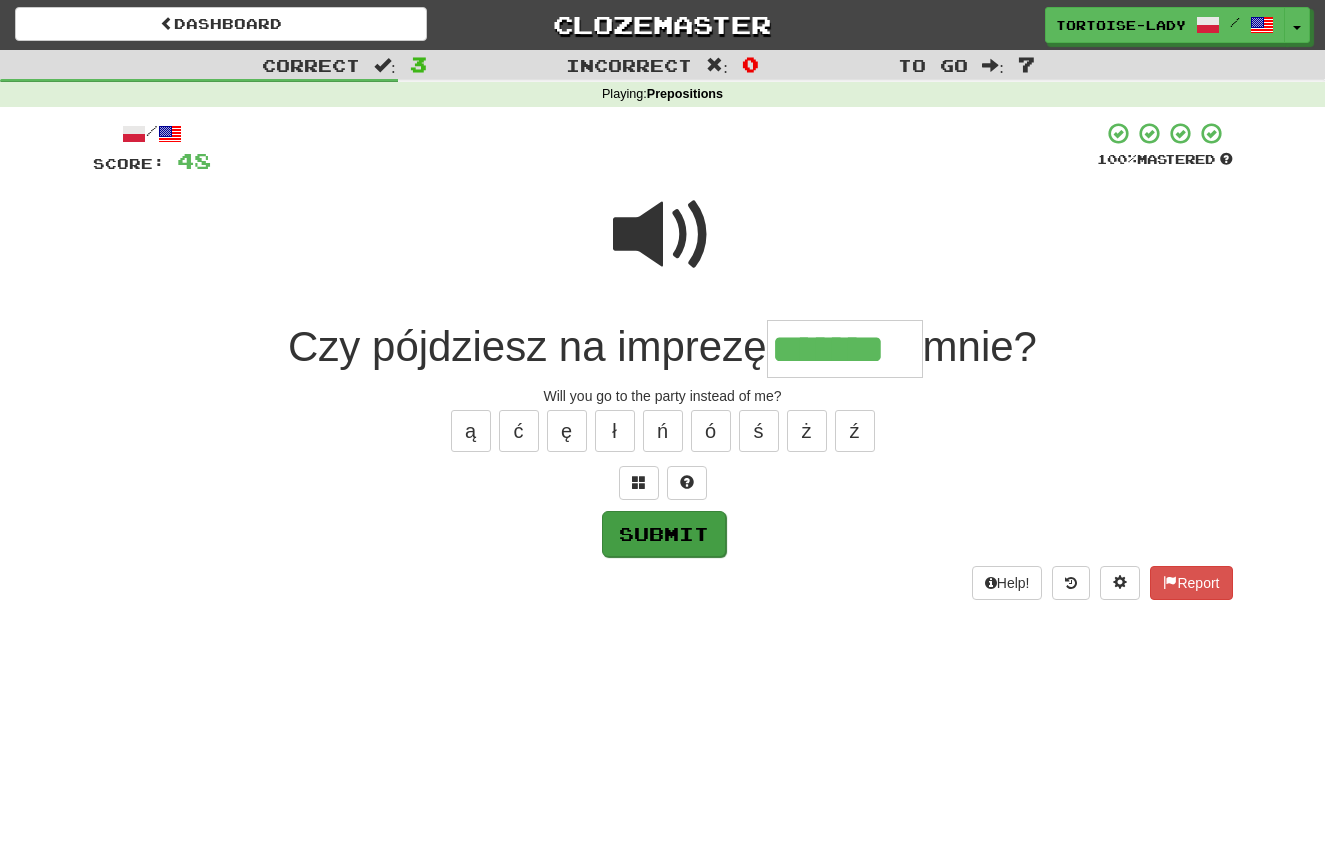 click on "Submit" at bounding box center [664, 534] 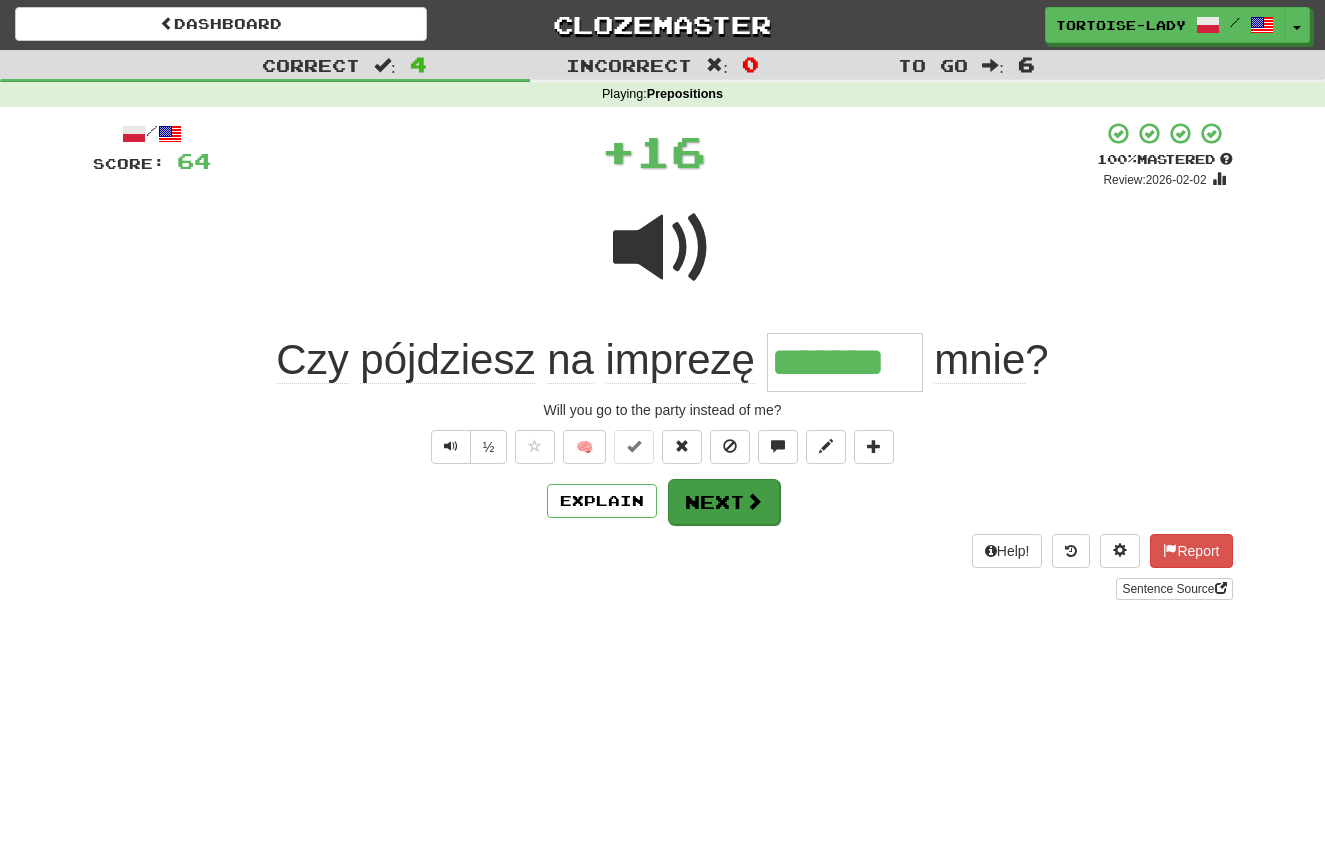click on "Next" at bounding box center (724, 502) 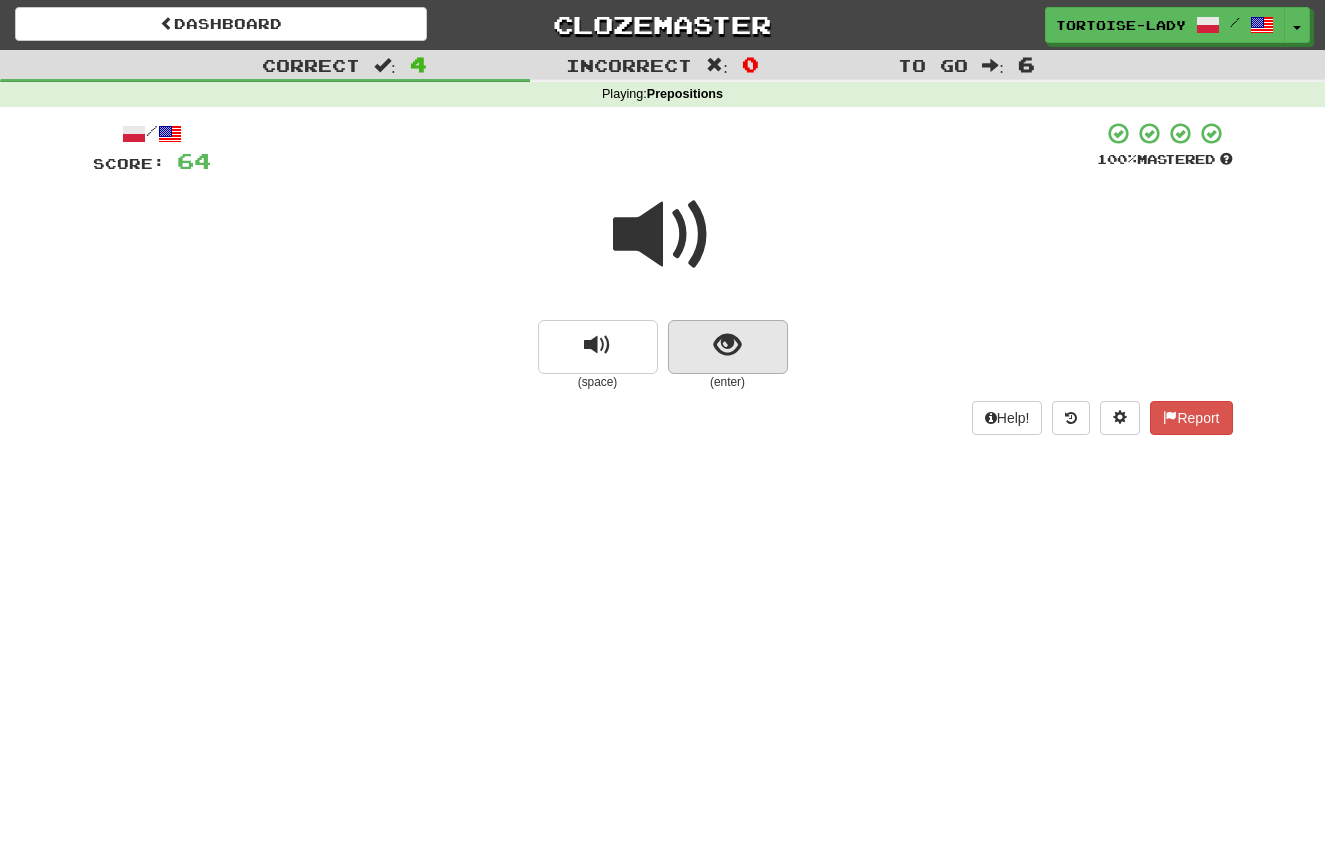 click at bounding box center [727, 345] 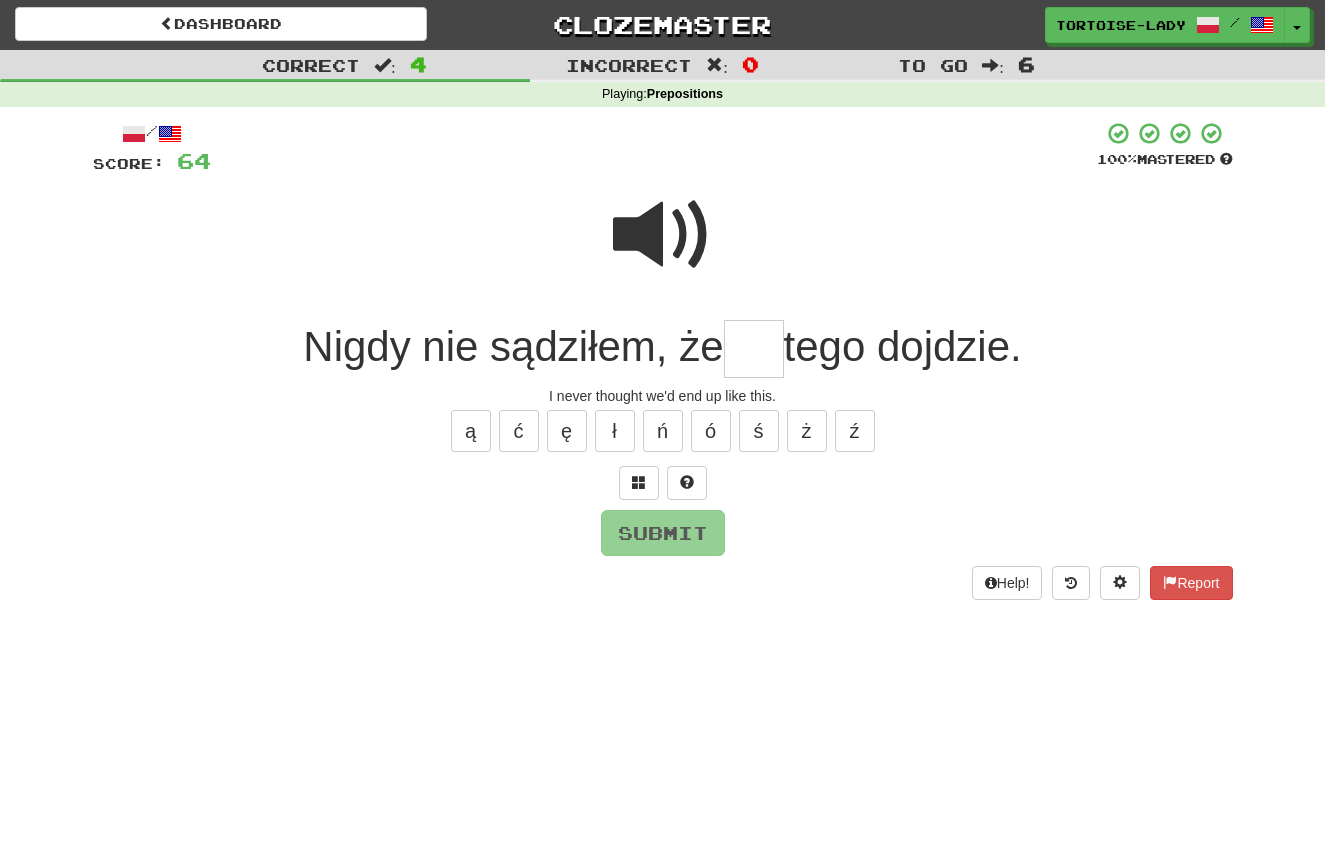 click at bounding box center (663, 235) 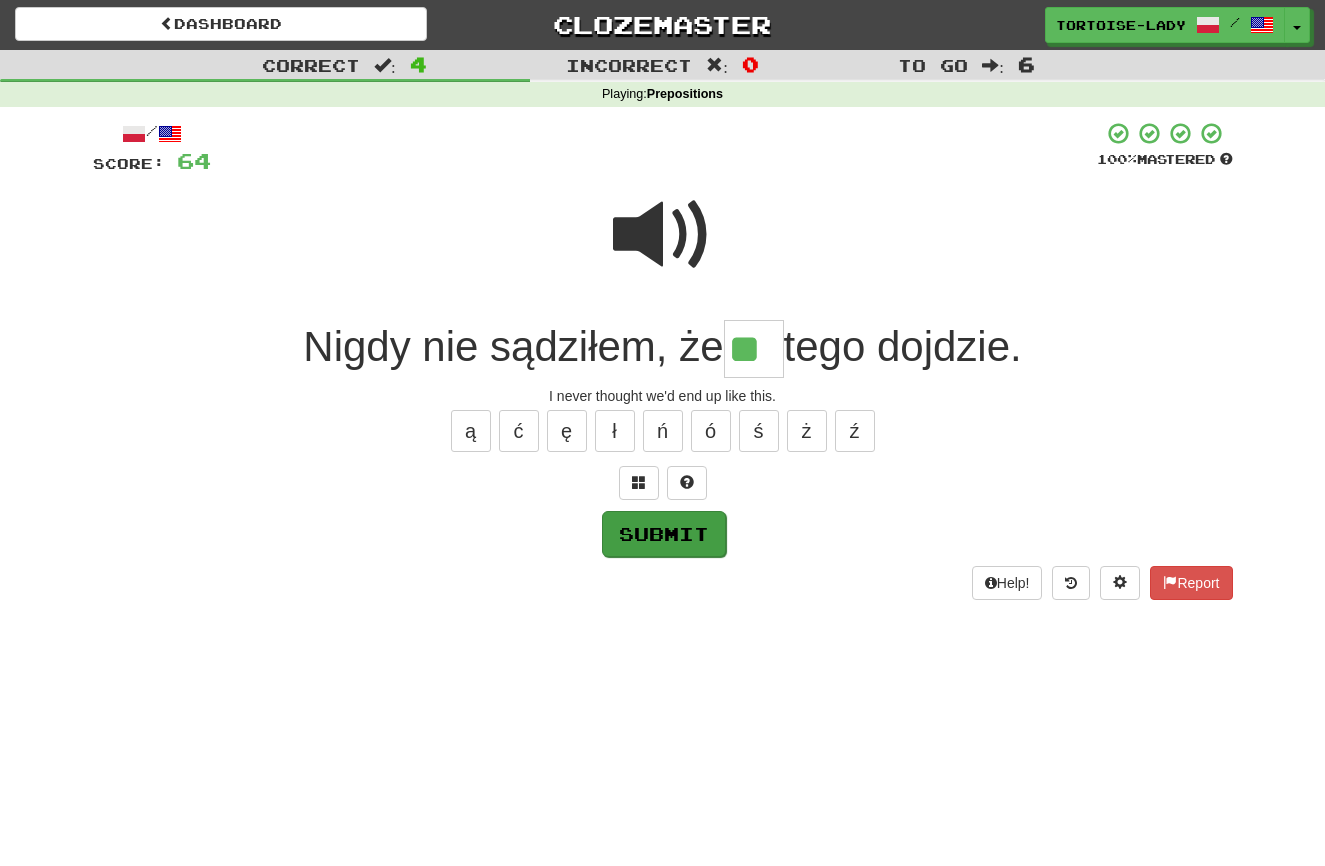 type on "**" 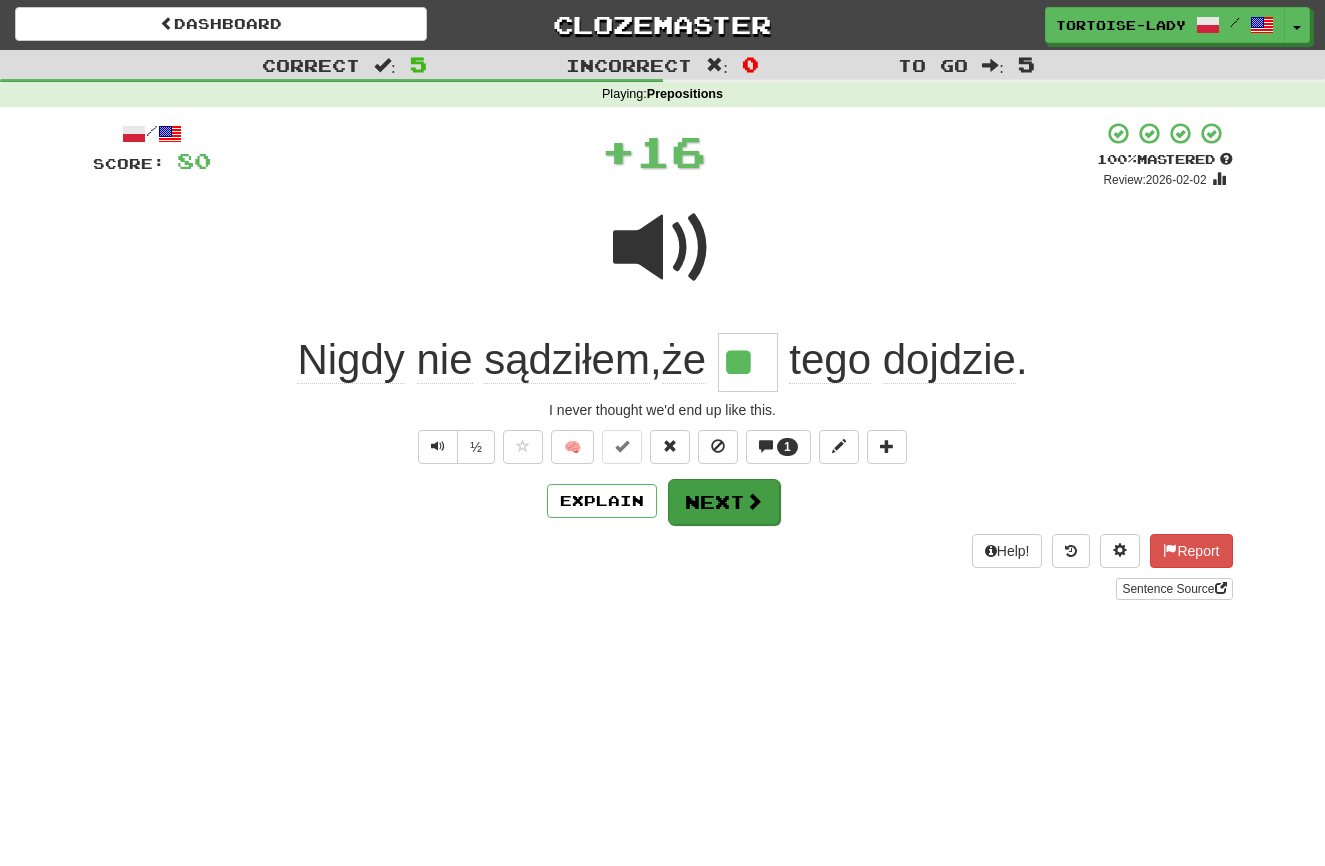 click on "Next" at bounding box center [724, 502] 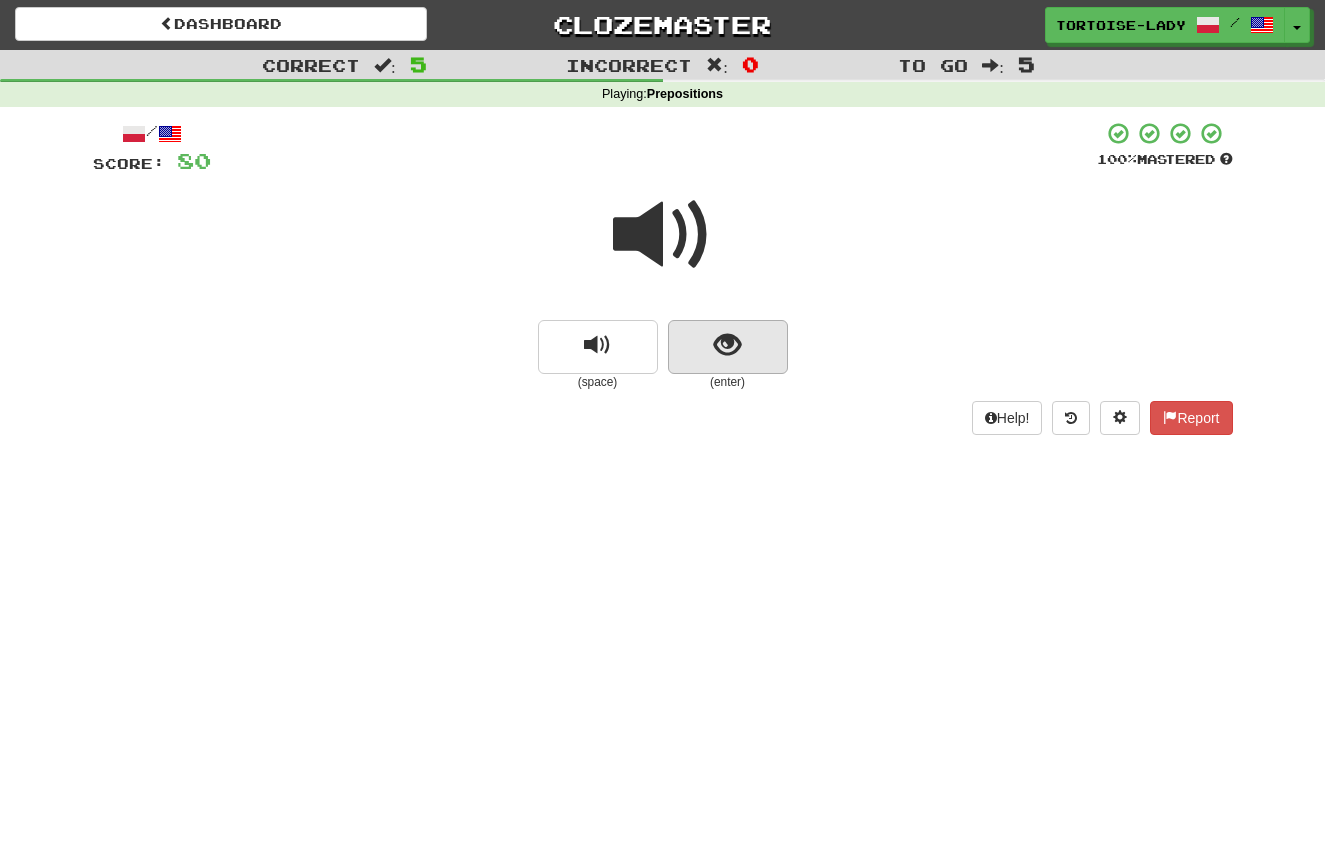 click at bounding box center (727, 345) 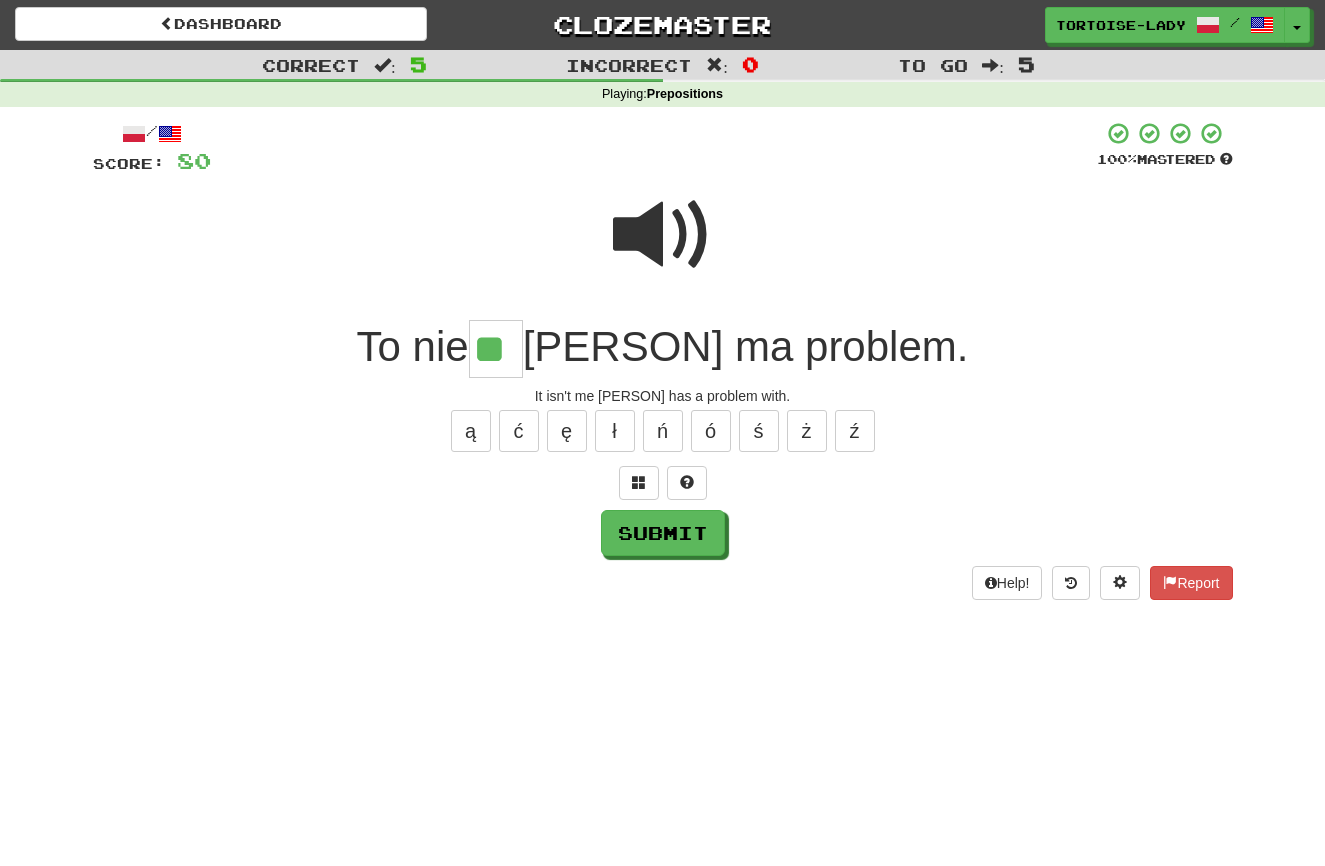 scroll, scrollTop: 4, scrollLeft: 0, axis: vertical 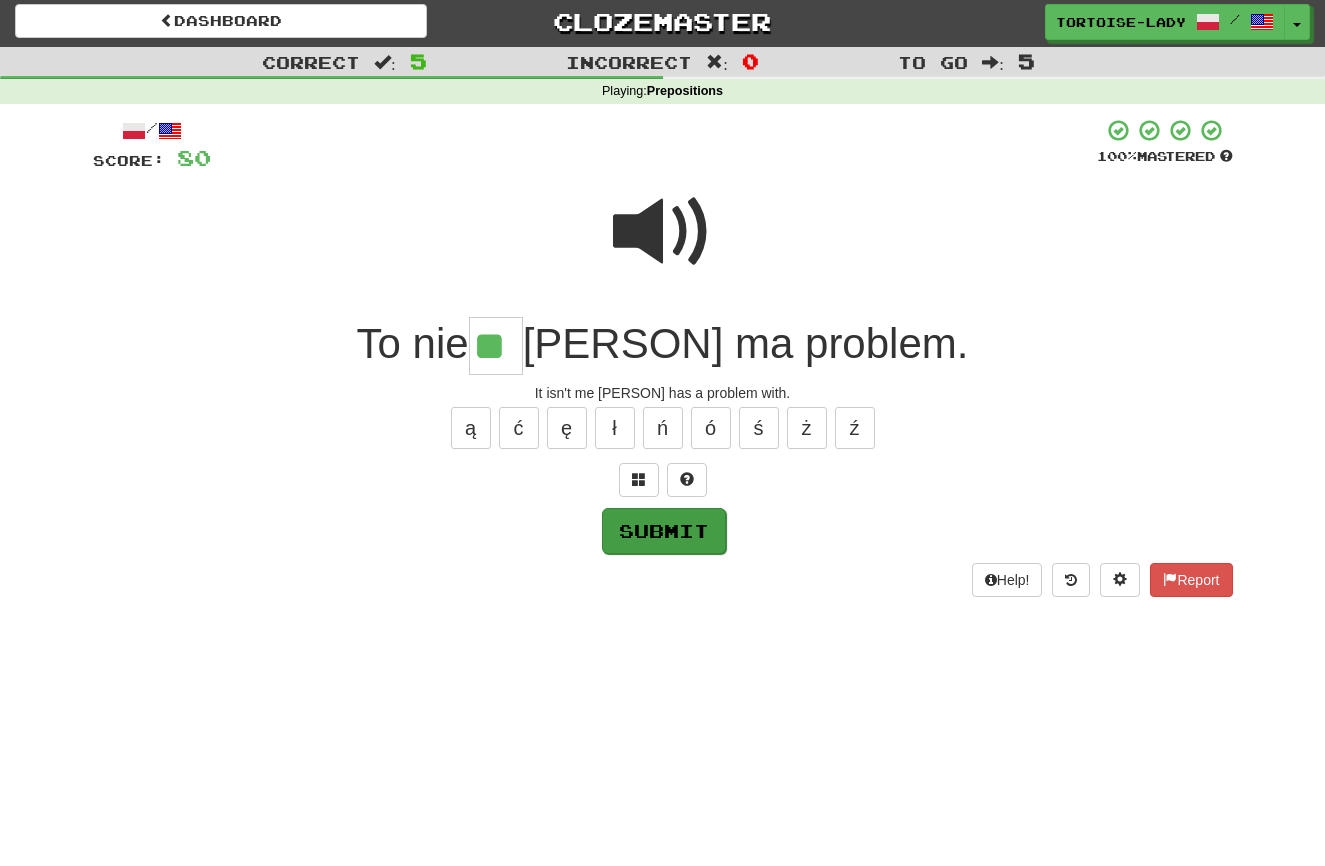 type on "**" 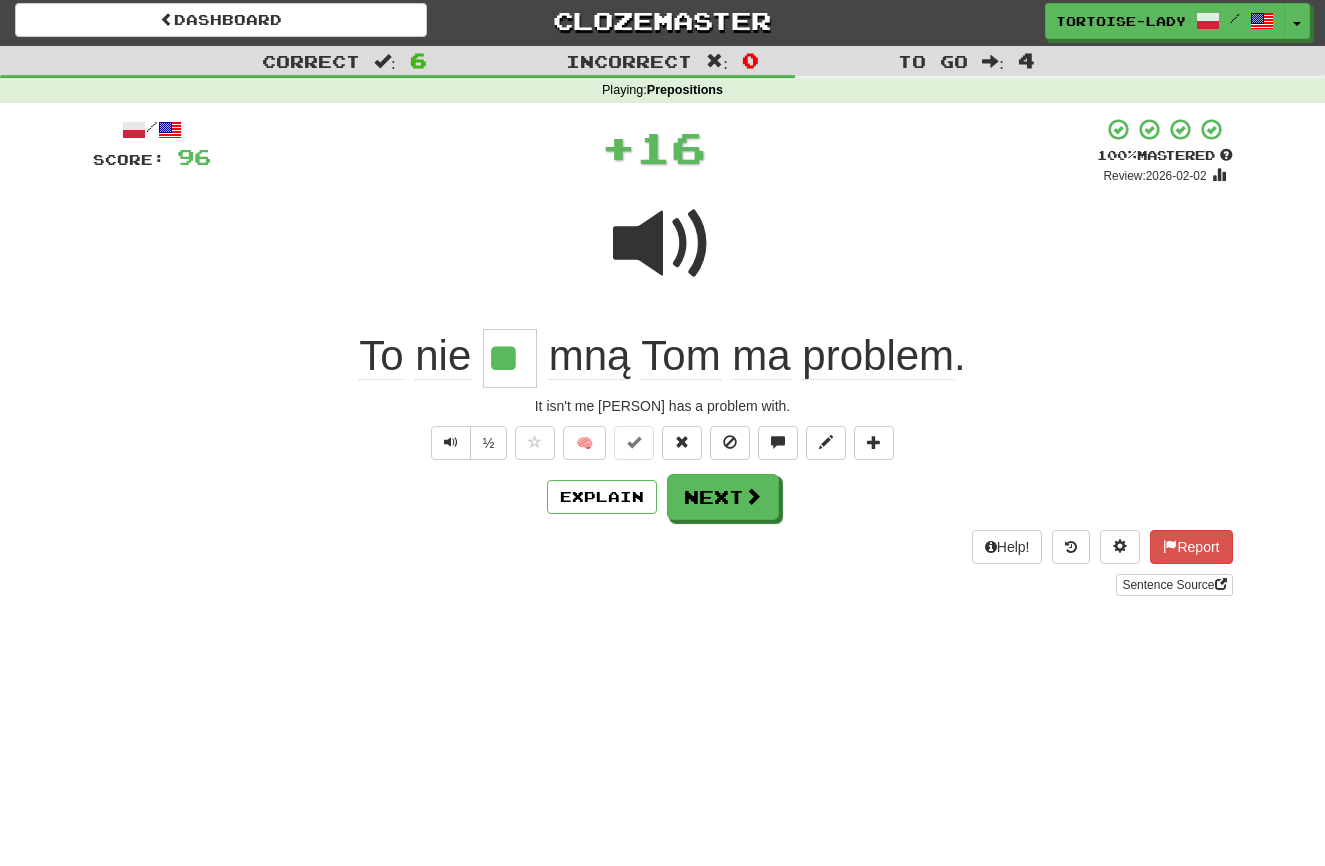 scroll, scrollTop: 1, scrollLeft: 0, axis: vertical 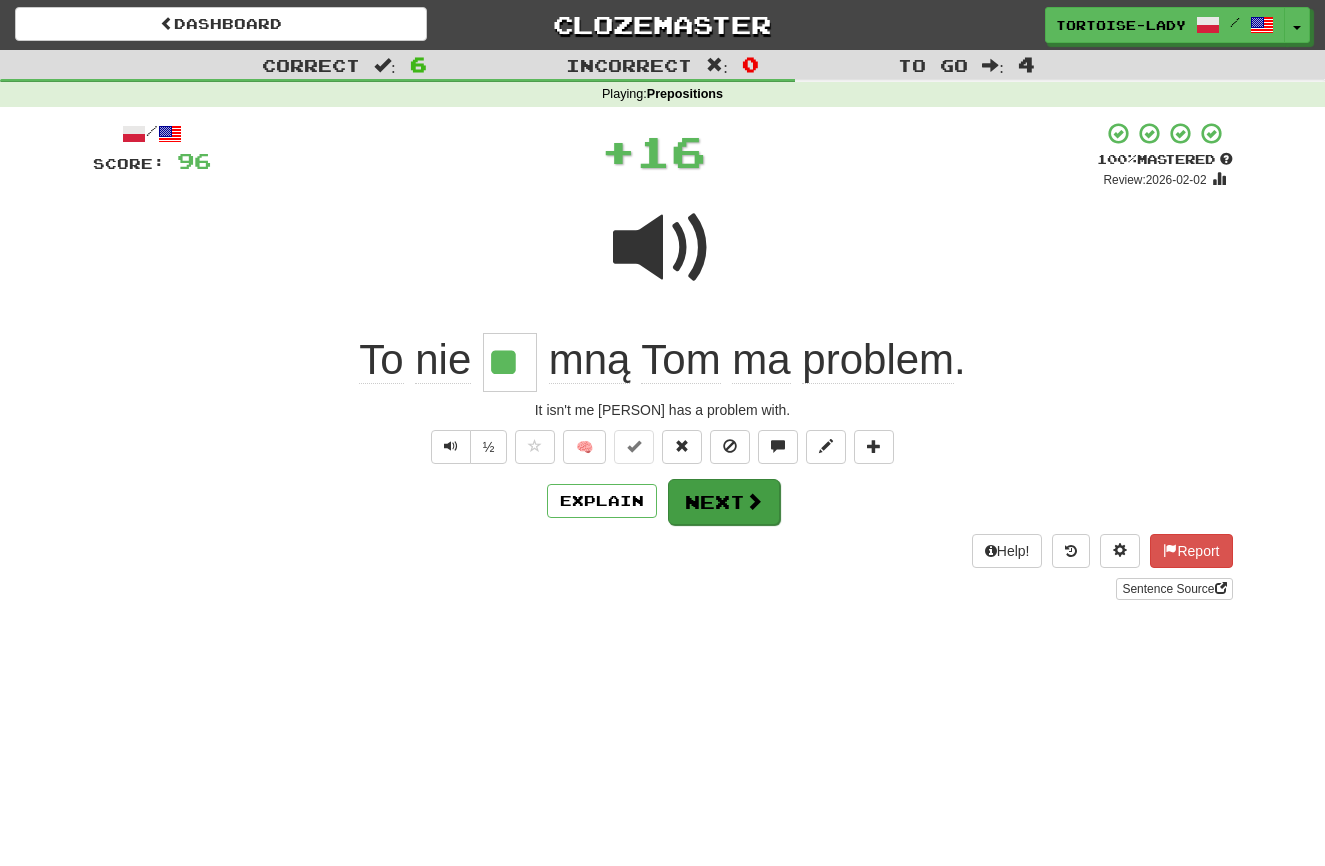 click on "Next" at bounding box center [724, 502] 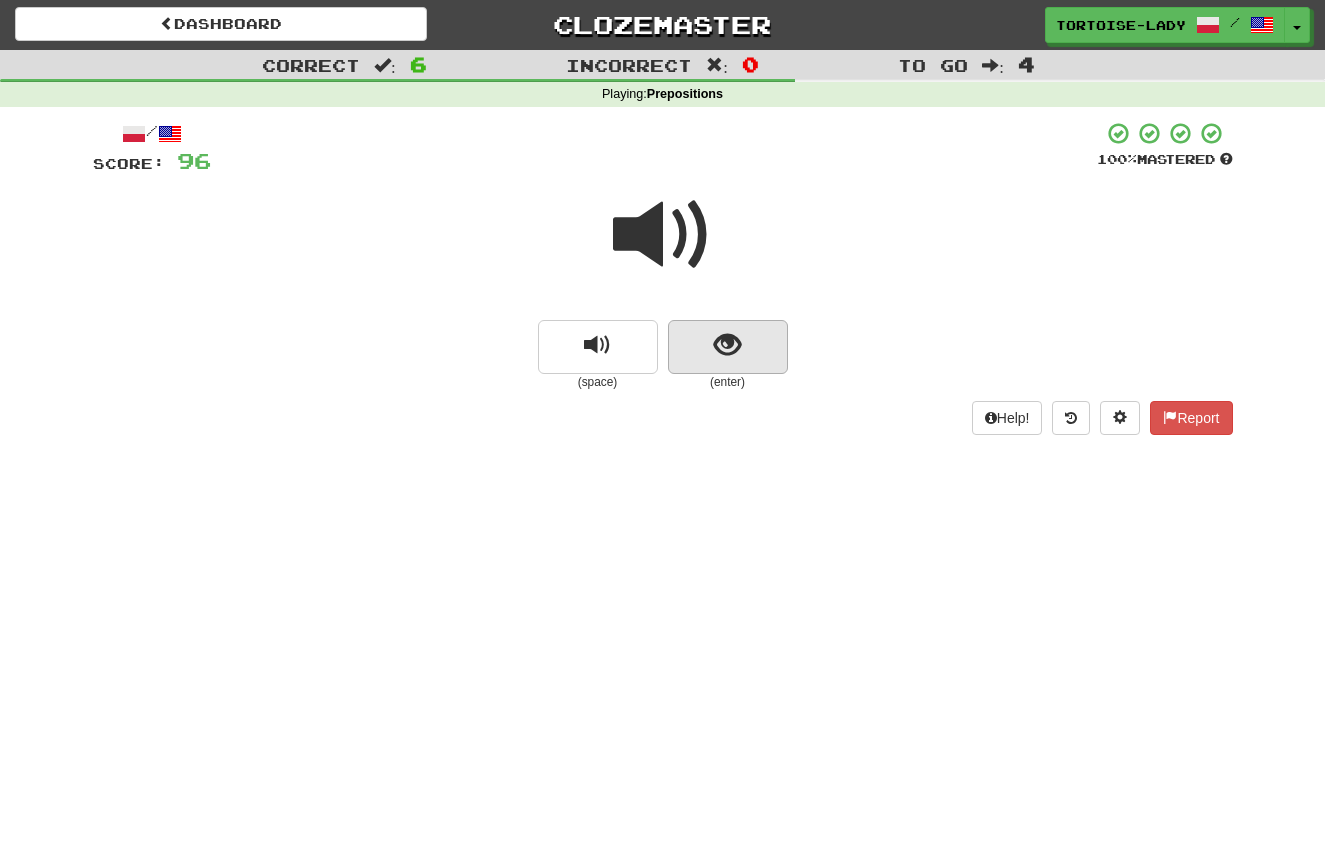 click at bounding box center [727, 345] 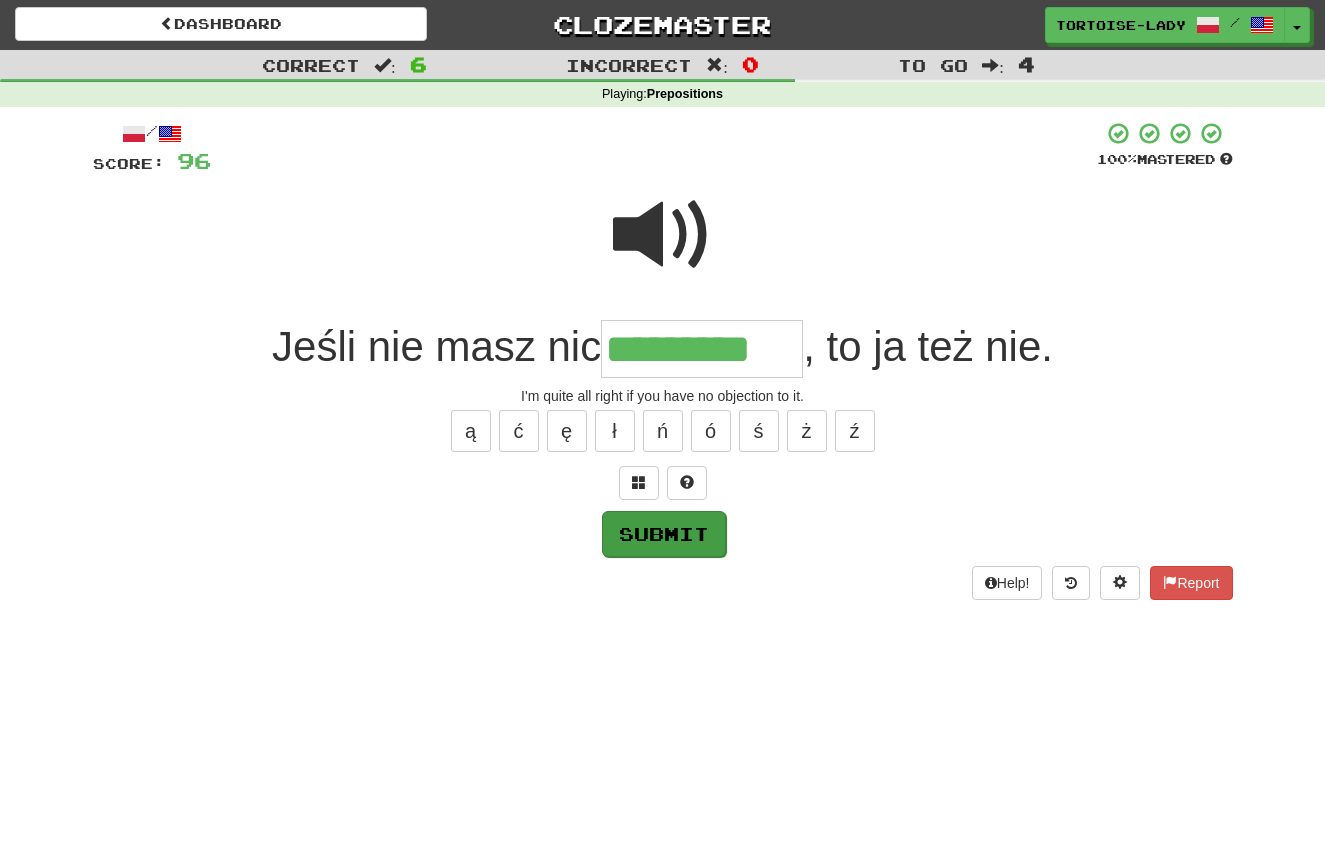 type on "*********" 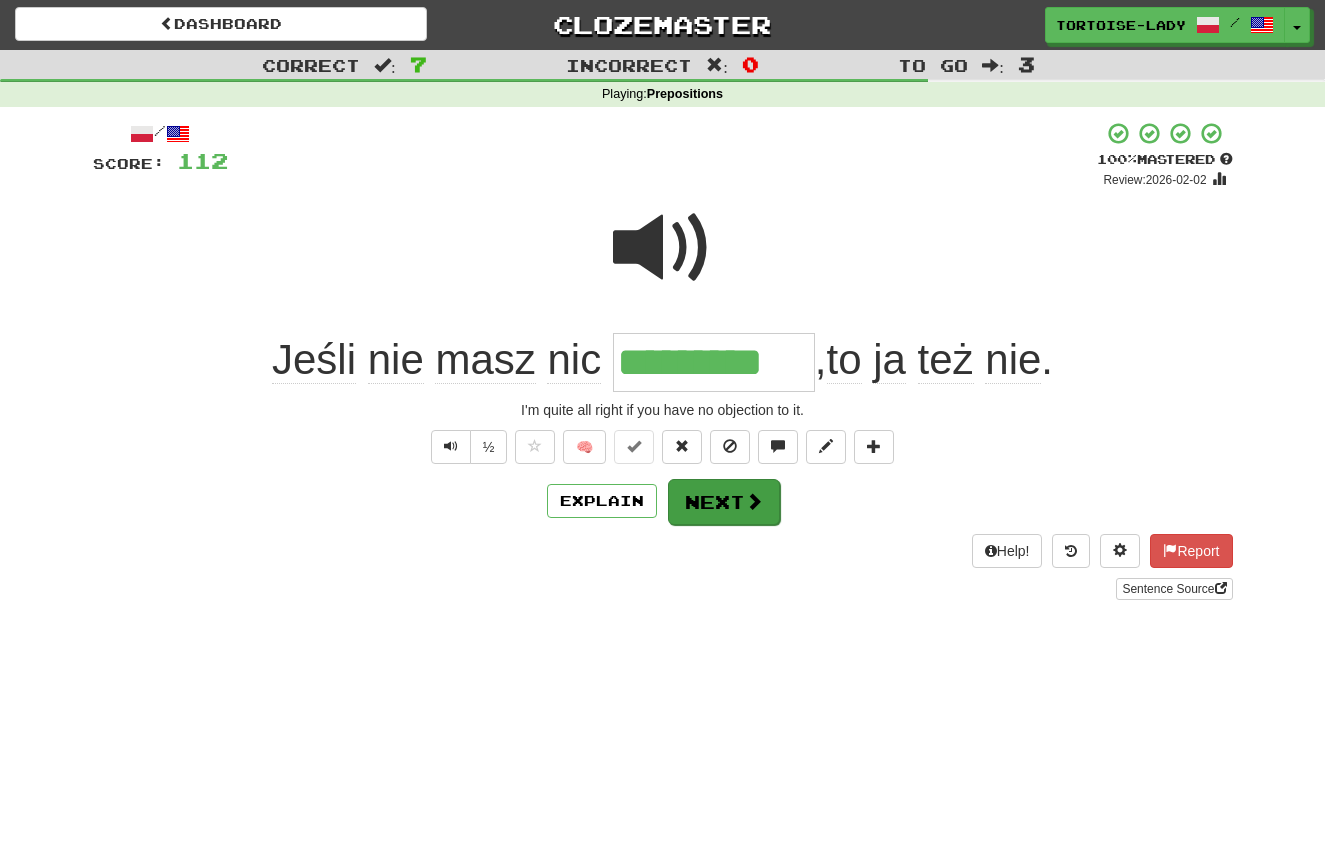 click on "Next" at bounding box center (724, 502) 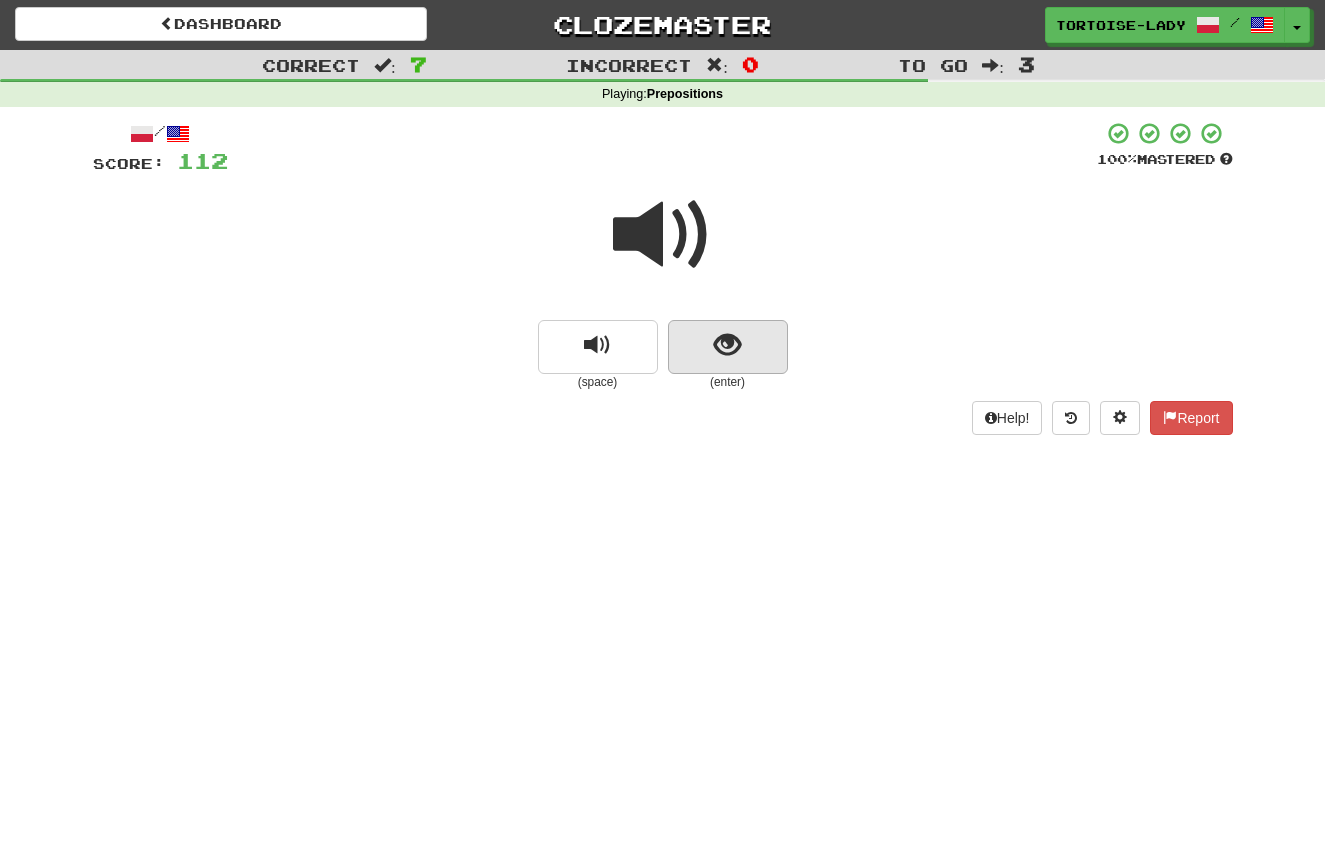 click at bounding box center (728, 347) 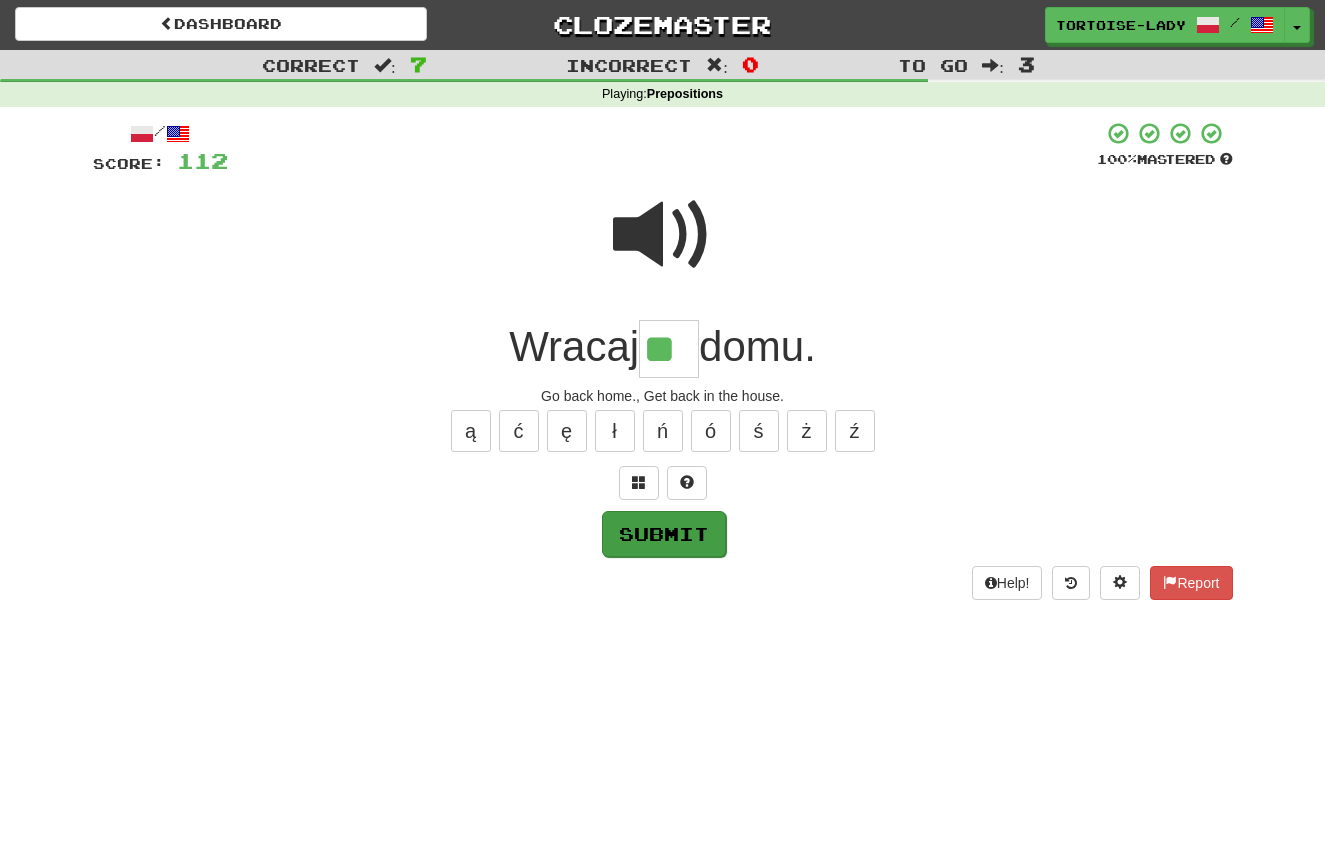 type on "**" 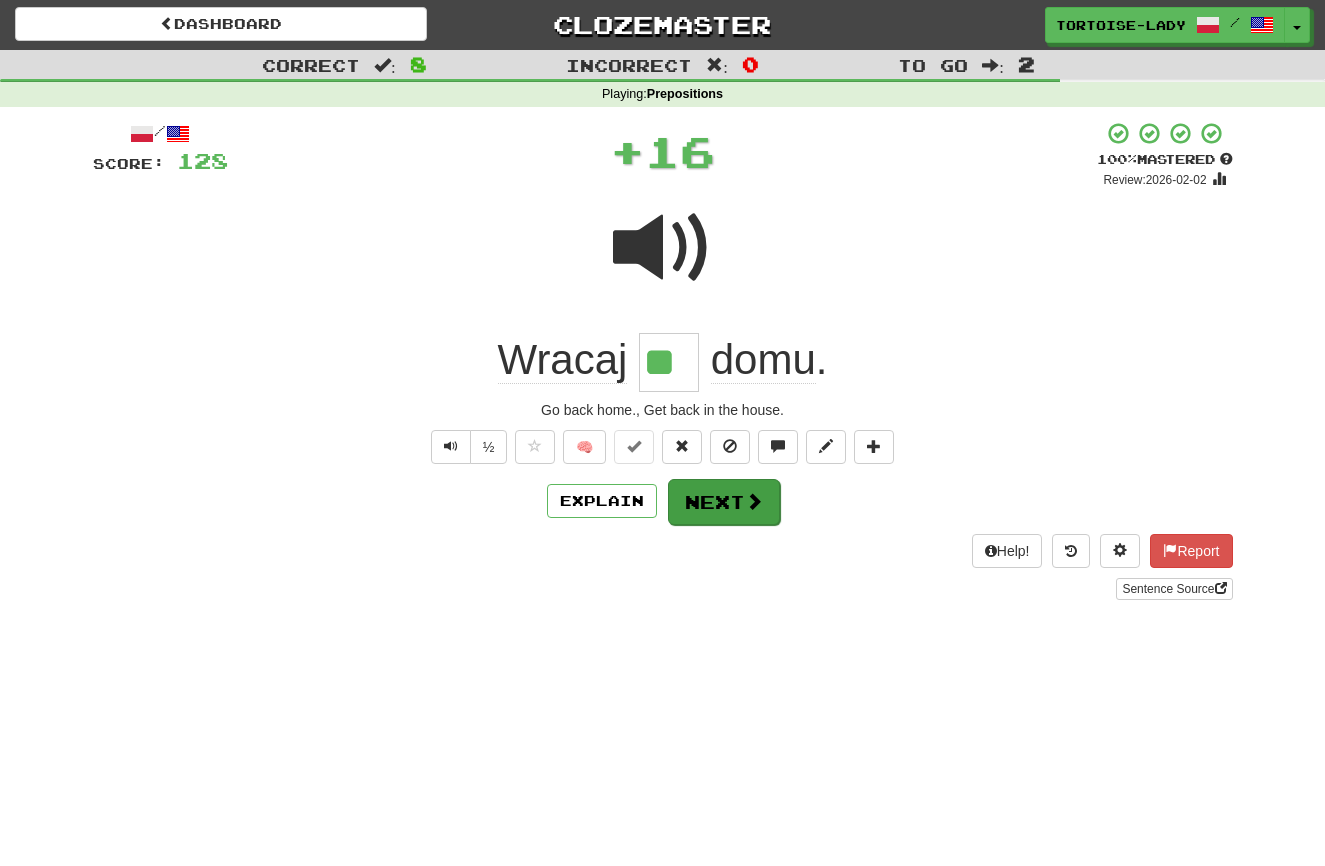 click on "Next" at bounding box center [724, 502] 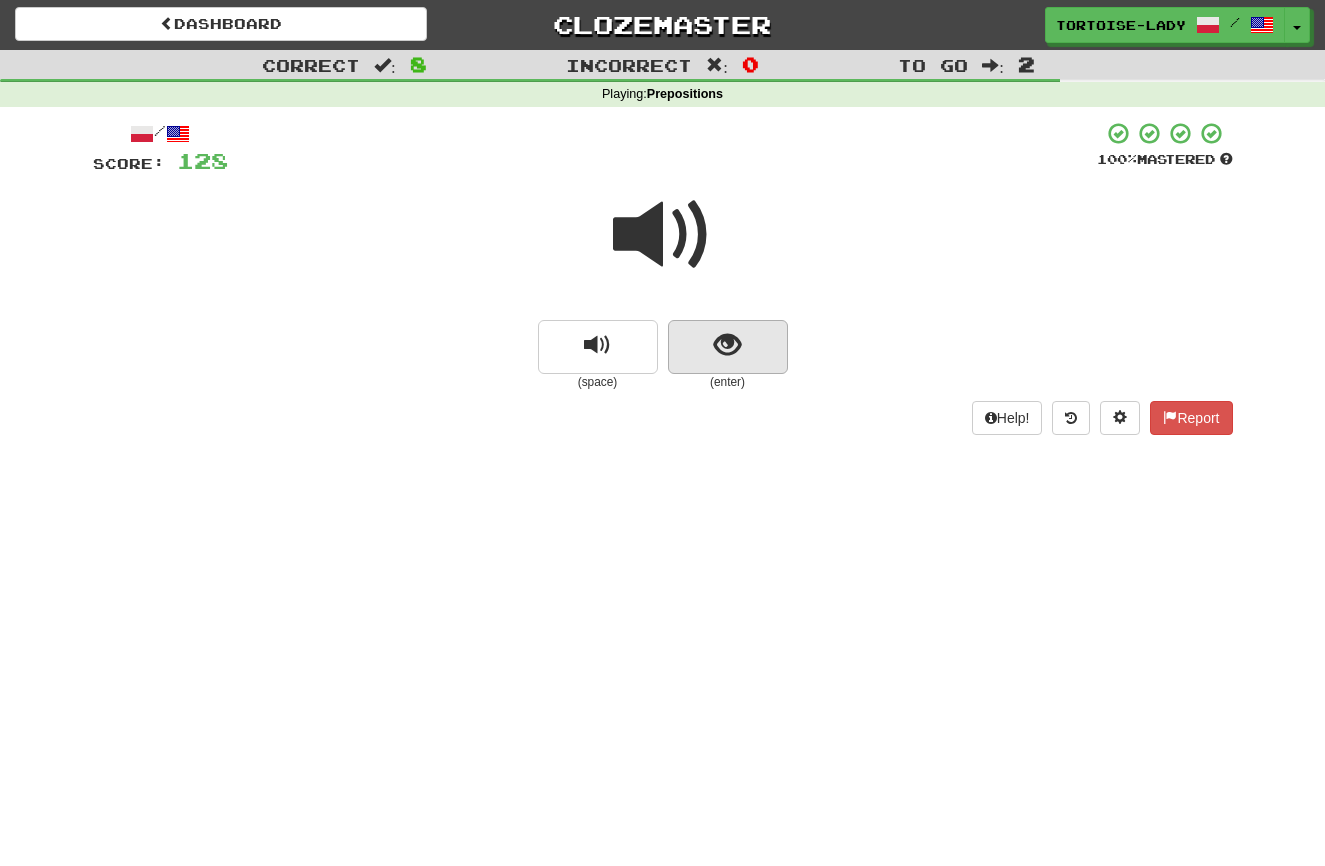 click at bounding box center (728, 347) 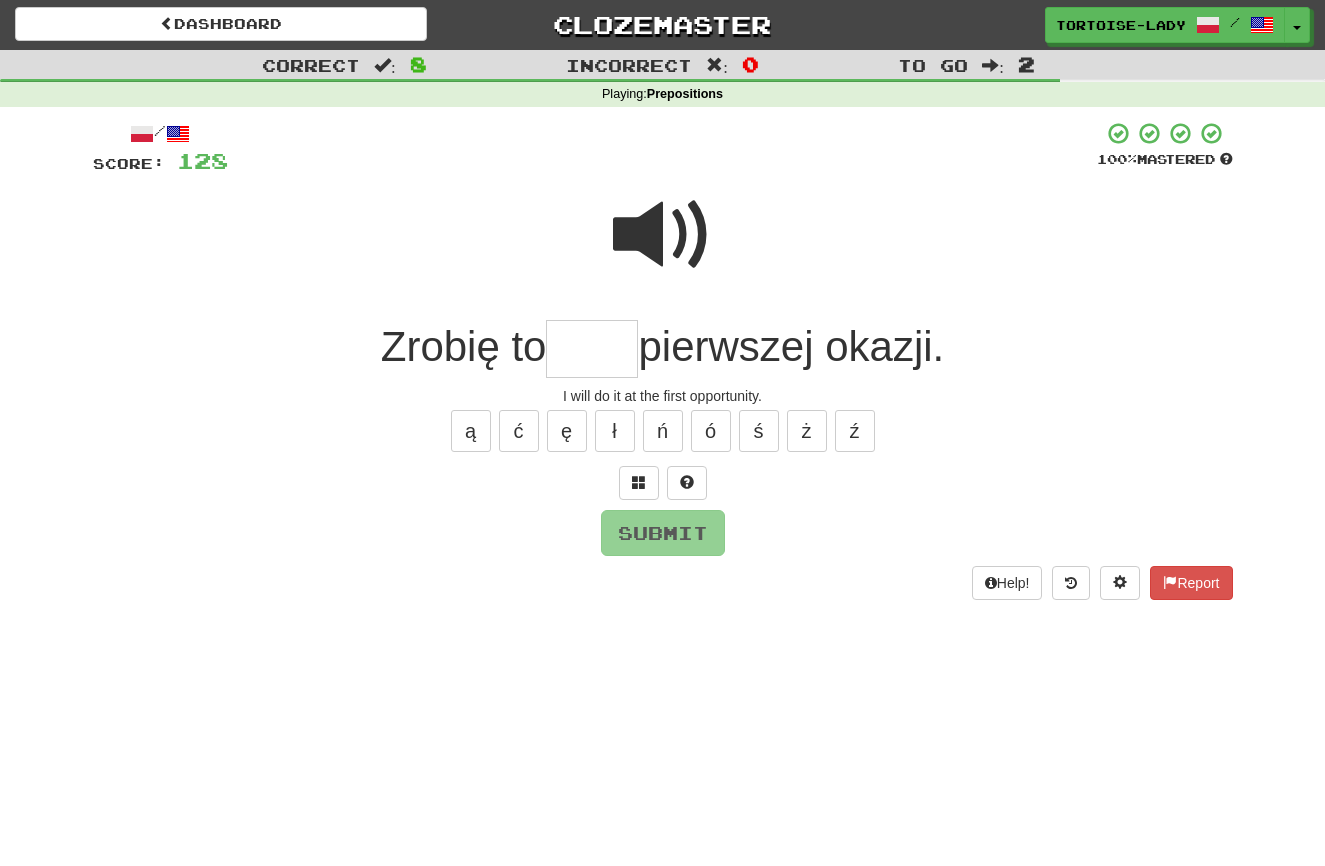 click at bounding box center [663, 235] 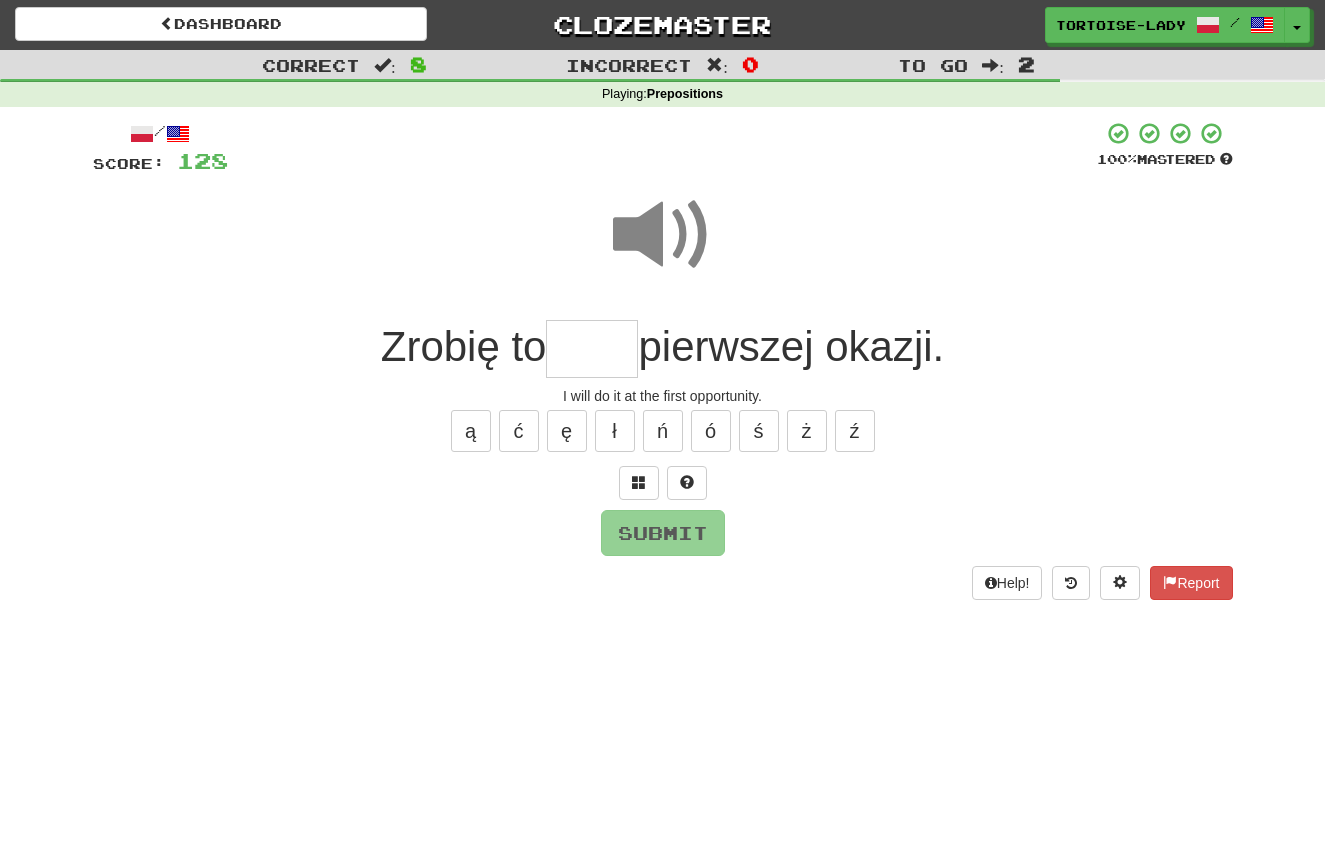 click at bounding box center (592, 349) 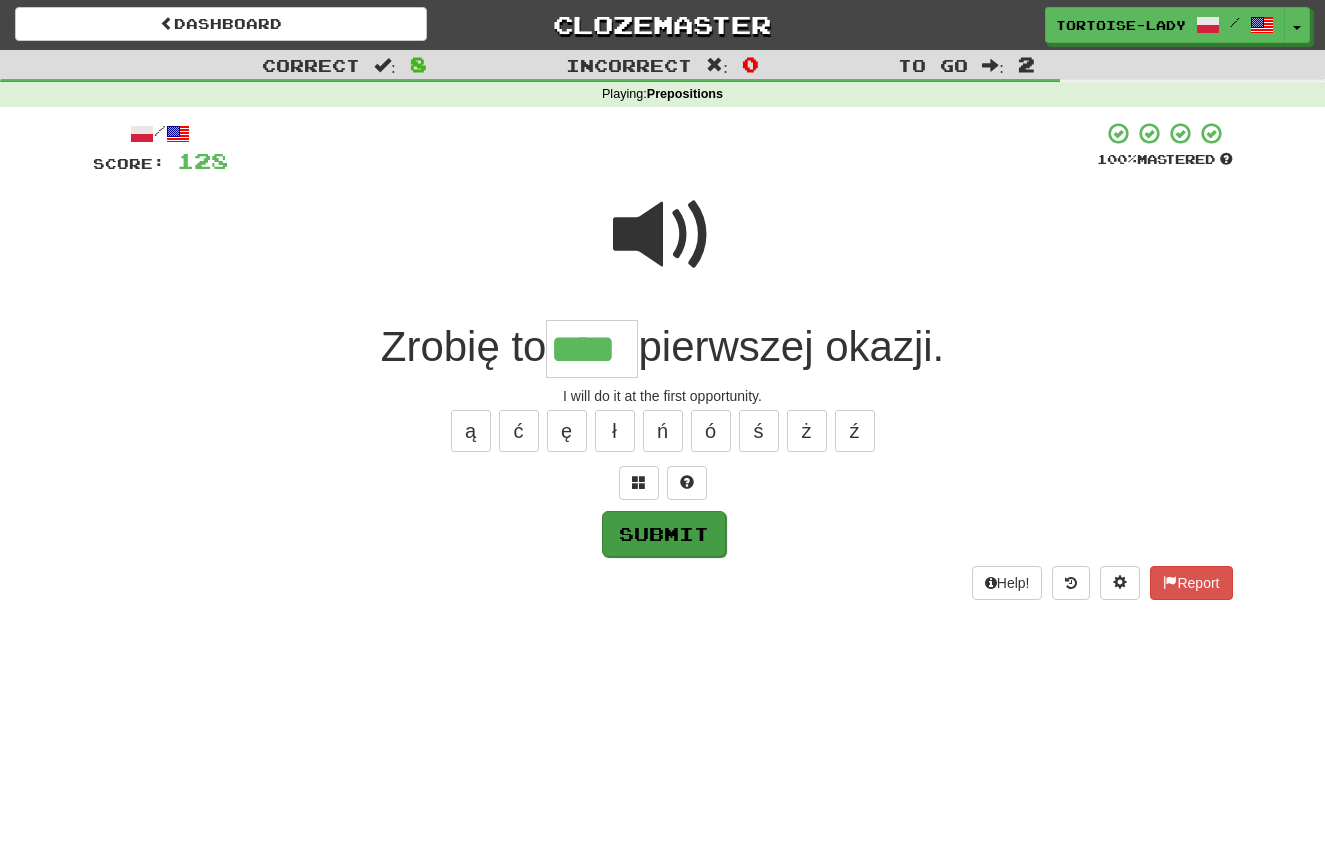 type on "****" 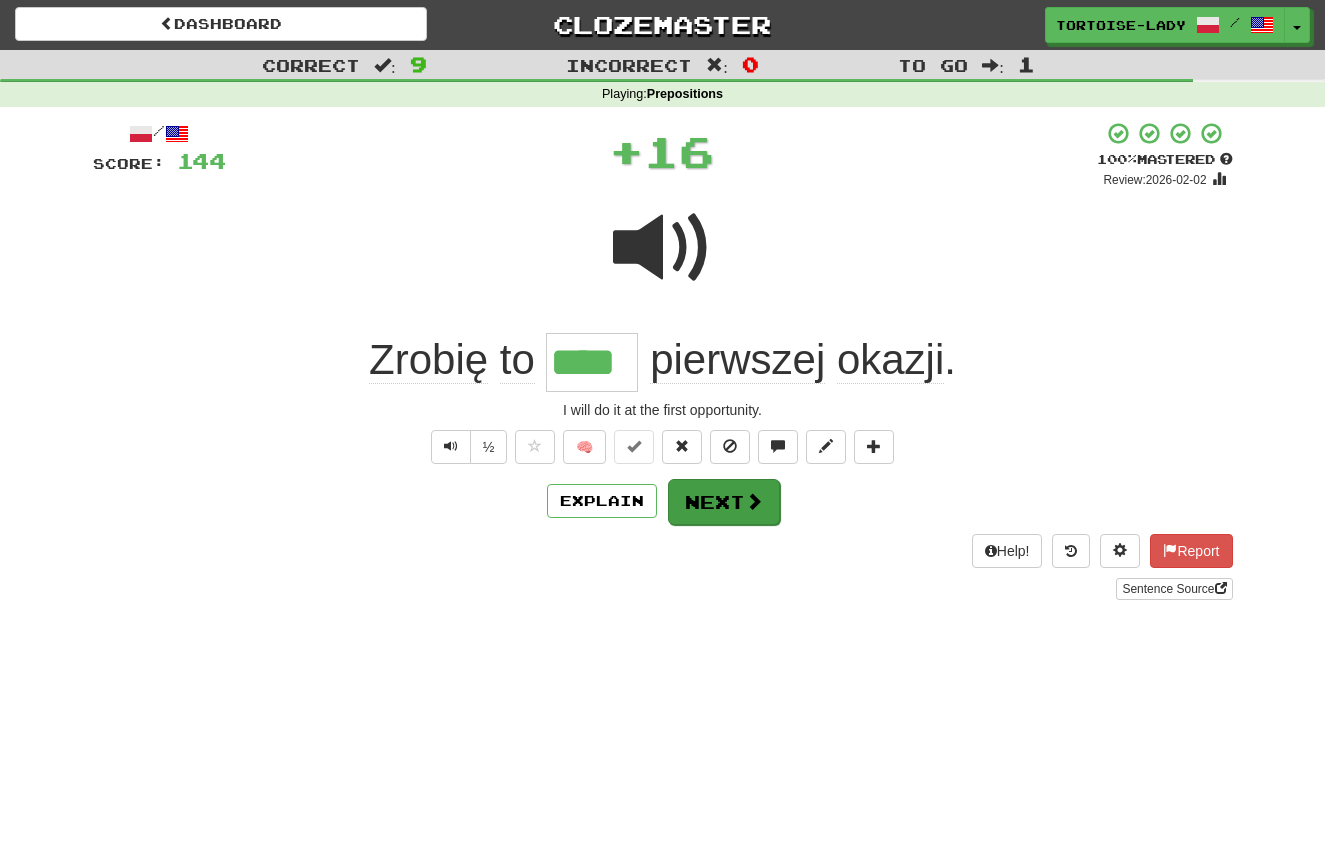 click on "Next" at bounding box center [724, 502] 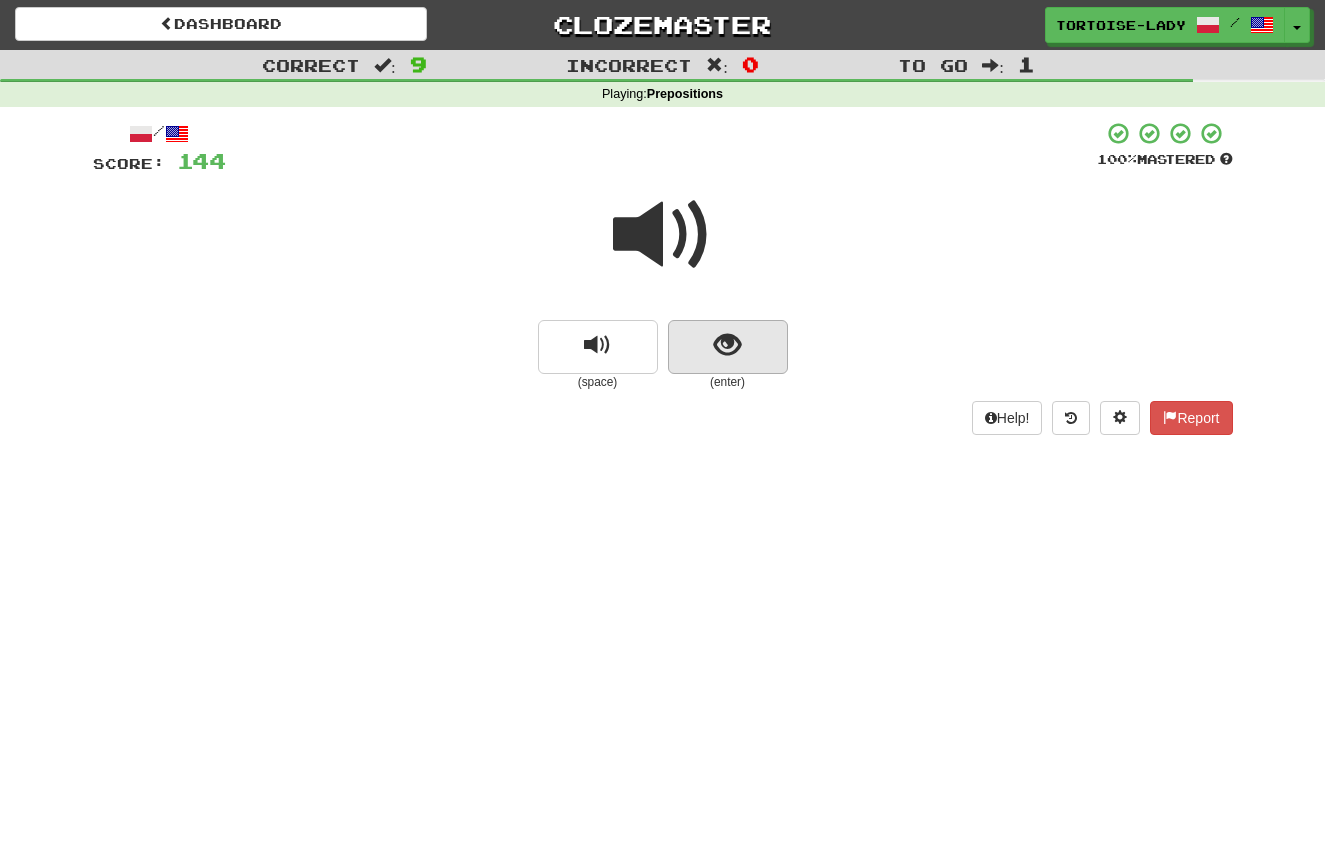 click at bounding box center [727, 345] 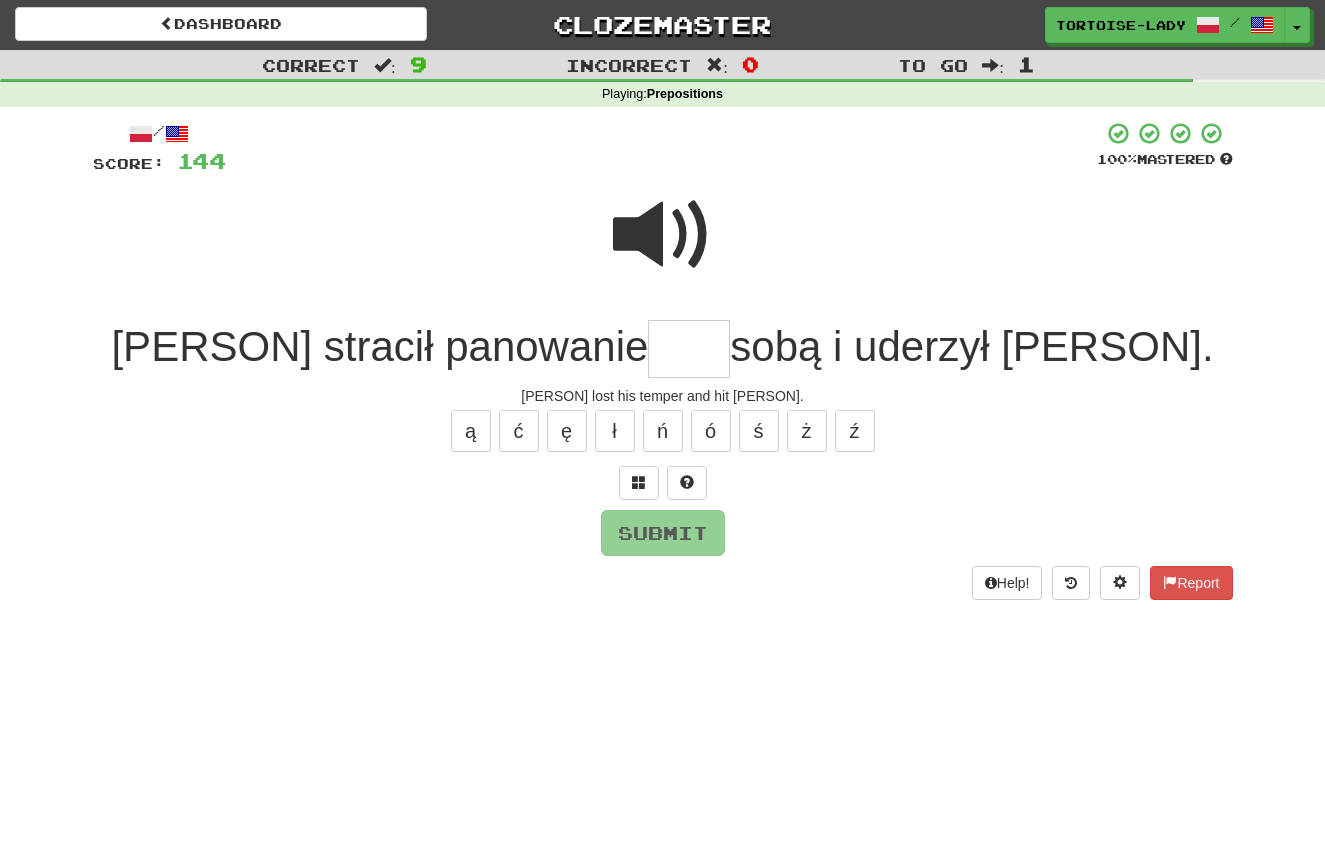 click at bounding box center [663, 235] 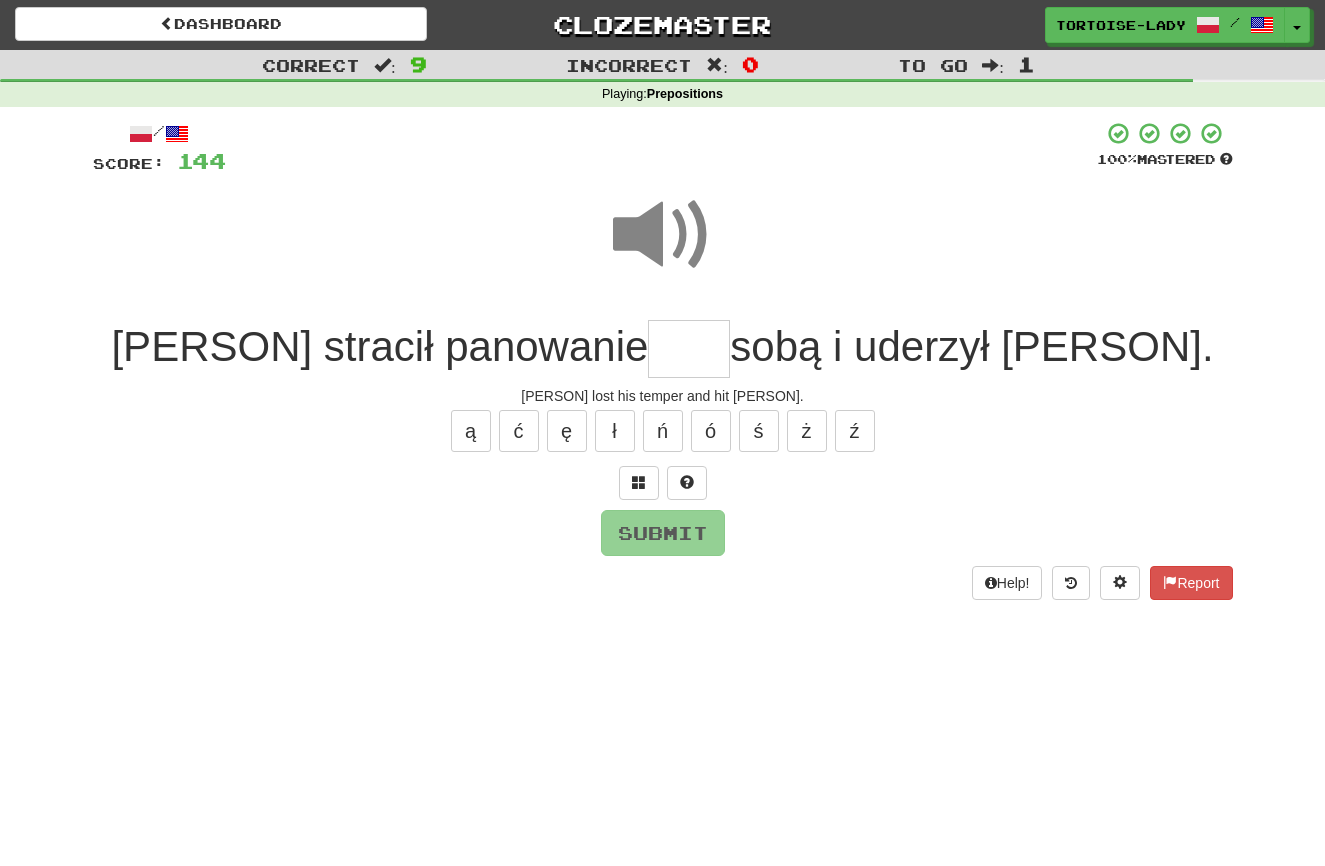 click at bounding box center [689, 349] 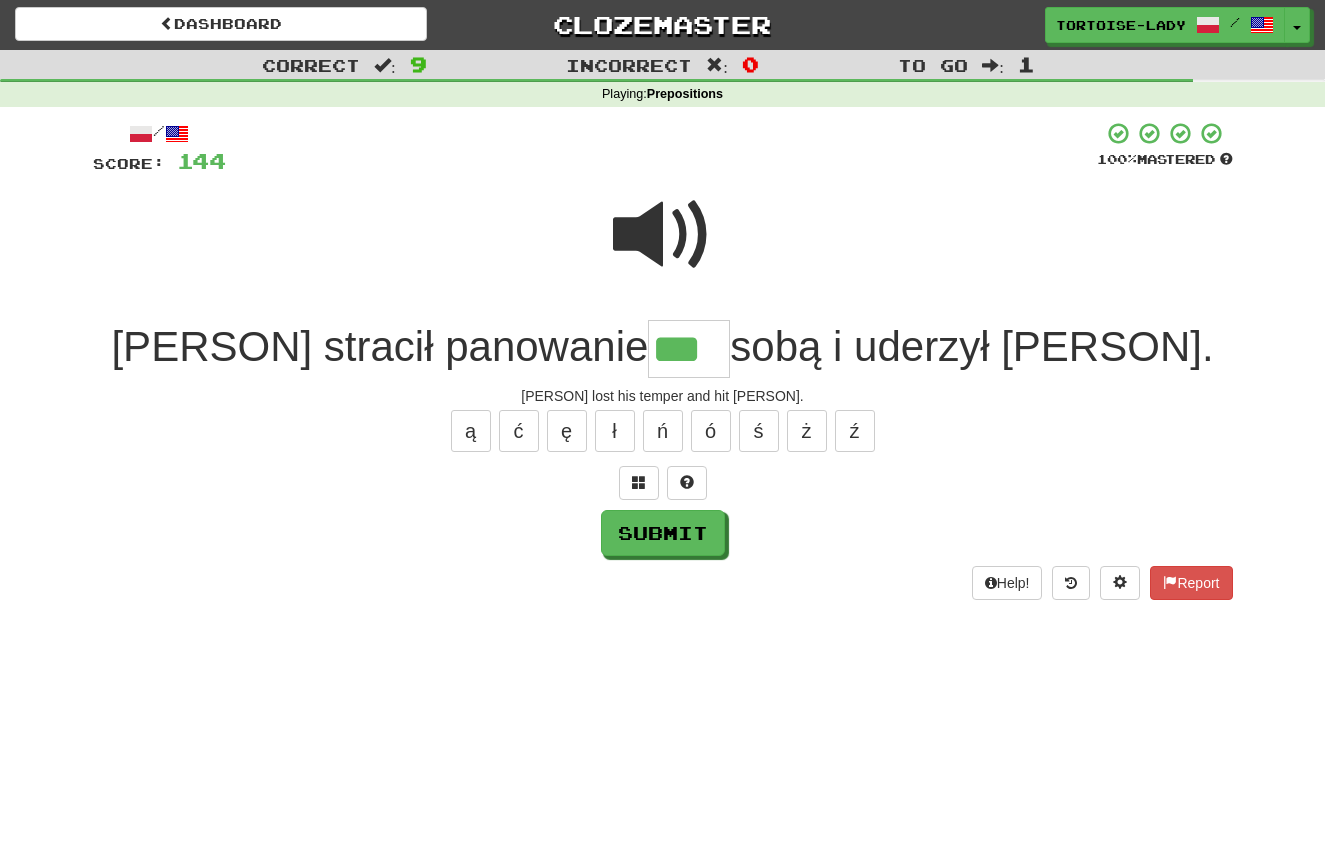 type on "***" 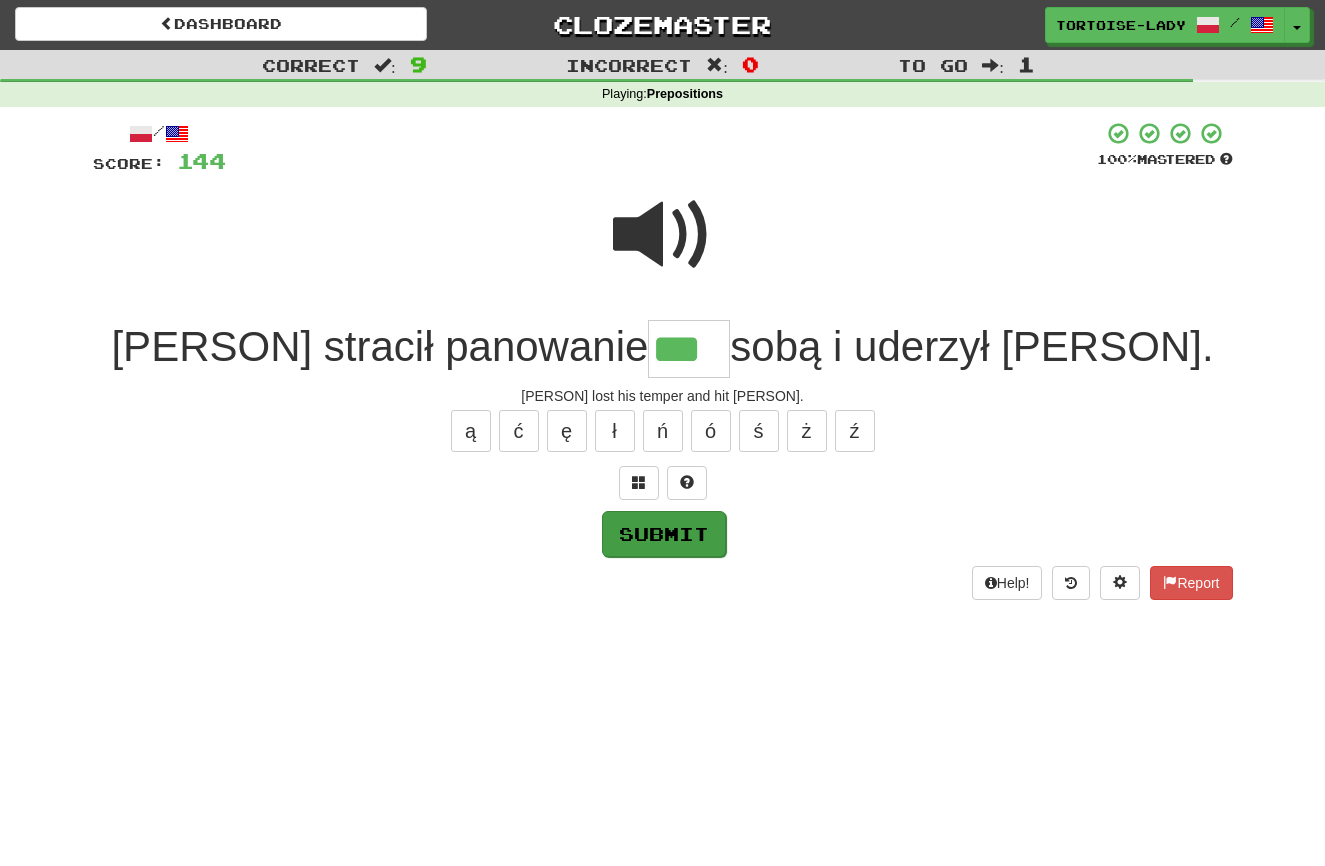 click on "Submit" at bounding box center (664, 534) 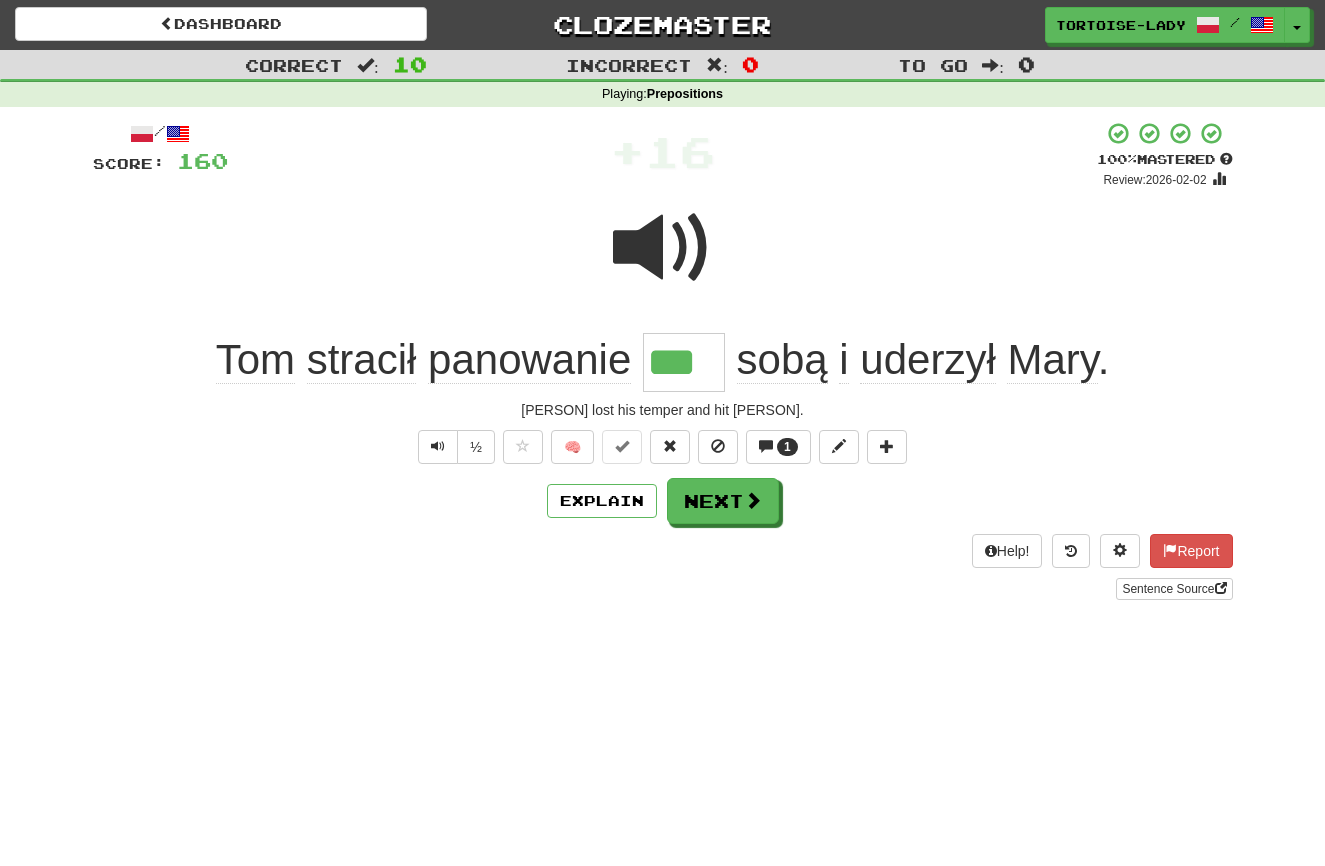 click on "Next" at bounding box center [723, 501] 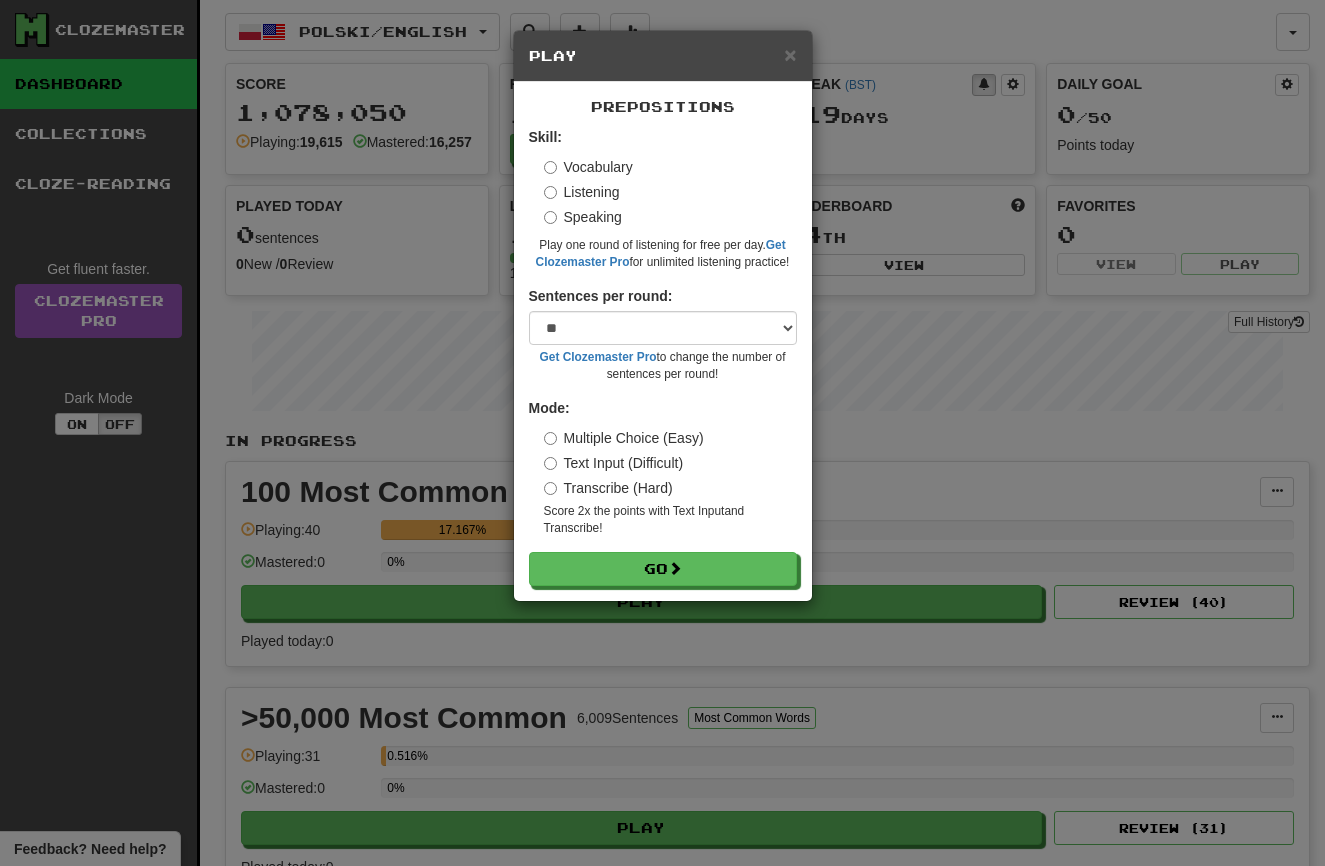 select on "**" 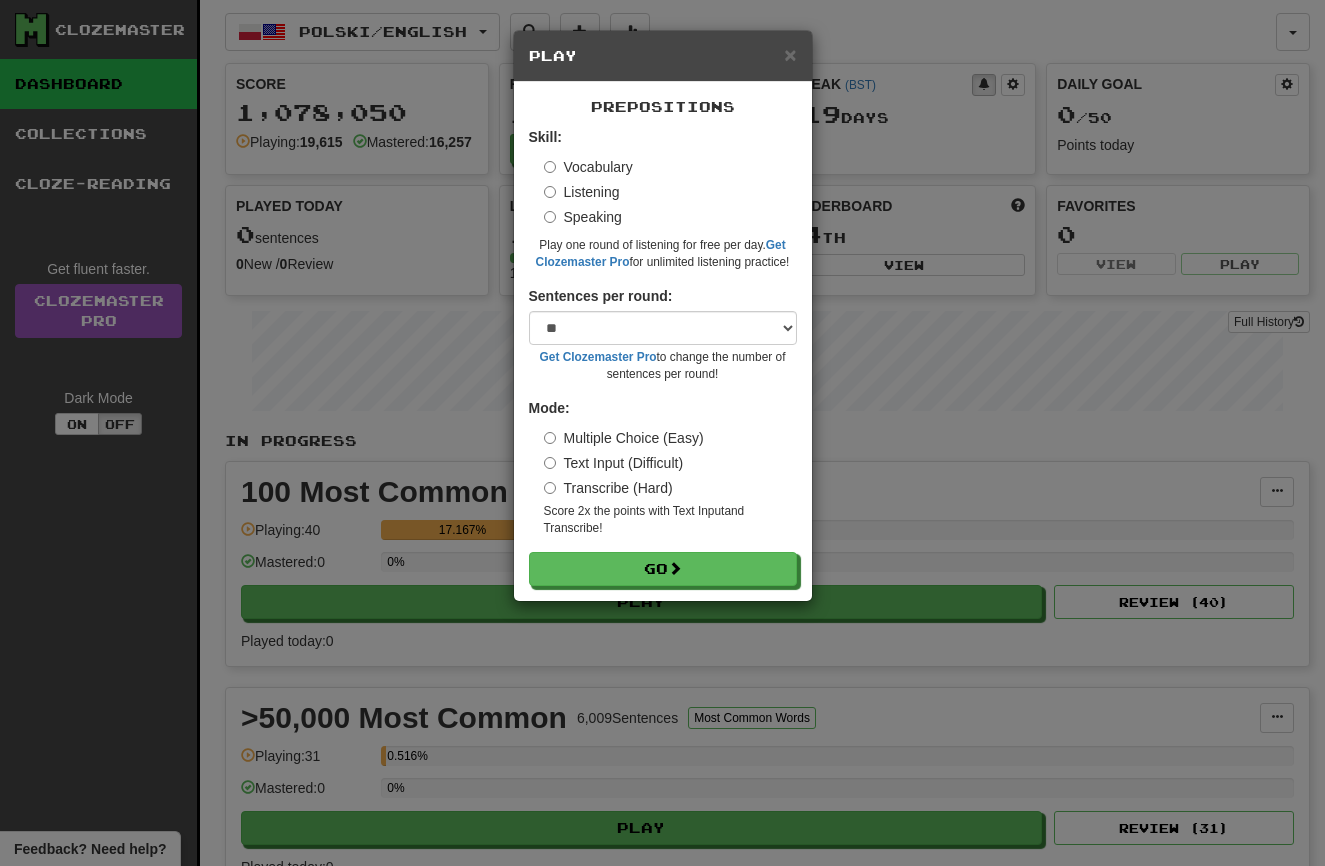 scroll, scrollTop: 741, scrollLeft: 0, axis: vertical 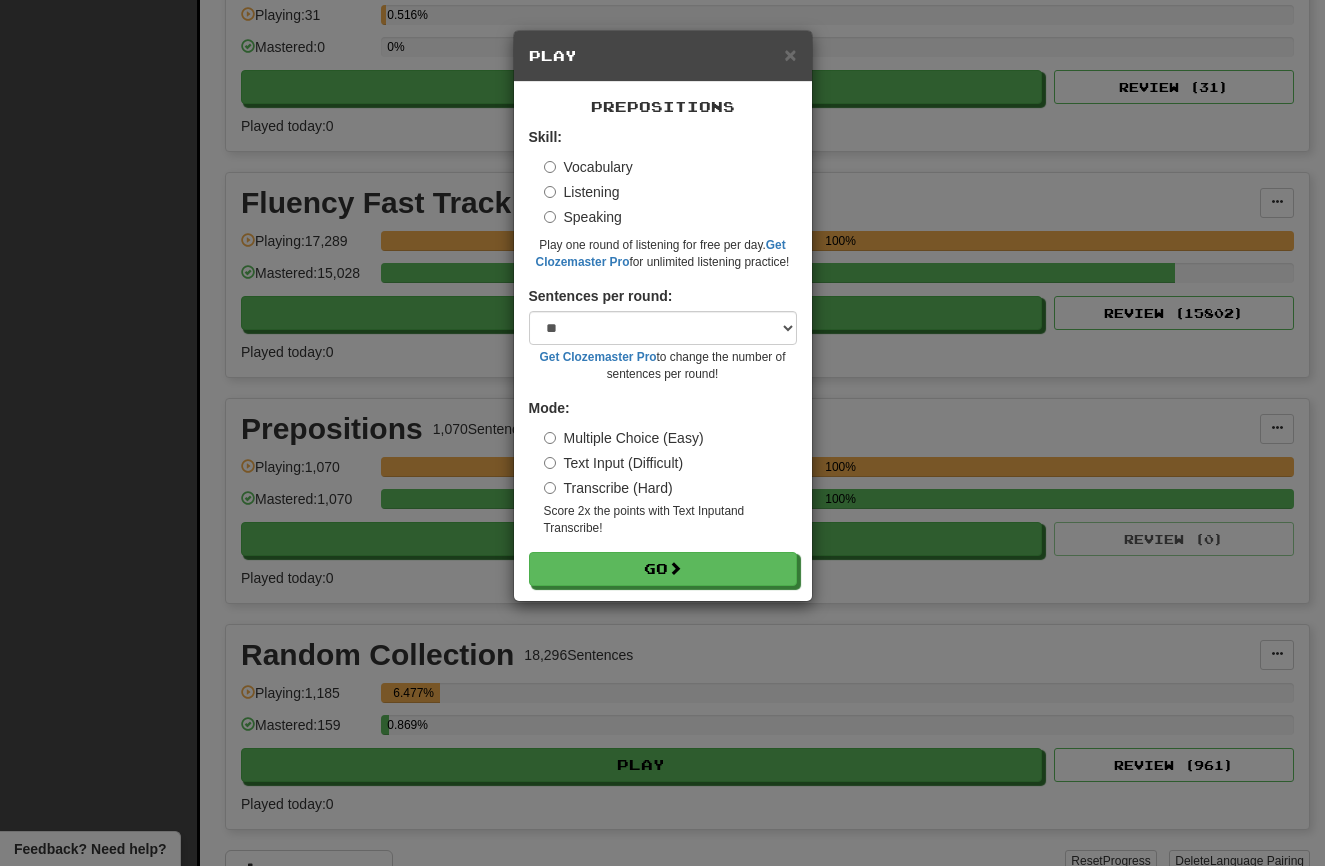 click on "× Play Prepositions Skill: Vocabulary Listening Speaking Play one round of listening for free per day.  Get Clozemaster Pro  for unlimited listening practice! Sentences per round: * ** ** ** ** ** *** ******** Get Clozemaster Pro  to change the number of sentences per round! Mode: Multiple Choice (Easy) Text Input (Difficult) Transcribe (Hard) Score 2x the points with Text Input  and Transcribe ! Go" at bounding box center [662, 433] 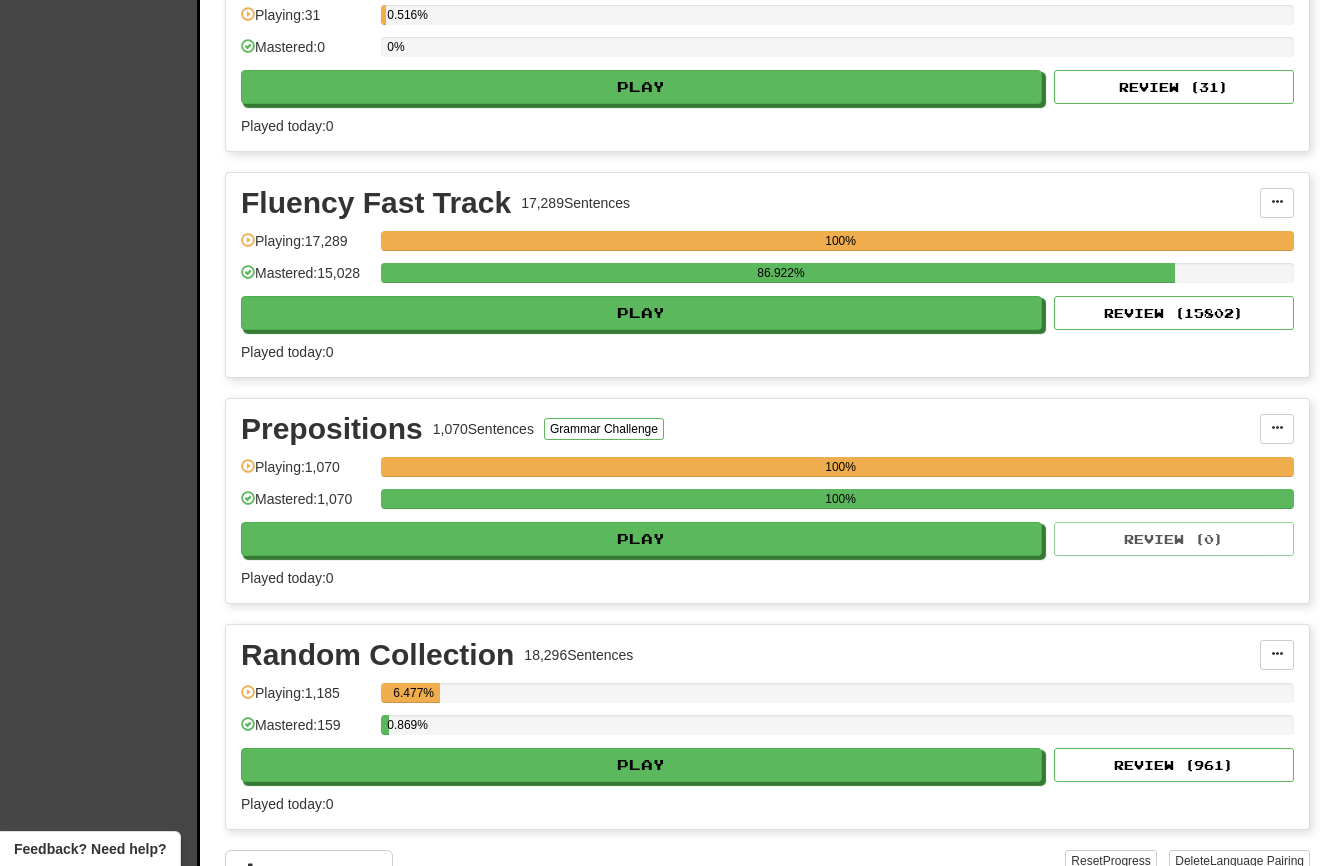 click on "Play" at bounding box center (641, 313) 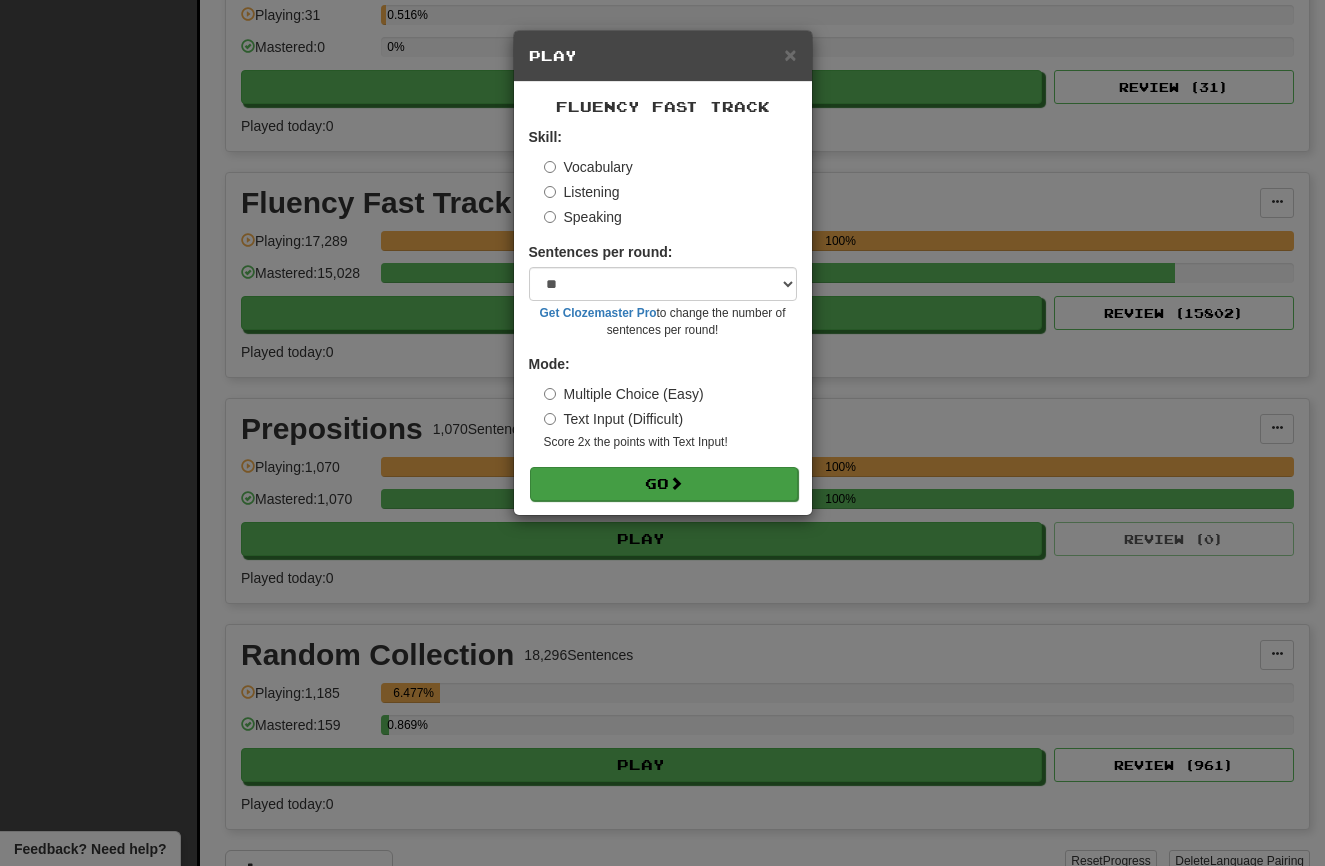 click on "Go" at bounding box center (664, 484) 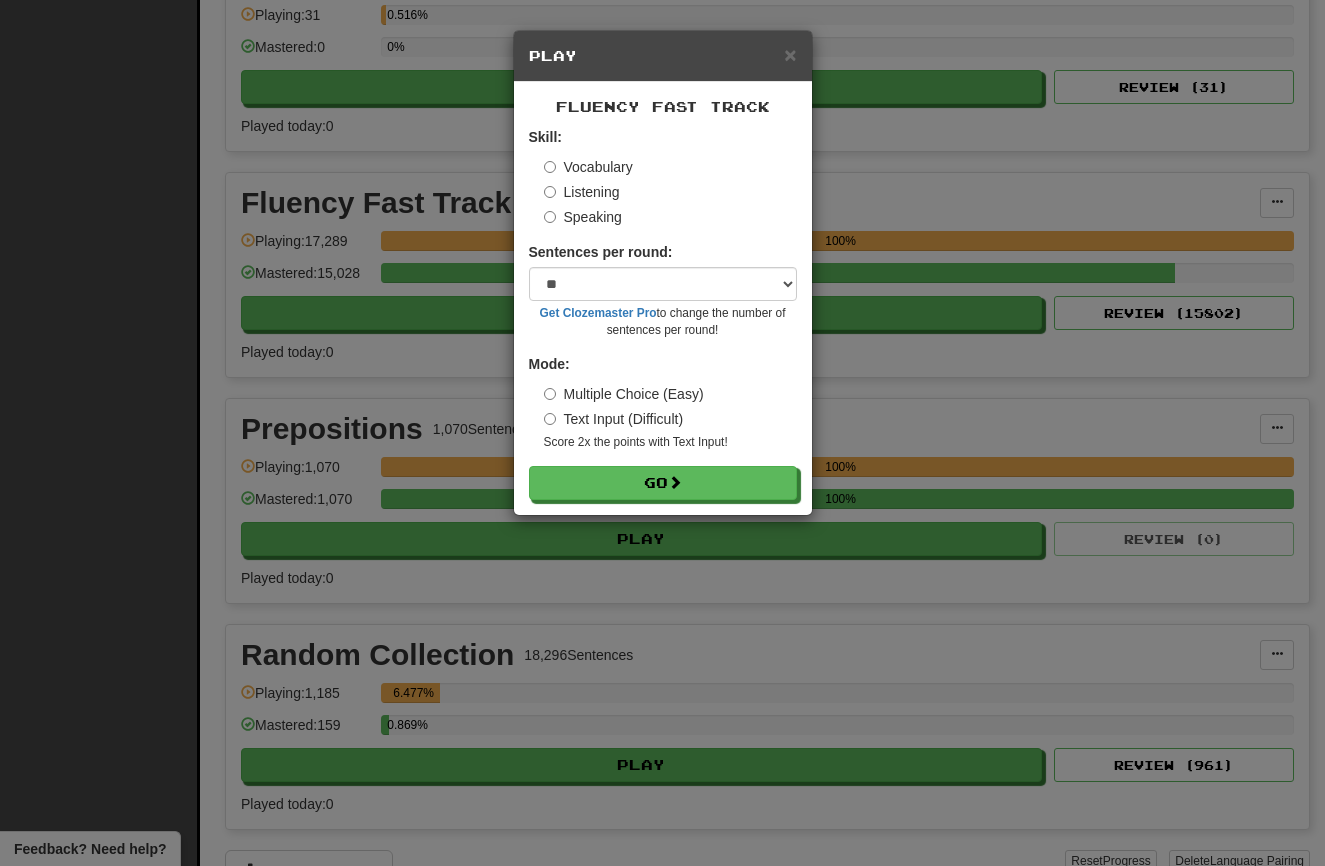 click on "× Play Fluency Fast Track Skill: Vocabulary Listening Speaking Sentences per round: * ** ** ** ** ** *** ******** Get Clozemaster Pro  to change the number of sentences per round! Mode: Multiple Choice (Easy) Text Input (Difficult) Score 2x the points with Text Input ! Go" at bounding box center (662, 433) 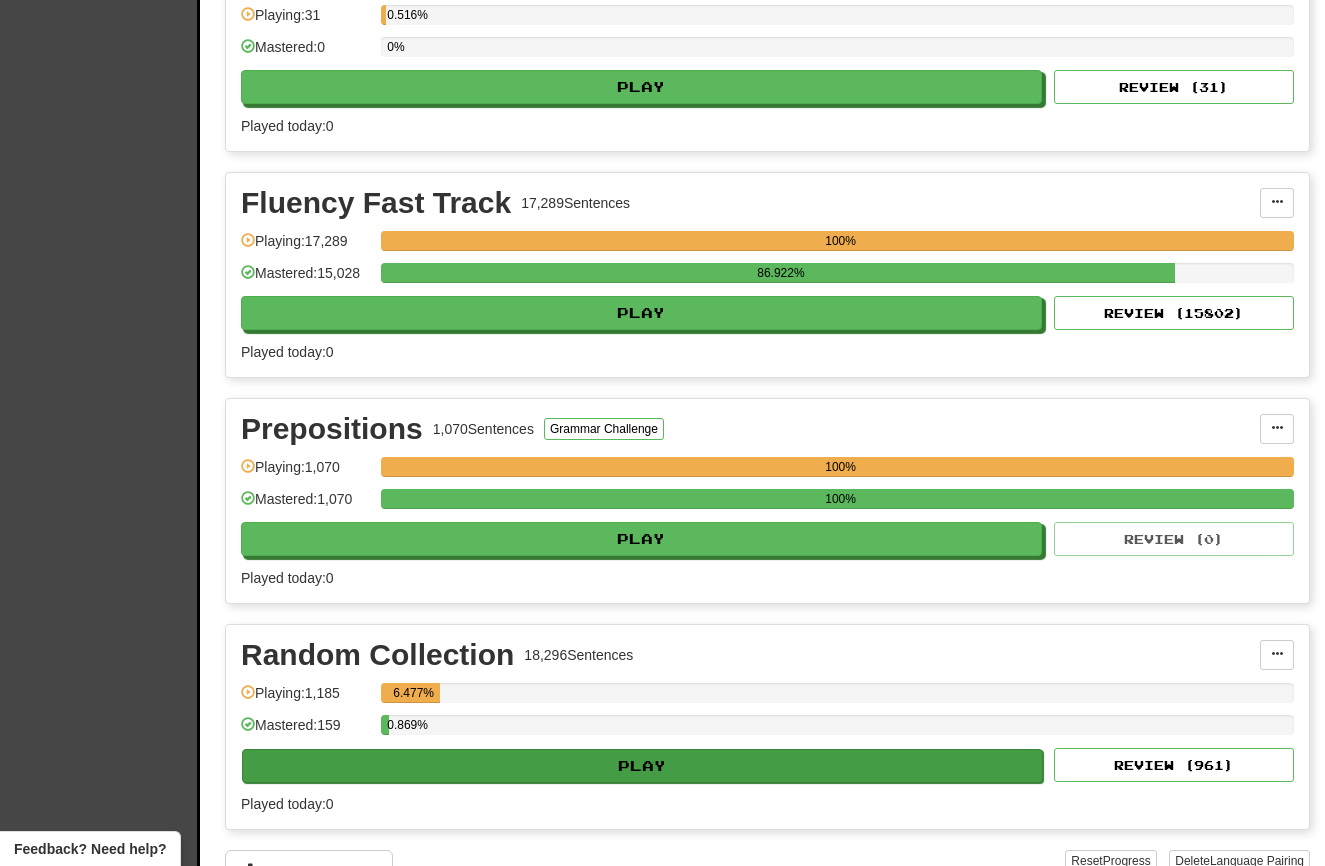 click on "Play" at bounding box center (642, 766) 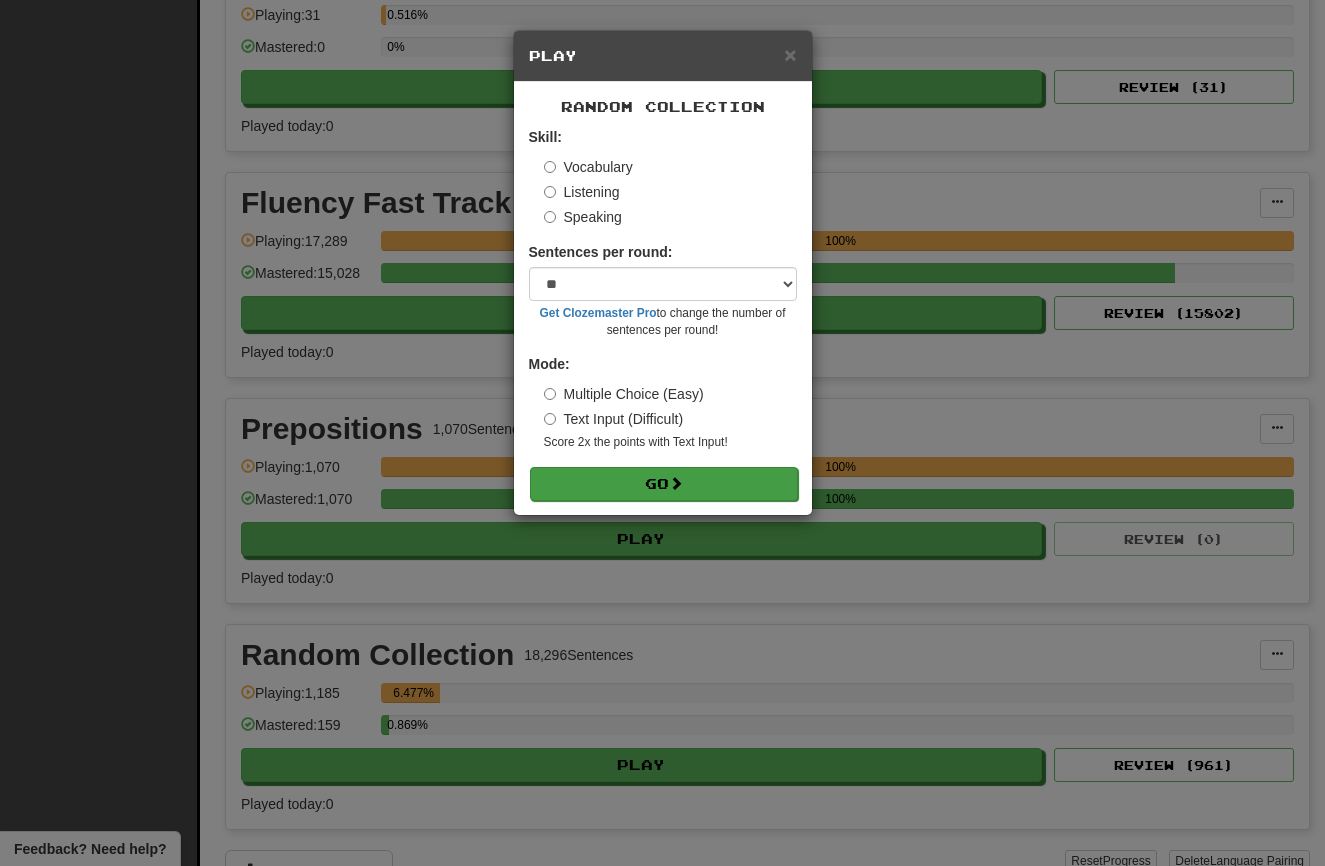 click on "Go" at bounding box center (664, 484) 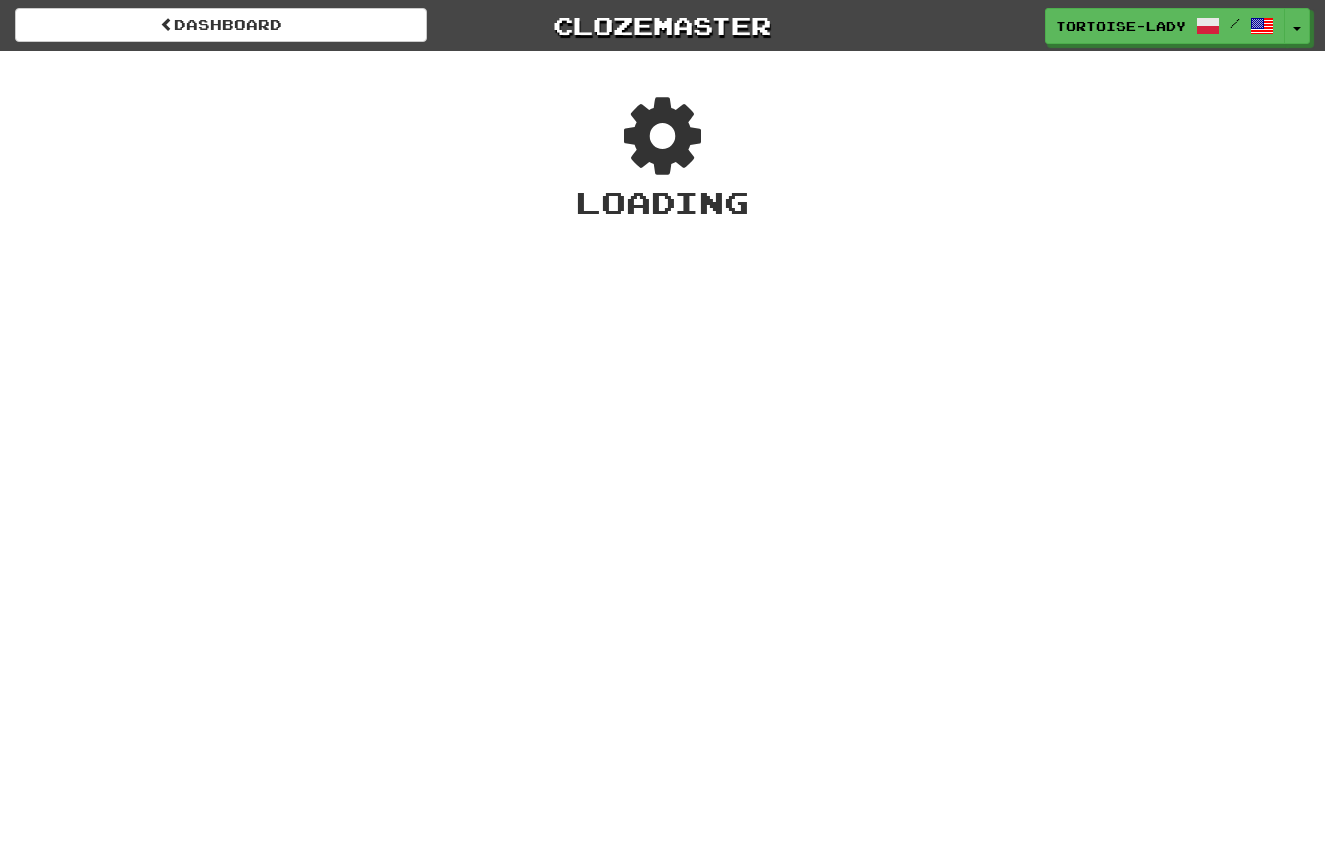 scroll, scrollTop: 0, scrollLeft: 0, axis: both 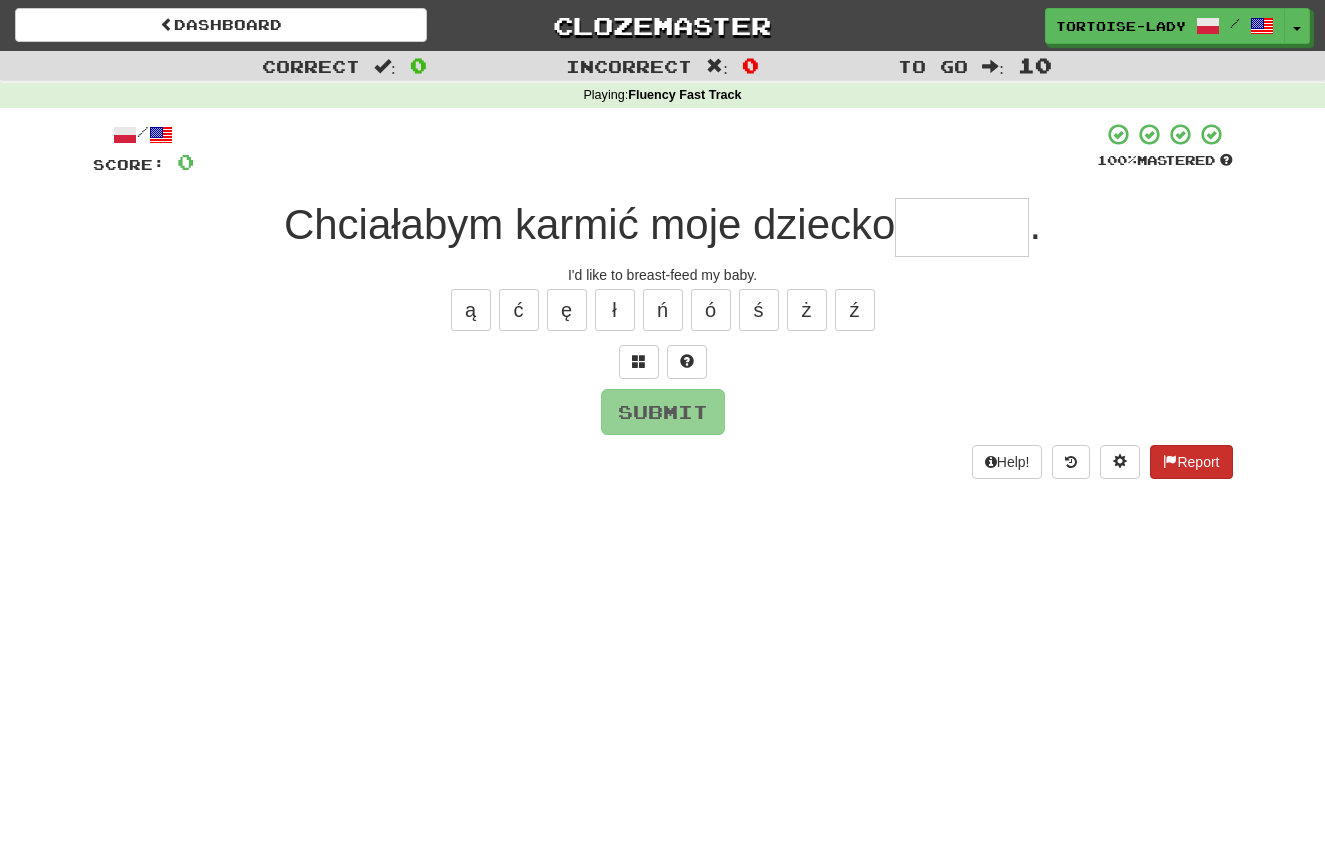 click on "Report" at bounding box center [1191, 462] 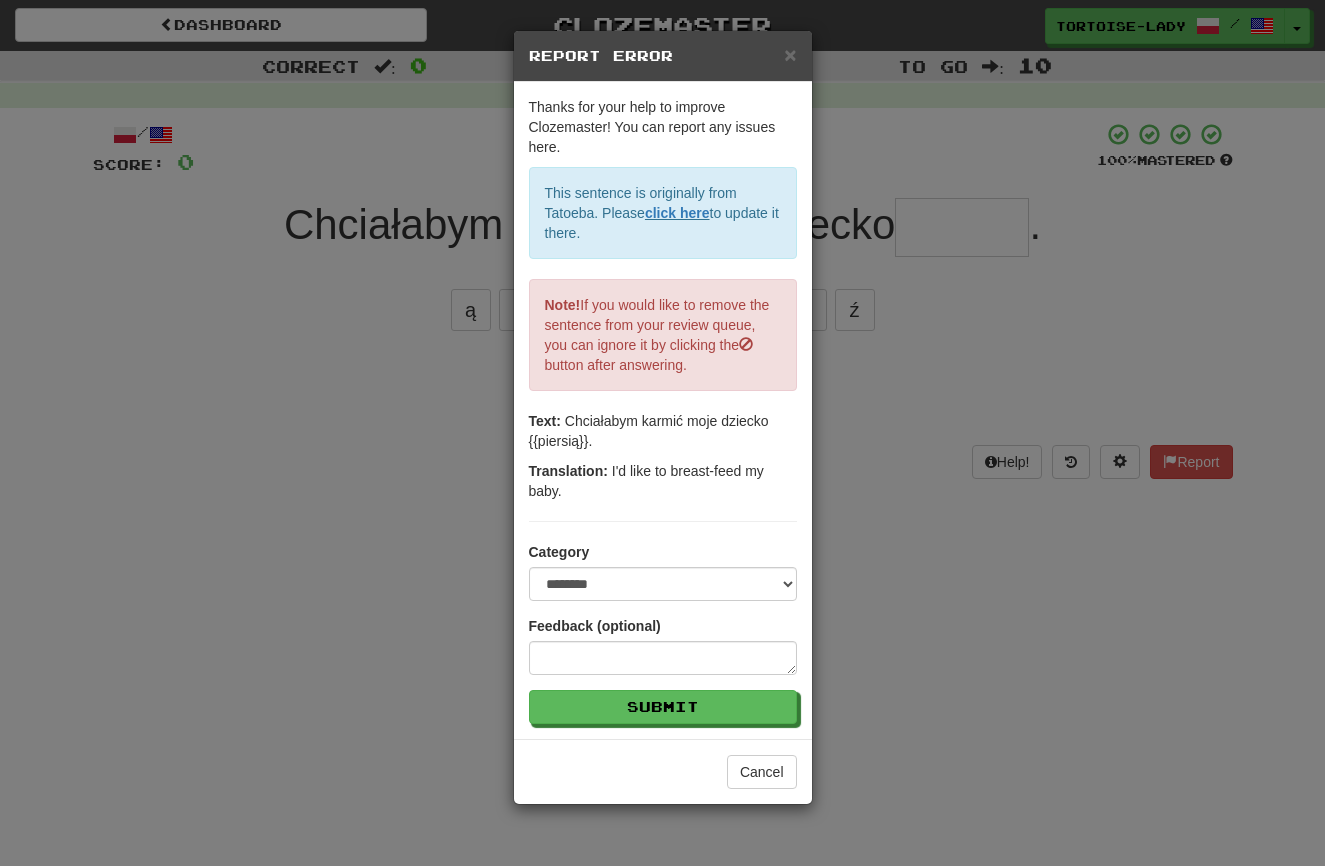 click on "×" at bounding box center (790, 54) 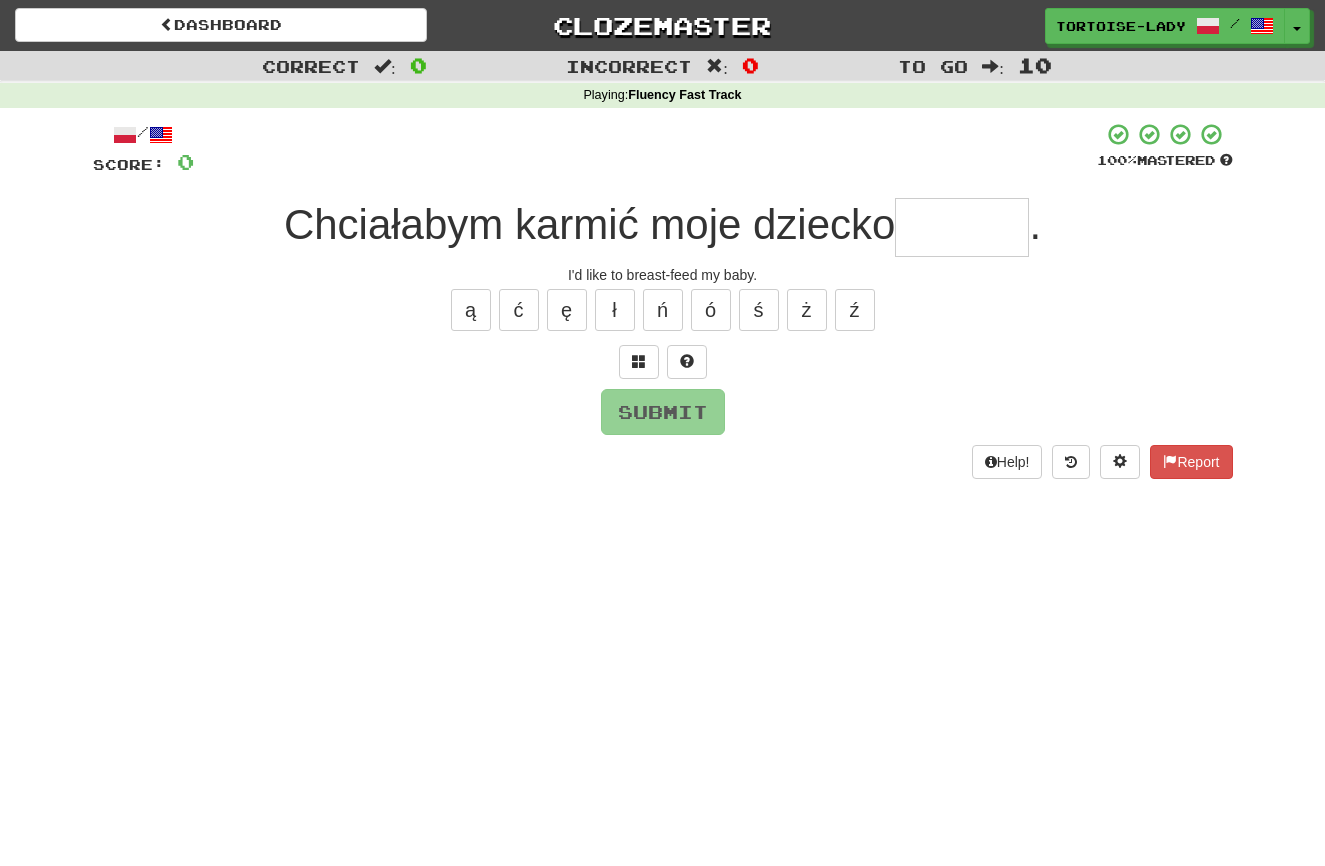 click at bounding box center (962, 227) 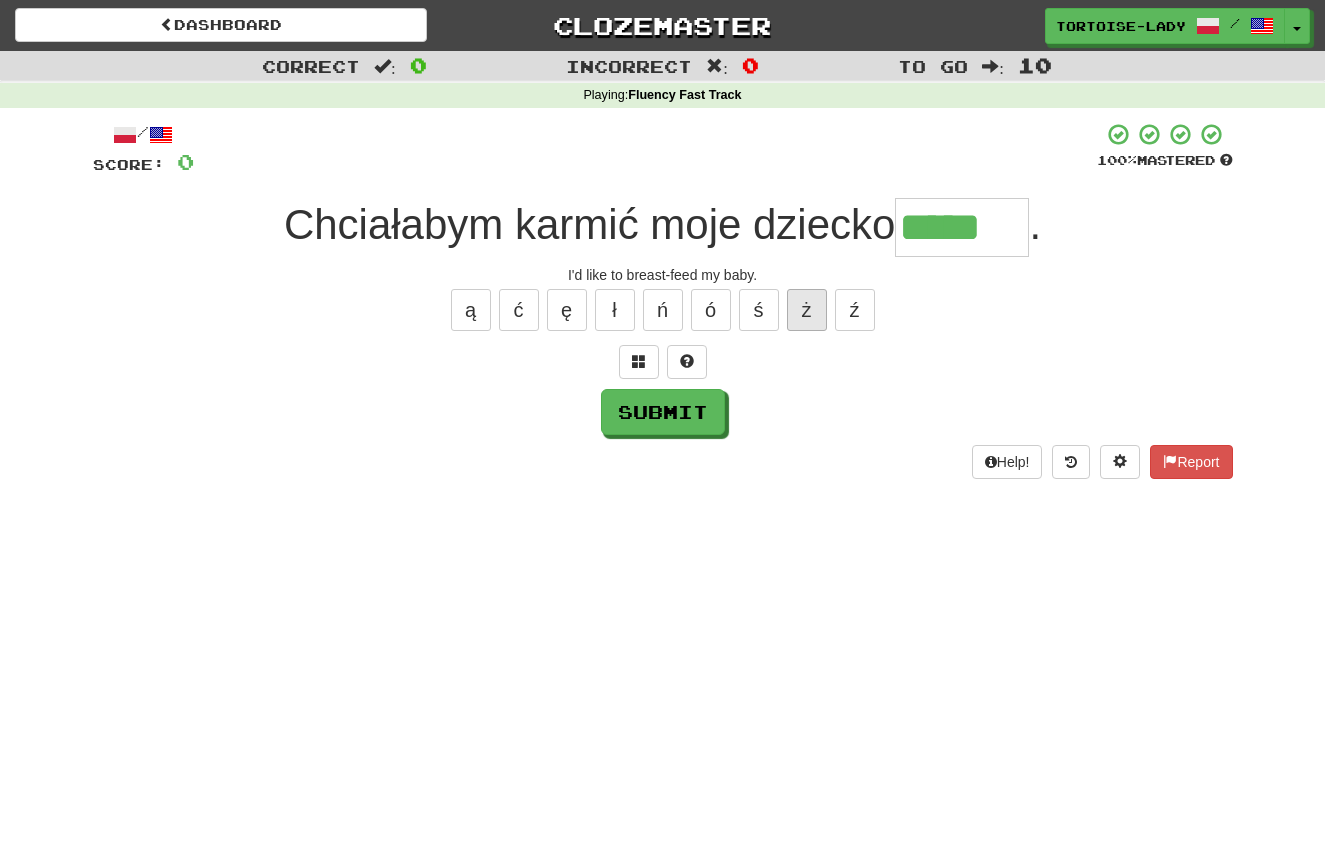 click on "ż" at bounding box center (807, 310) 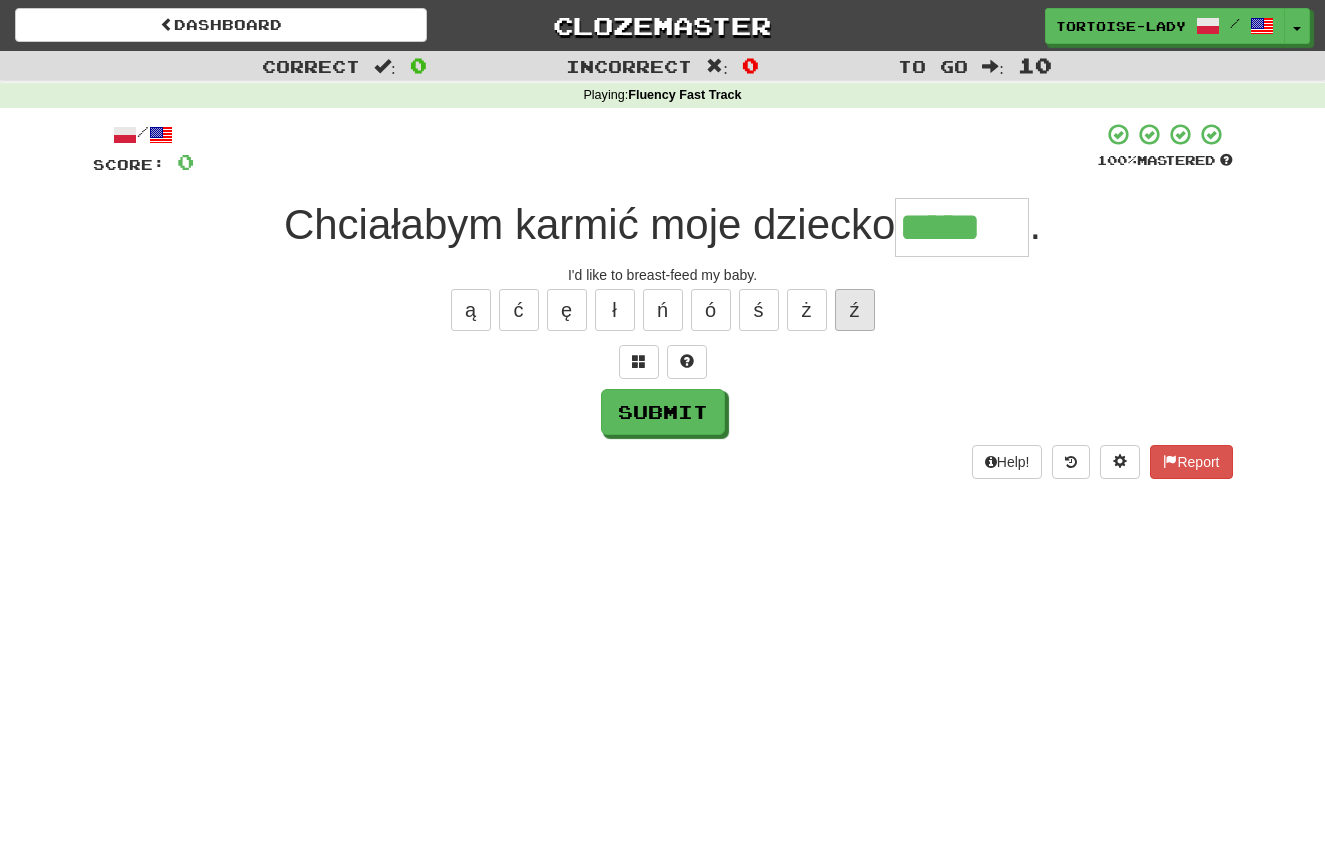 click on "ź" at bounding box center (855, 310) 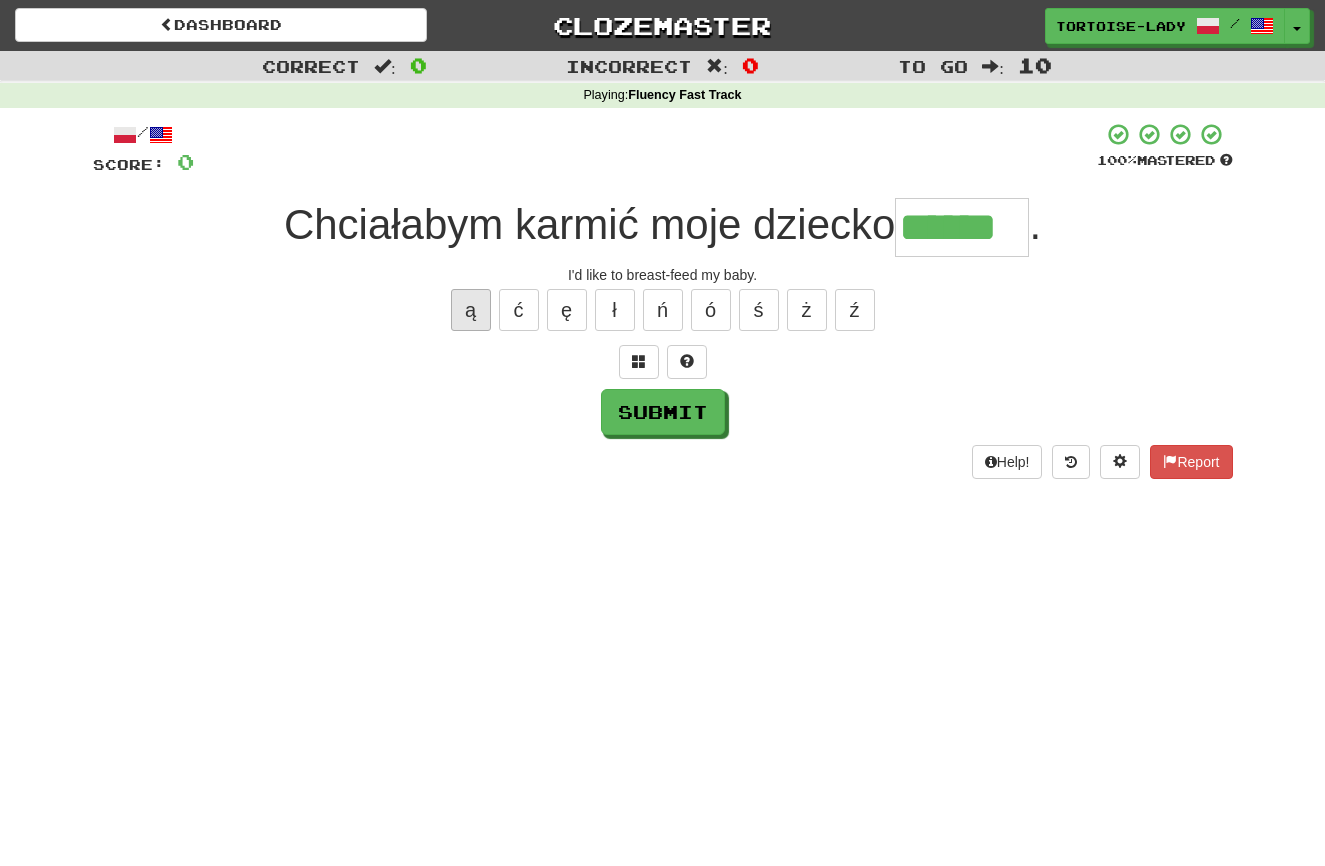 click on "ą" at bounding box center (471, 310) 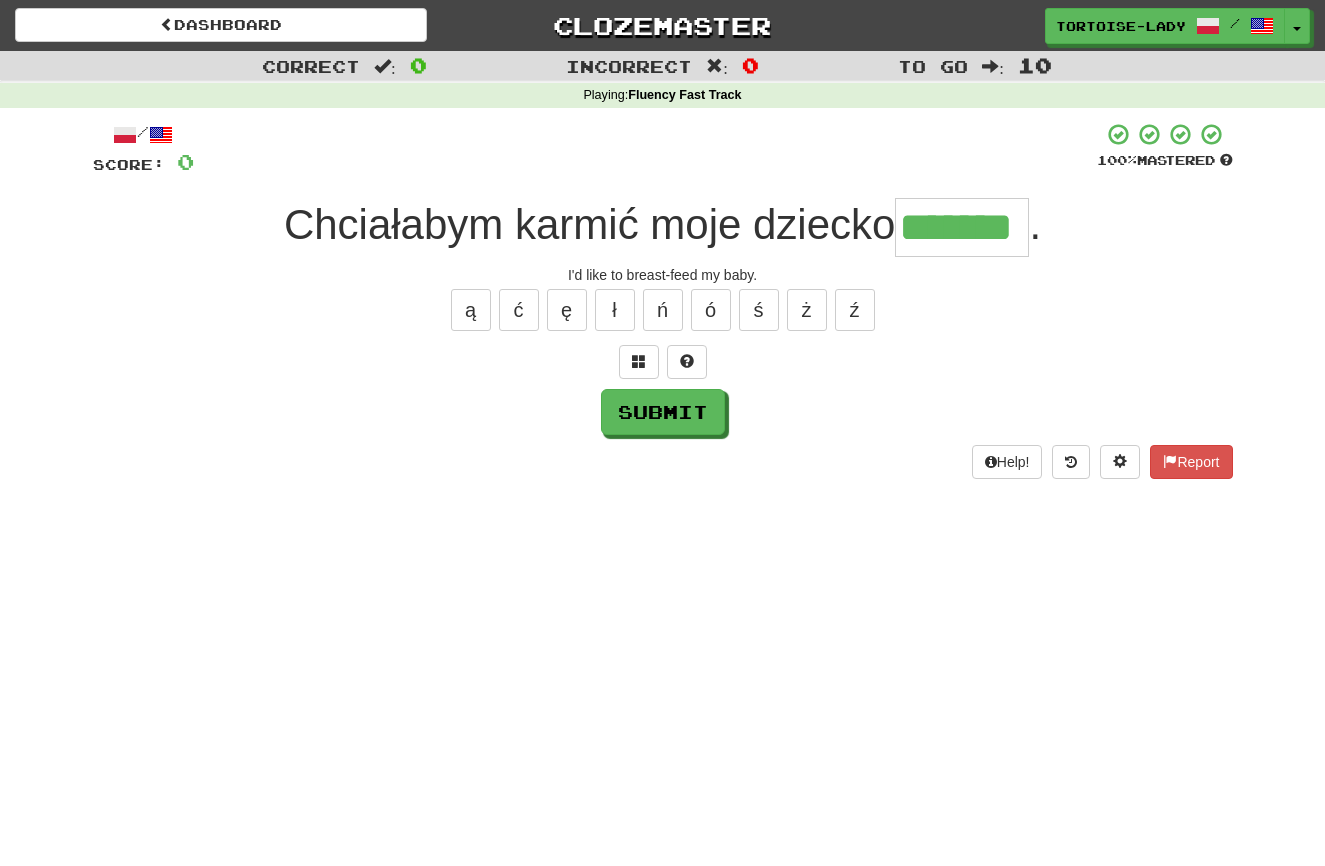 click on "Submit" at bounding box center [663, 412] 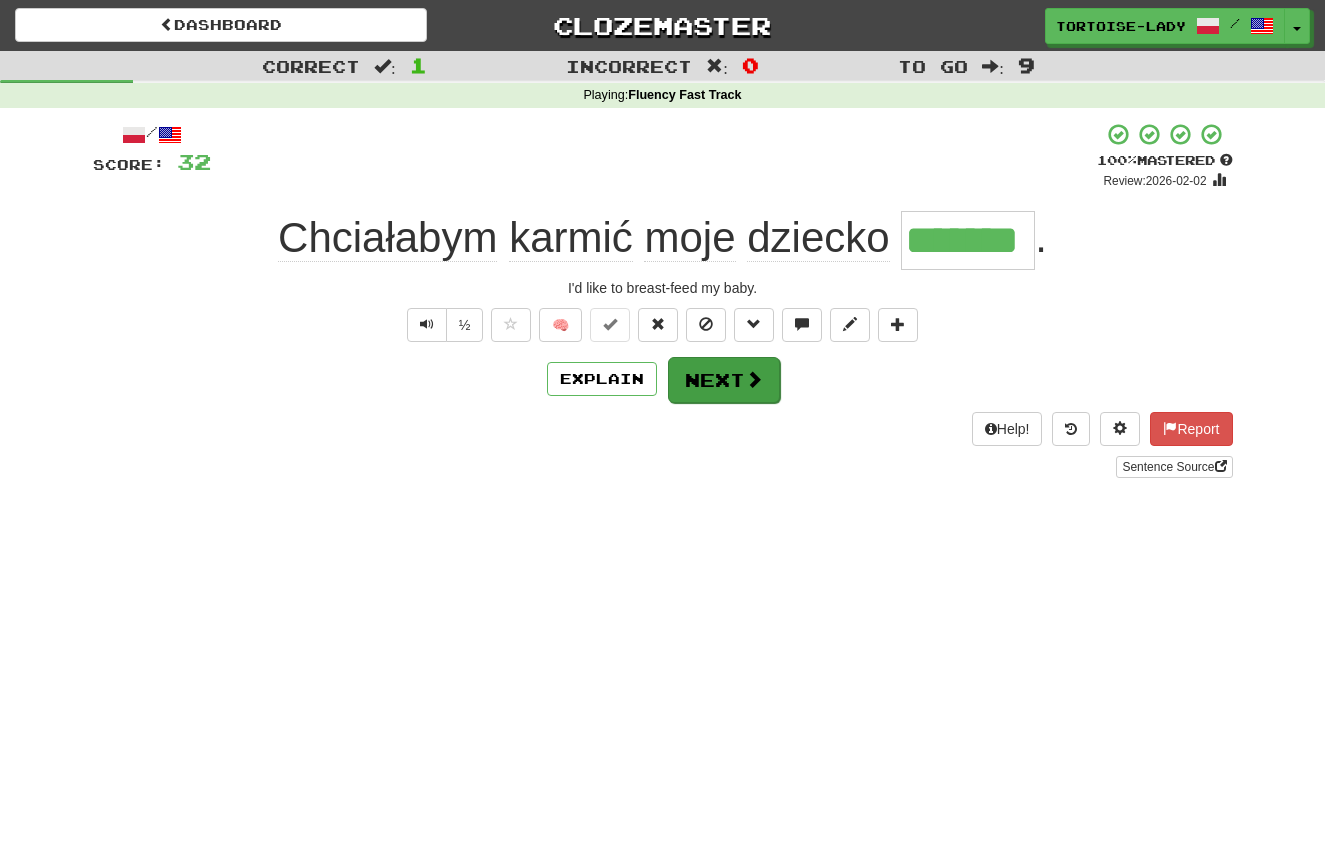 click on "Next" at bounding box center [724, 380] 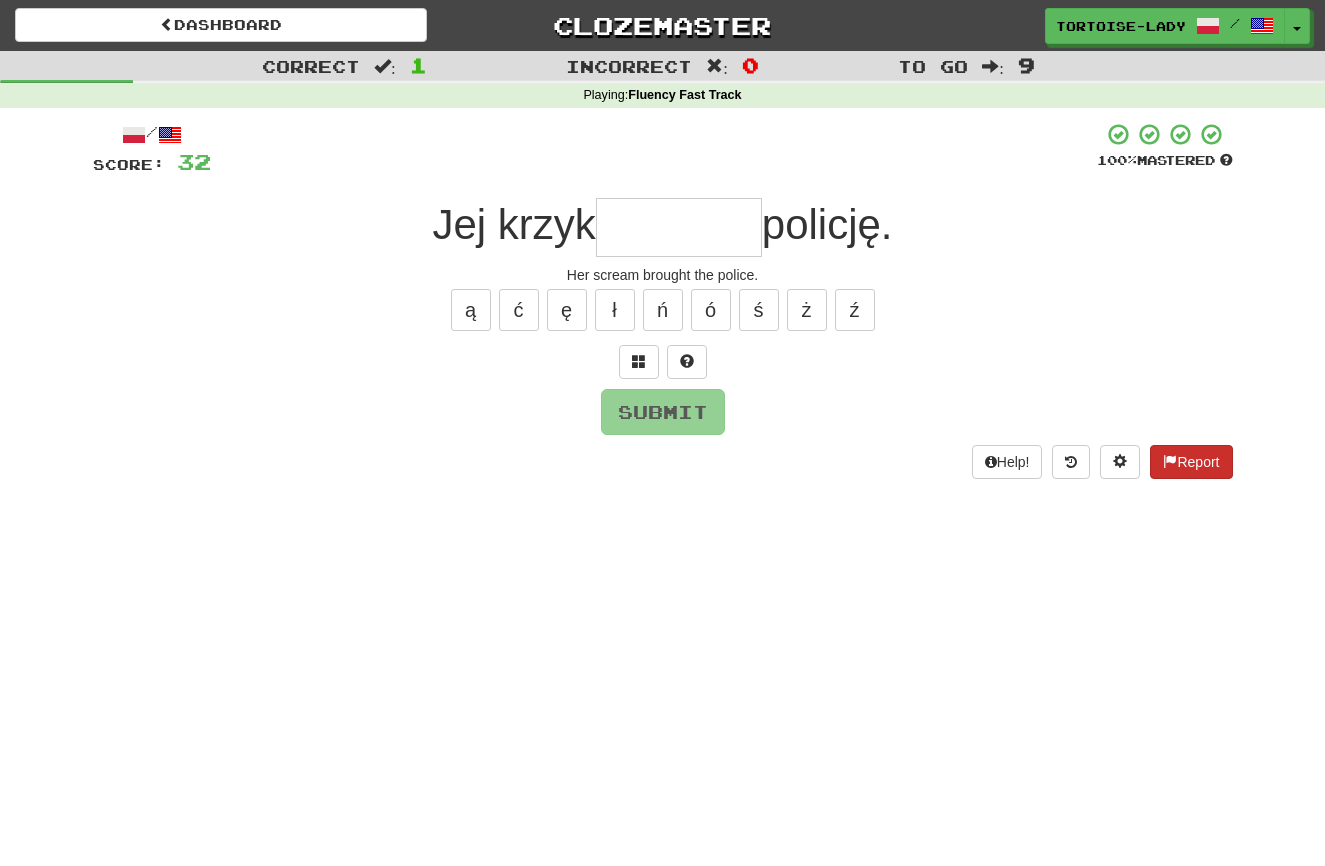 click on "Report" at bounding box center (1191, 462) 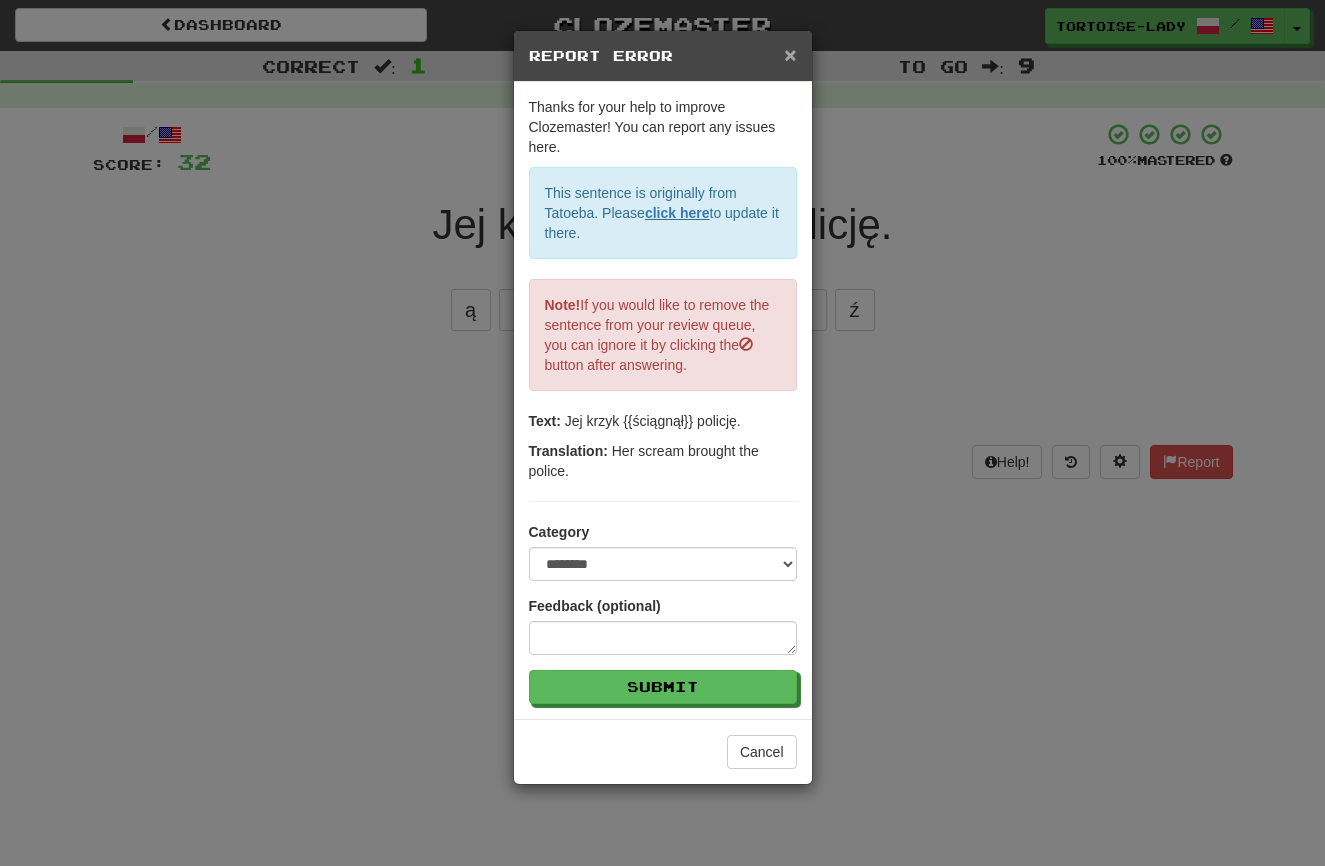 click on "×" at bounding box center (790, 54) 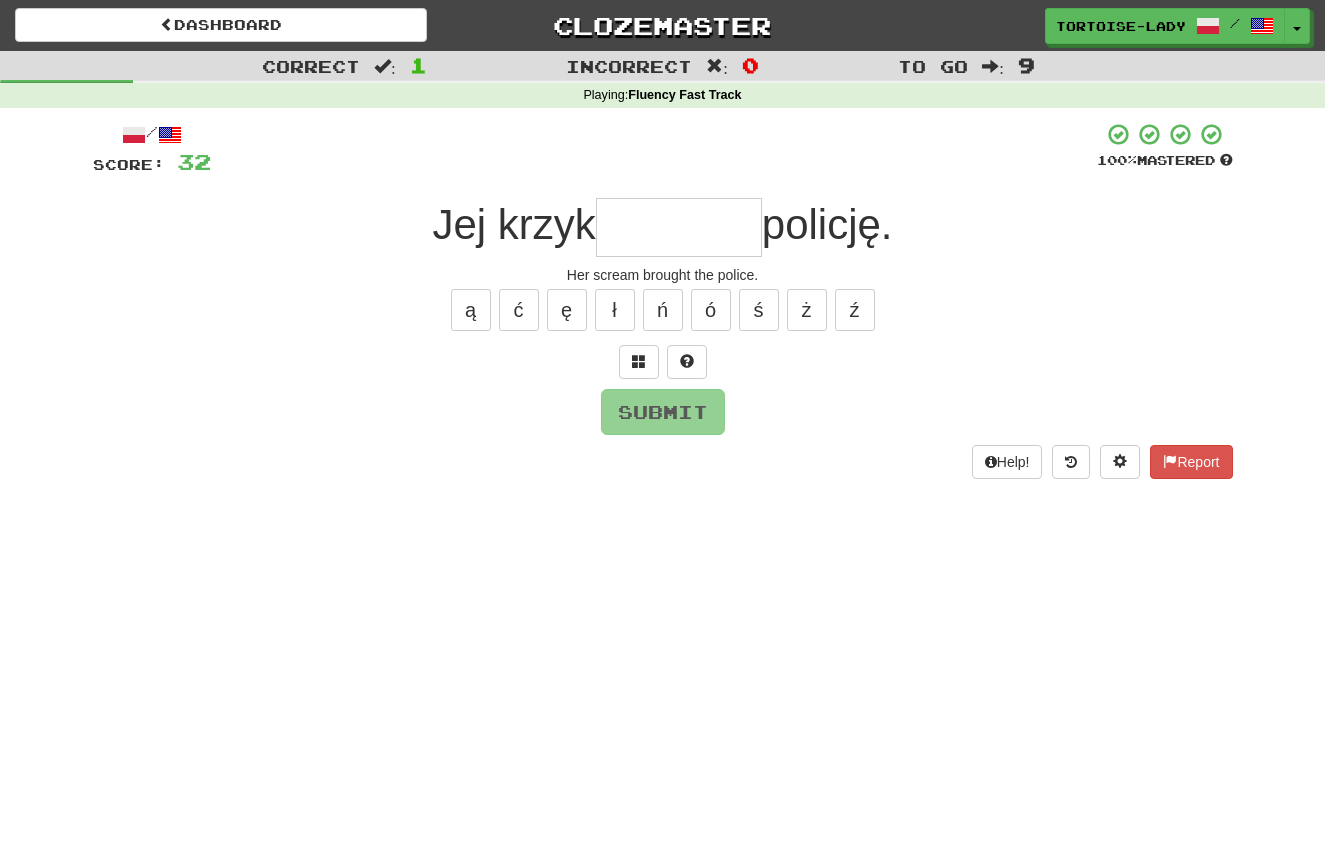 click at bounding box center [679, 227] 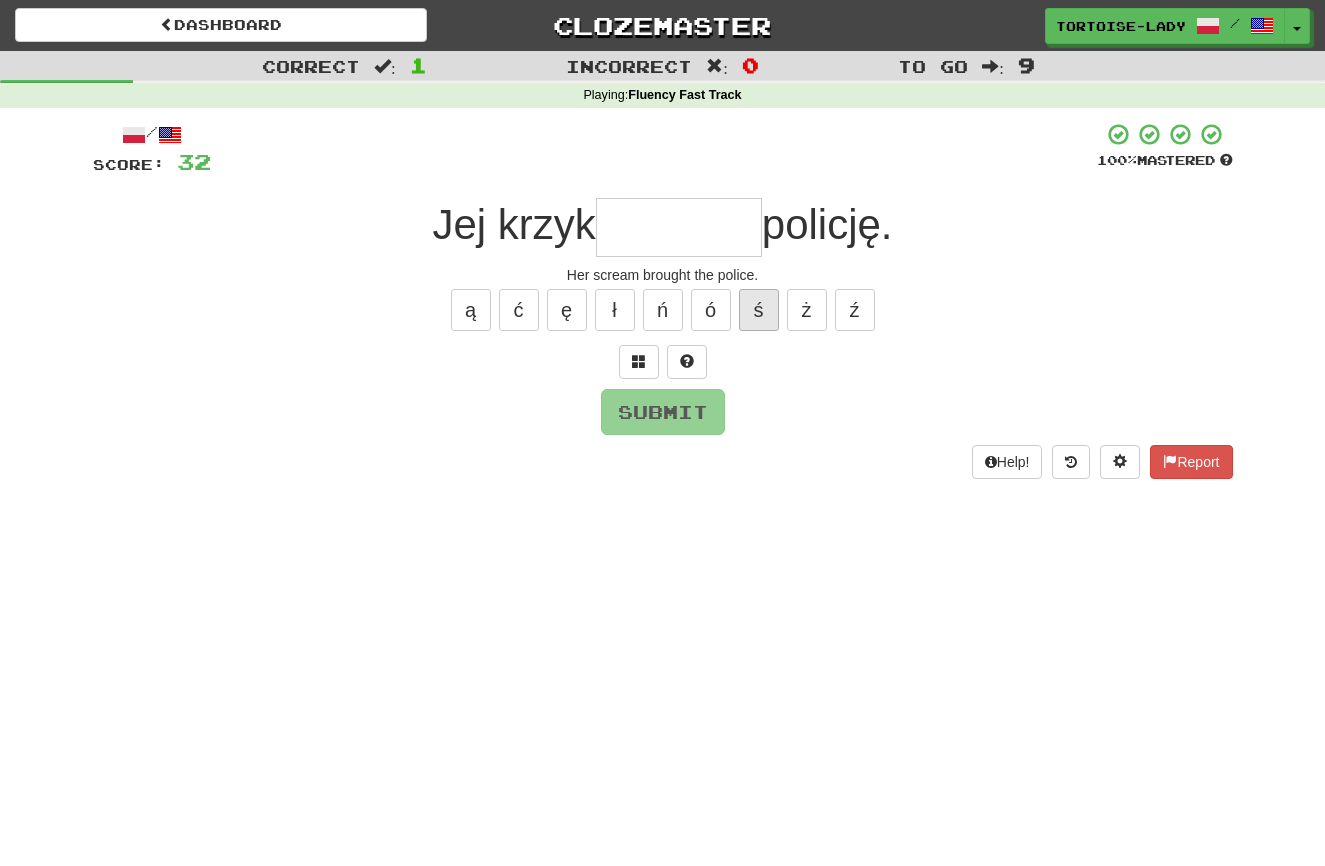 click on "ś" at bounding box center [759, 310] 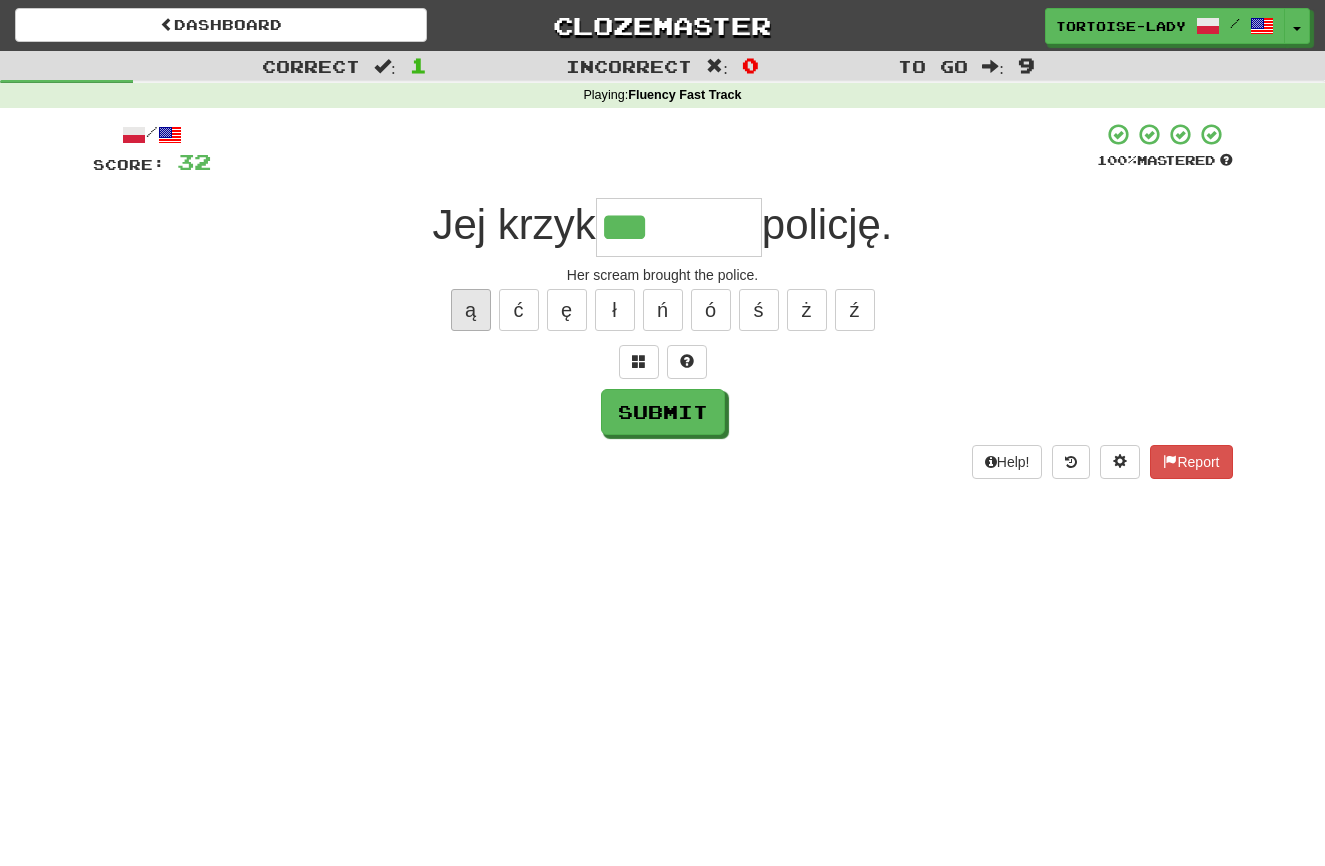 click on "ą" at bounding box center (471, 310) 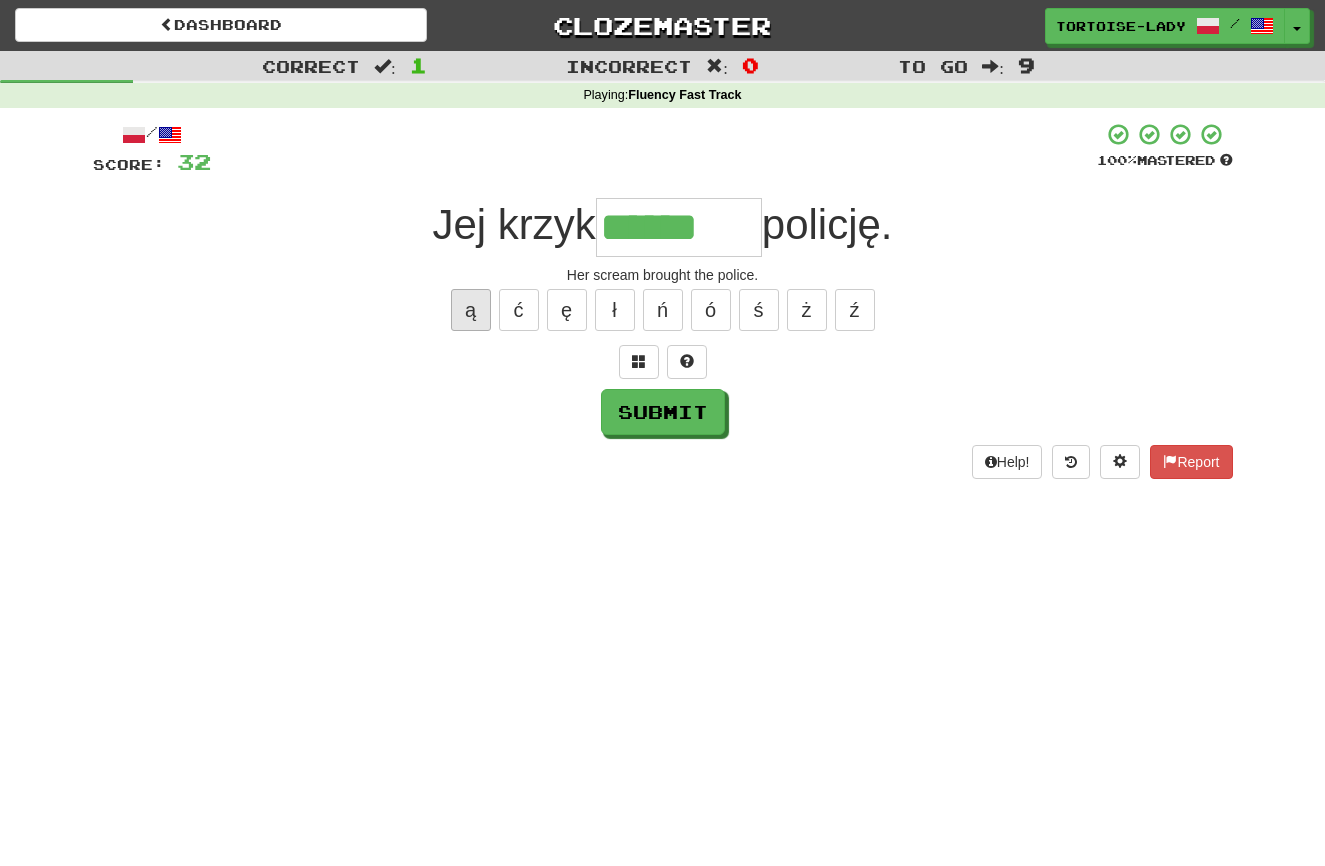 click on "ą" at bounding box center (471, 310) 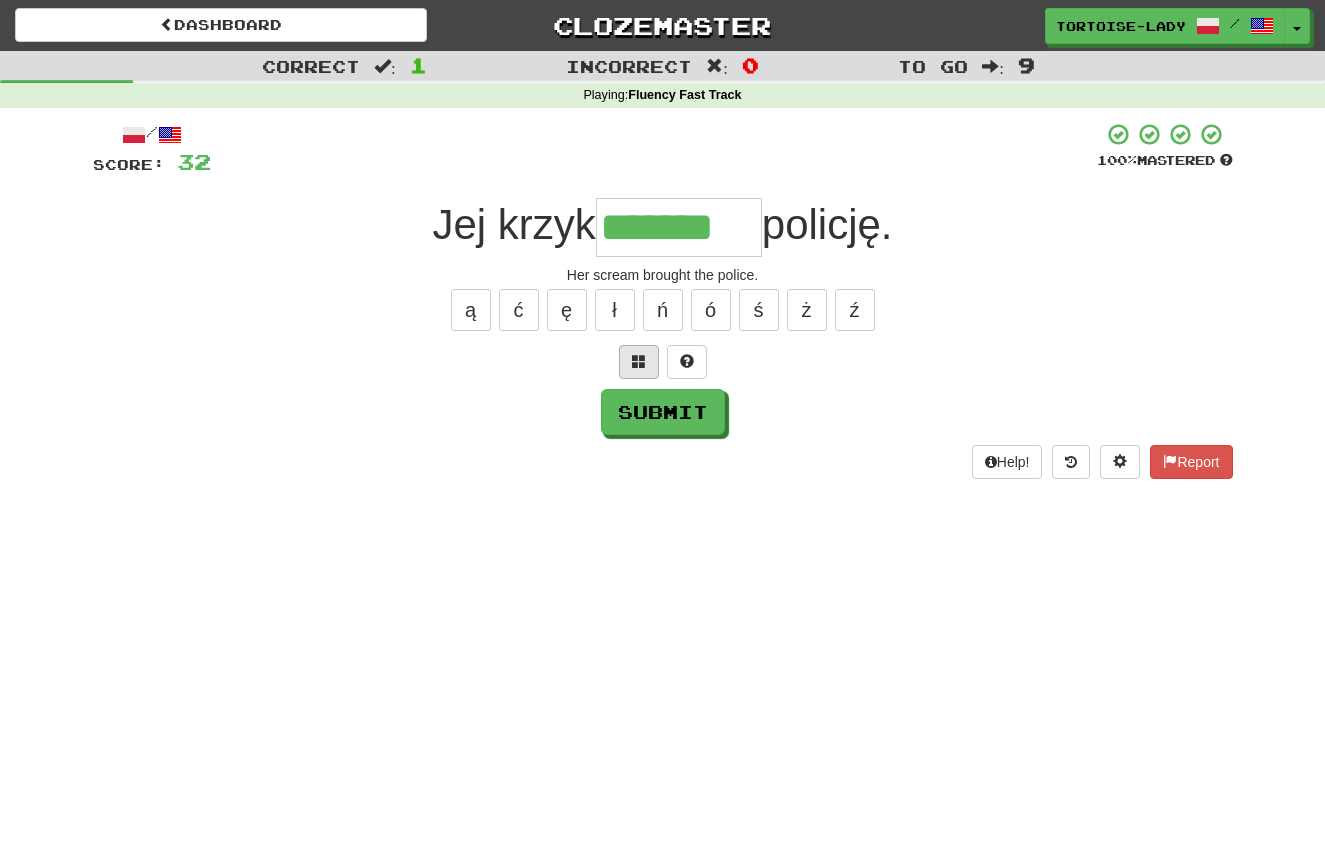 drag, startPoint x: 616, startPoint y: 314, endPoint x: 631, endPoint y: 345, distance: 34.43835 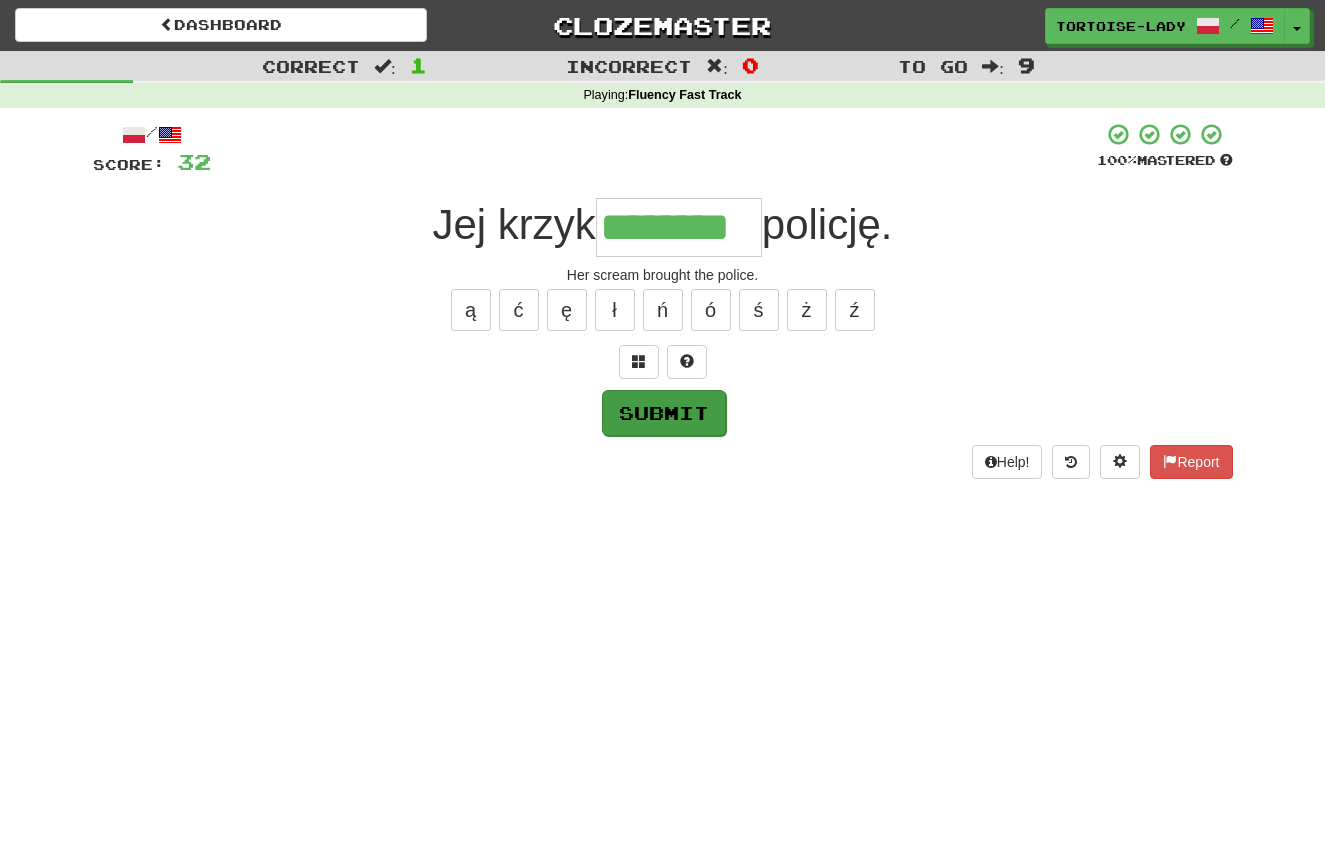 click on "Submit" at bounding box center (664, 413) 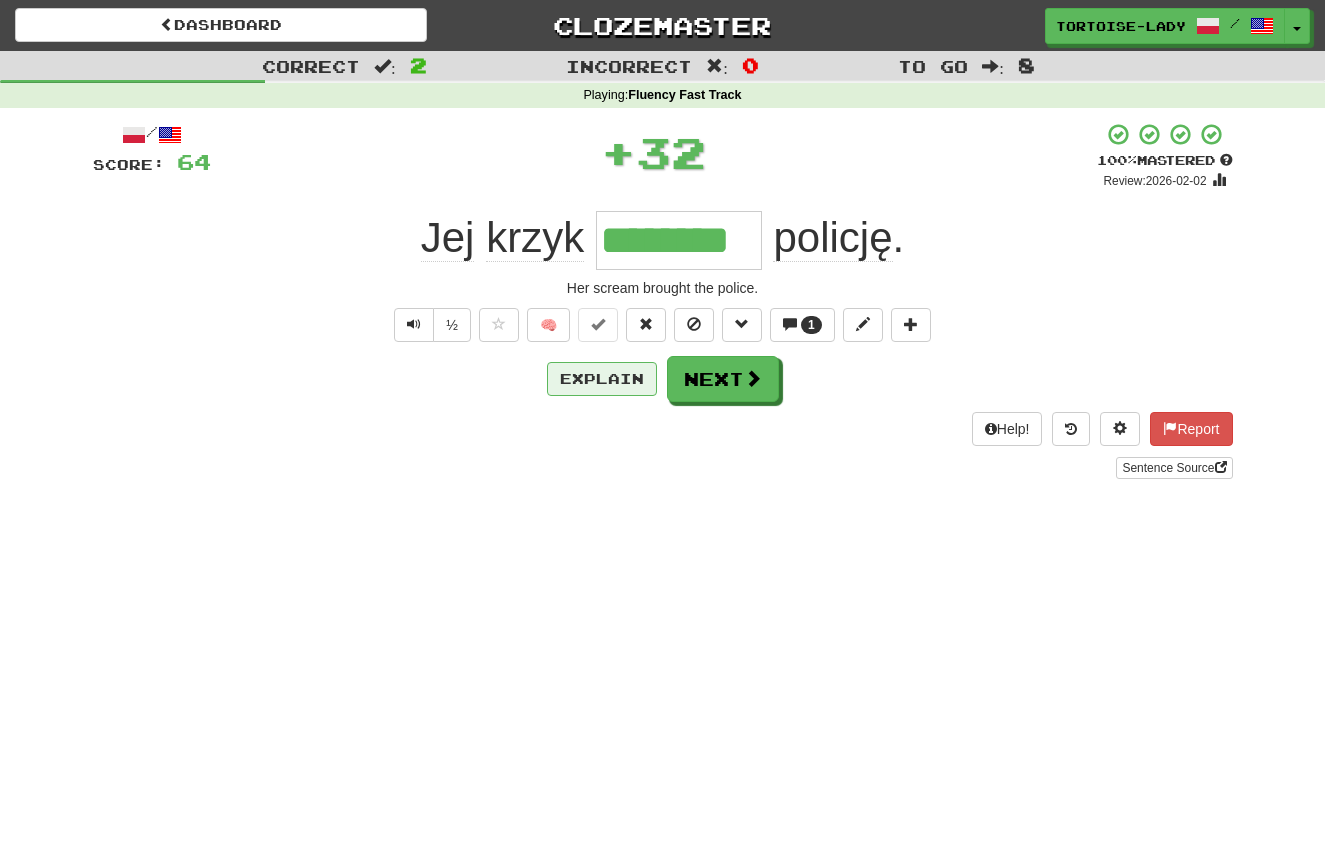 click on "Explain" at bounding box center (602, 379) 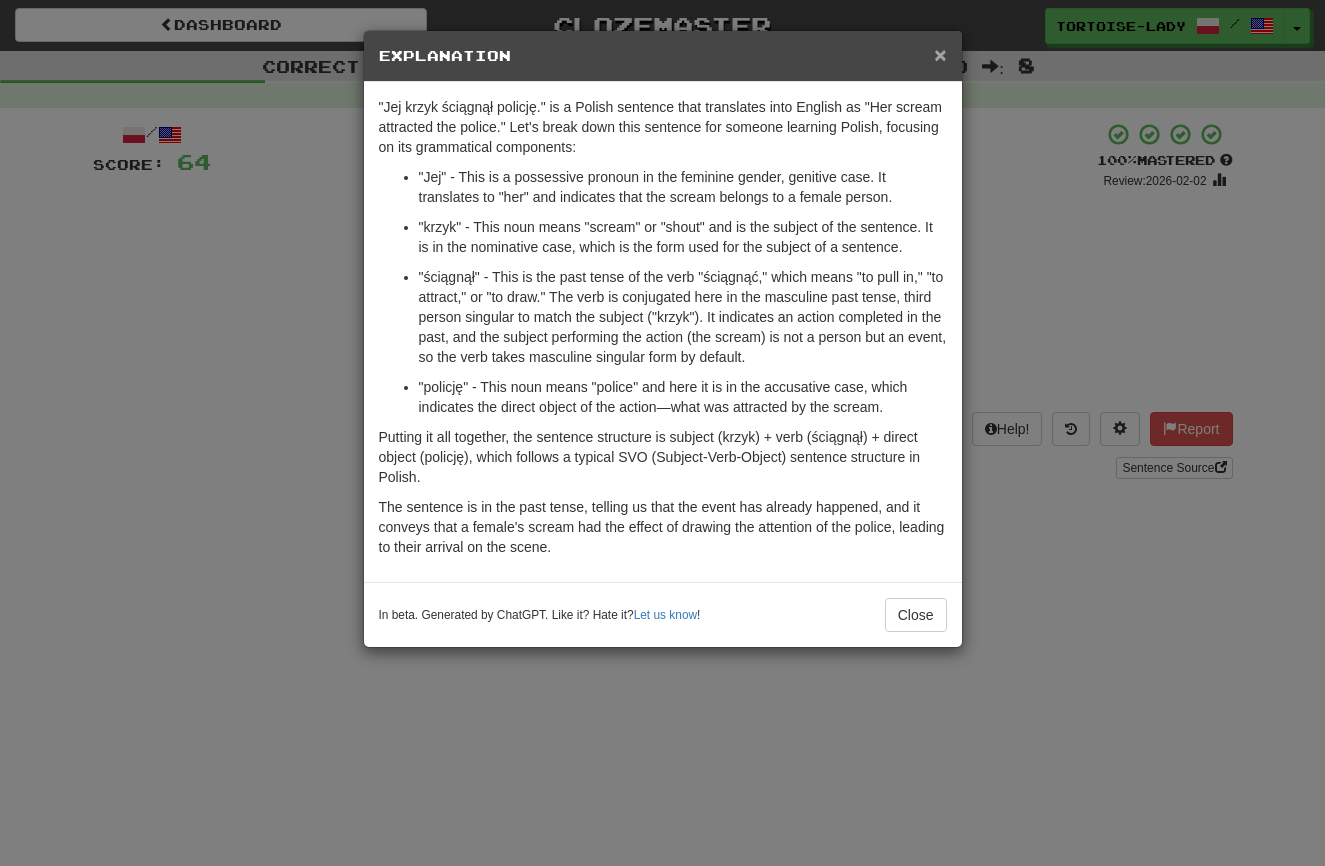 click on "×" at bounding box center [940, 54] 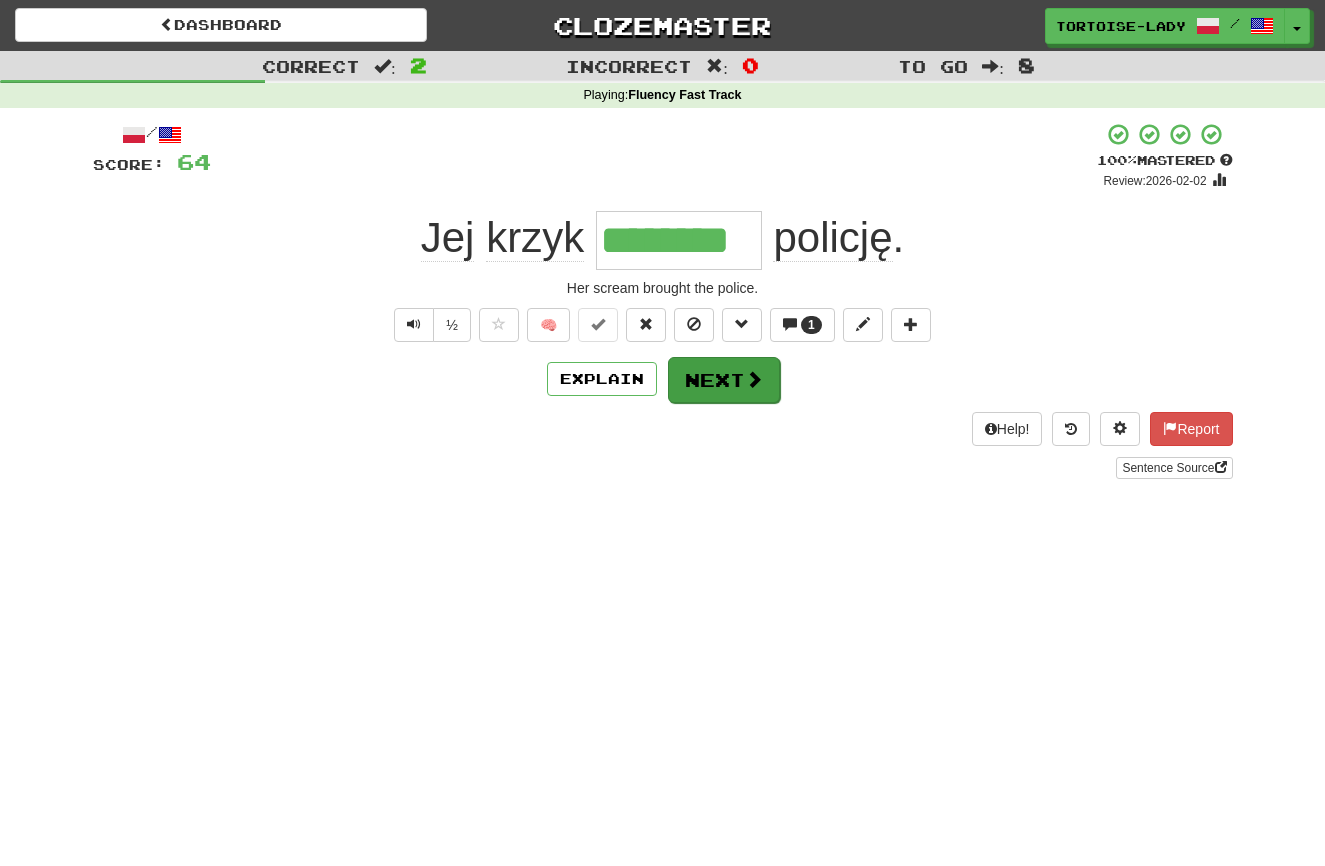 click on "Next" at bounding box center [724, 380] 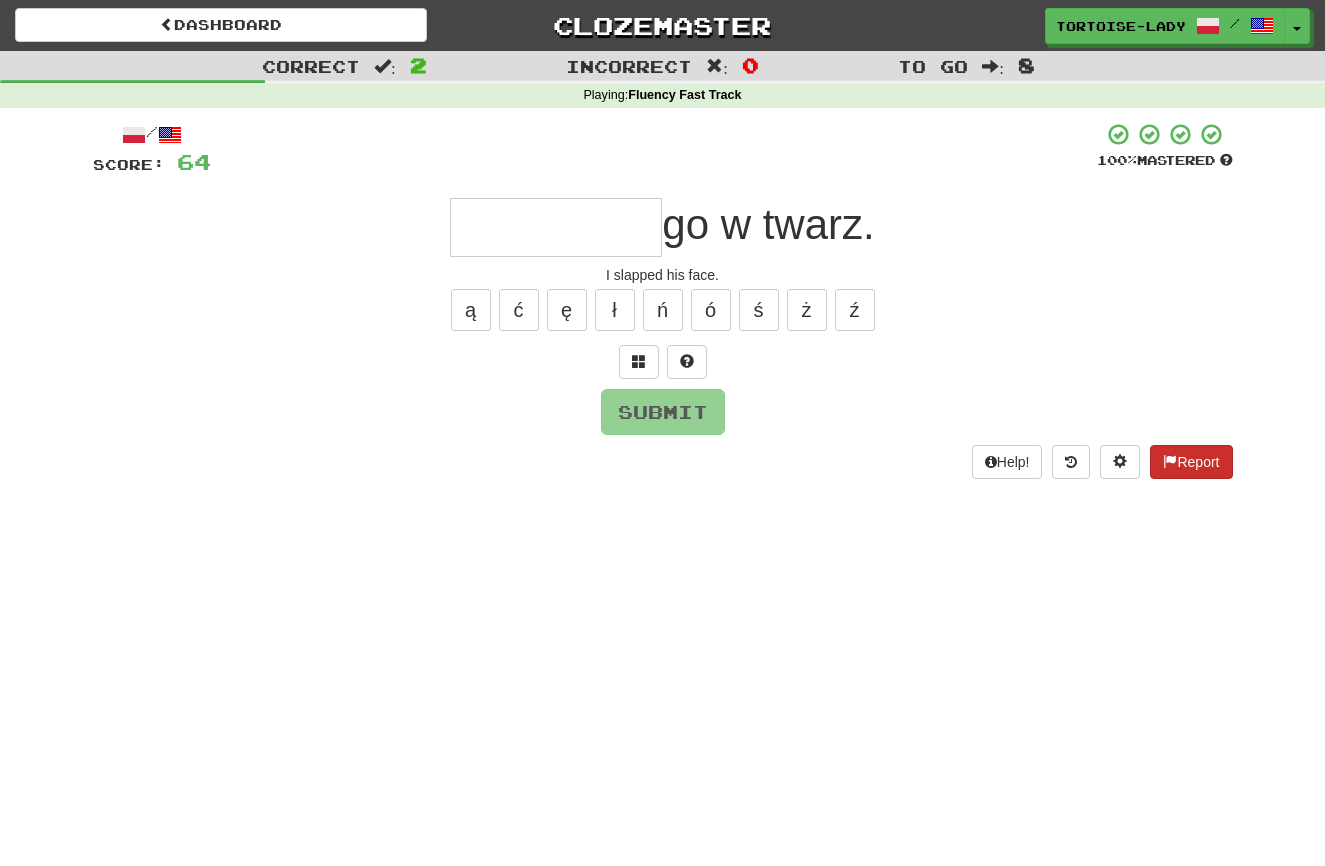 click at bounding box center [1170, 461] 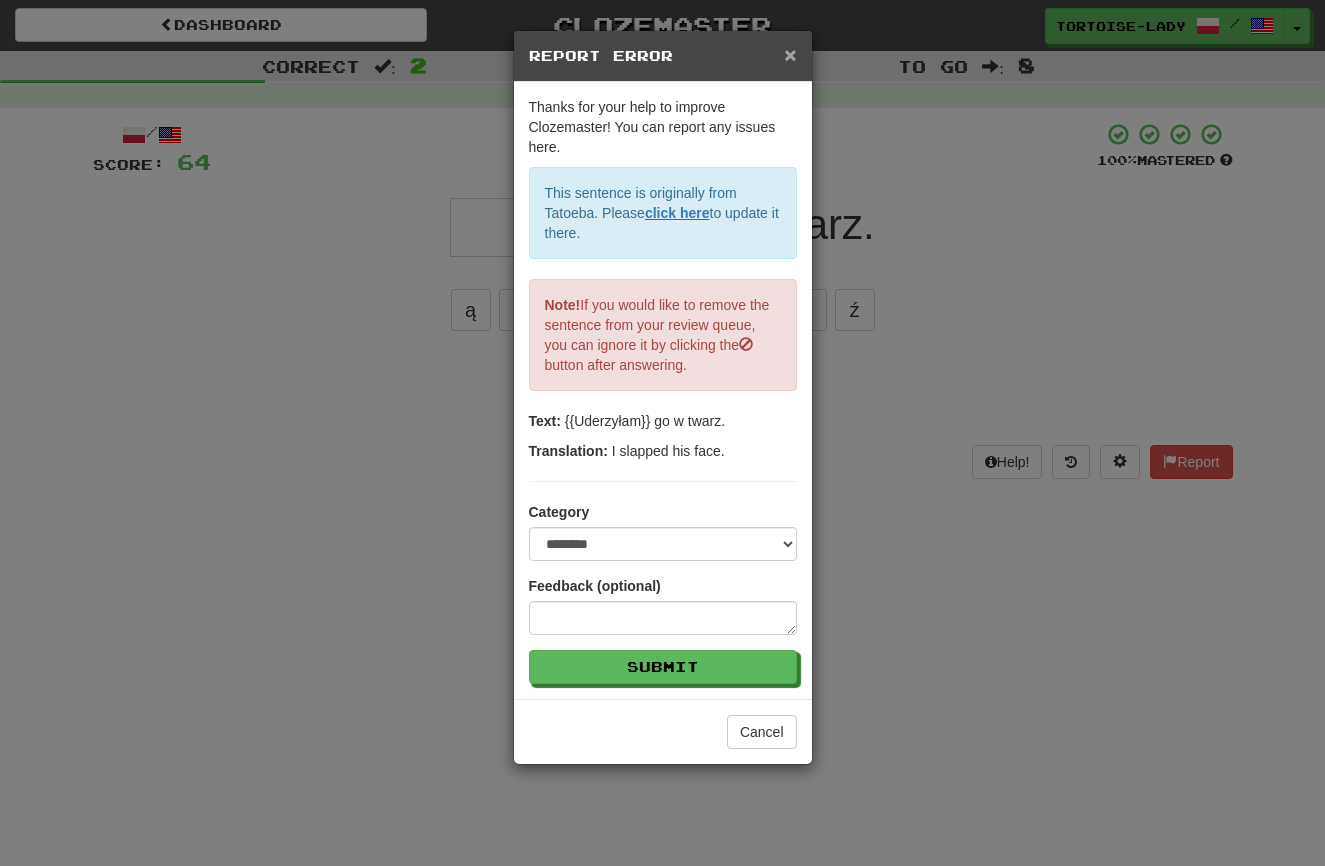 click on "×" at bounding box center [790, 54] 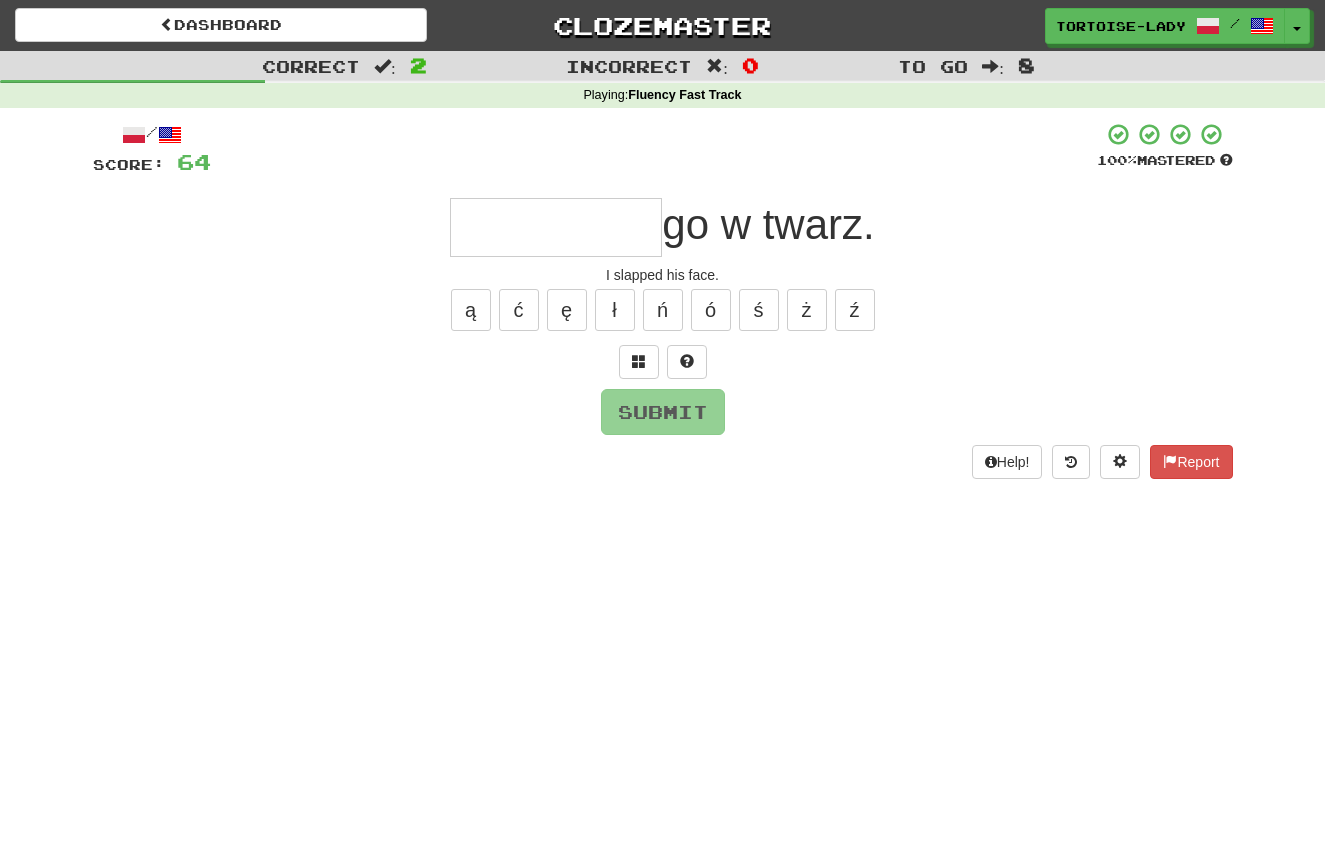 click at bounding box center (556, 227) 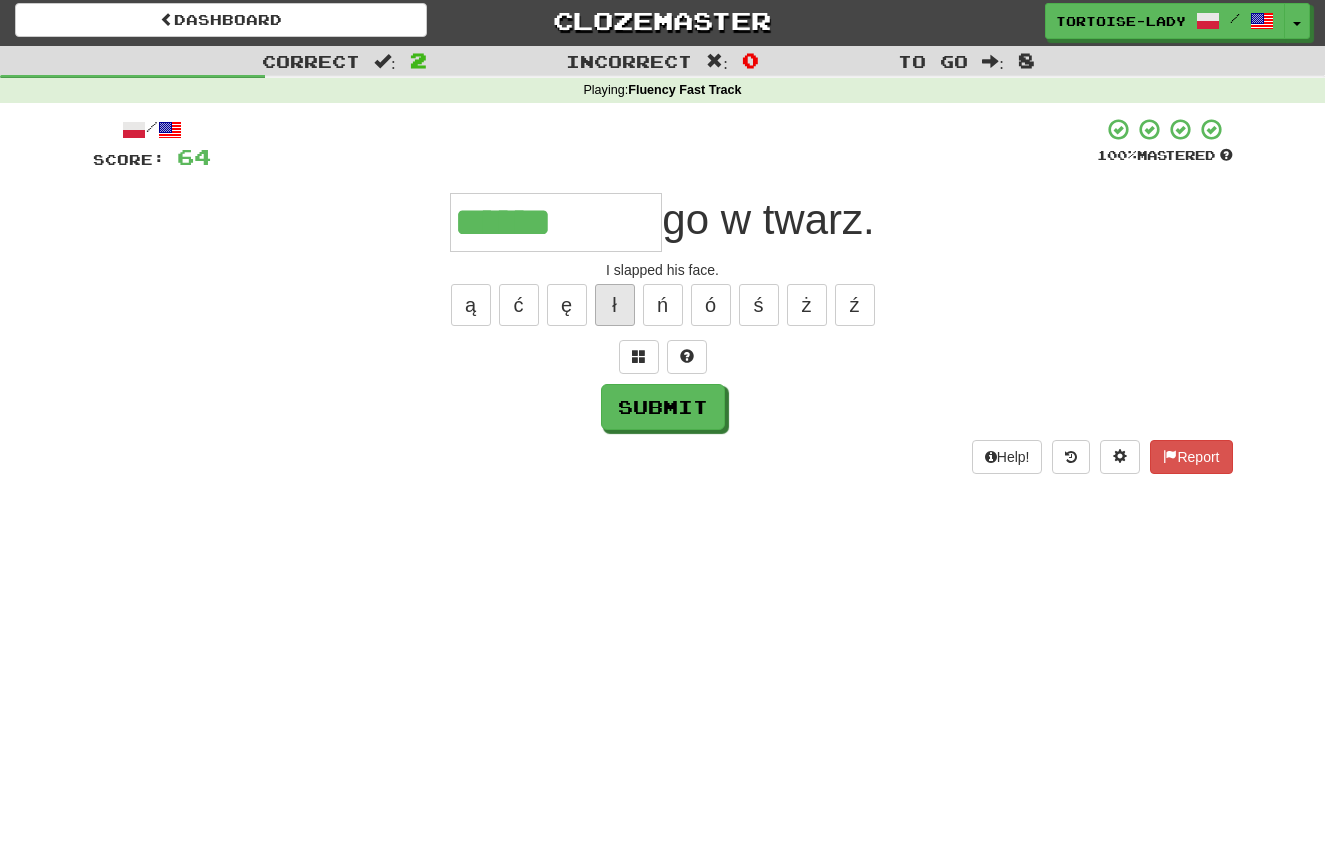 click on "ł" at bounding box center (615, 305) 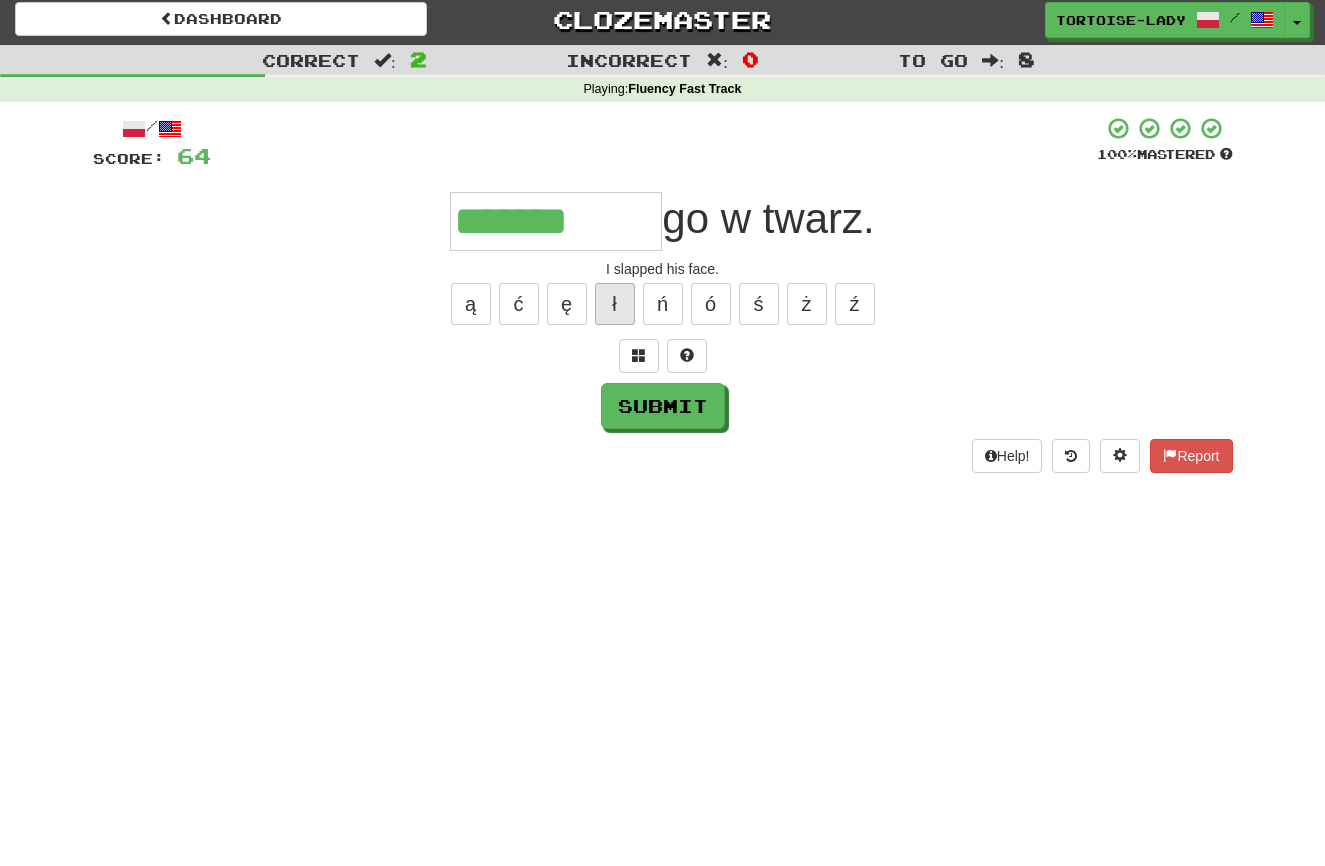 scroll, scrollTop: 5, scrollLeft: 0, axis: vertical 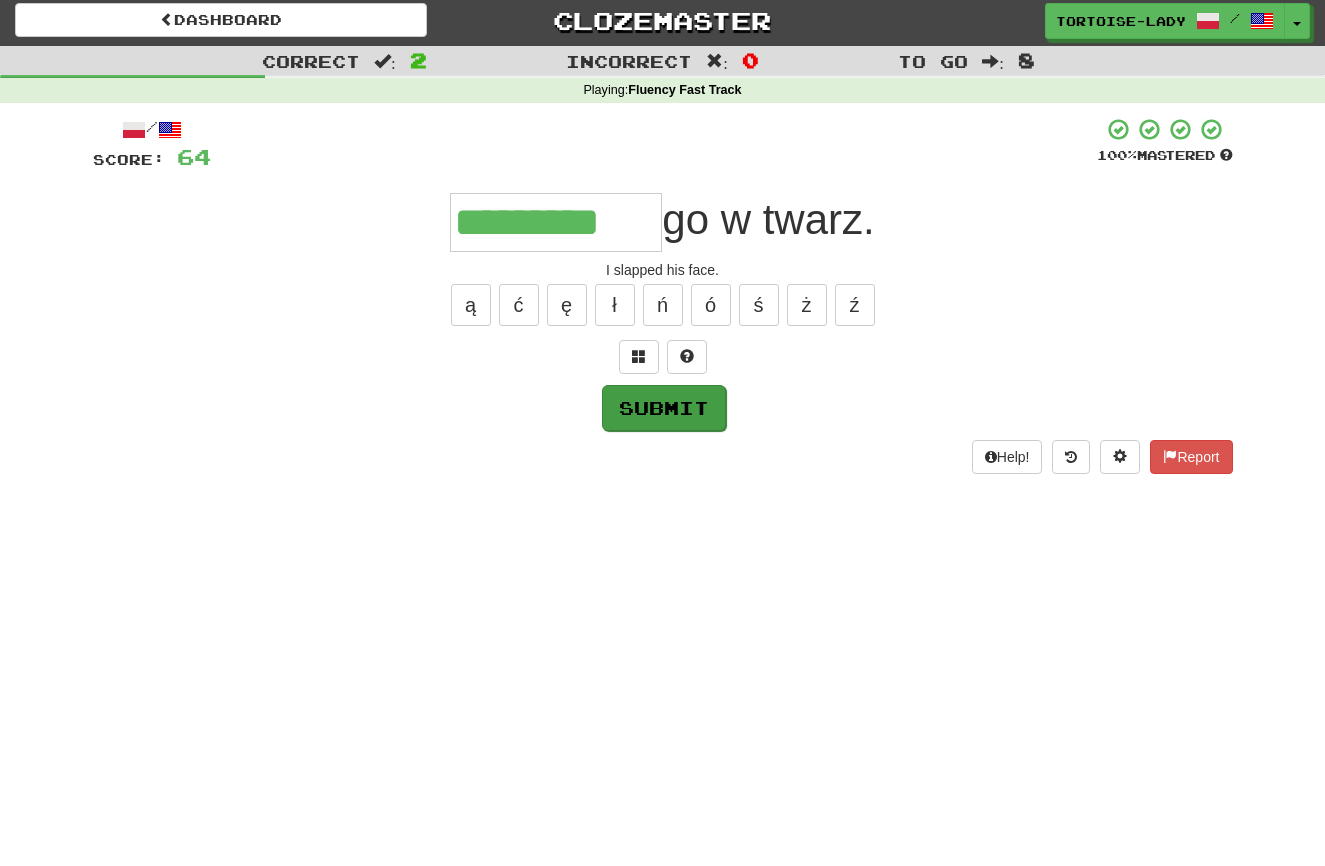 click on "Submit" at bounding box center (664, 408) 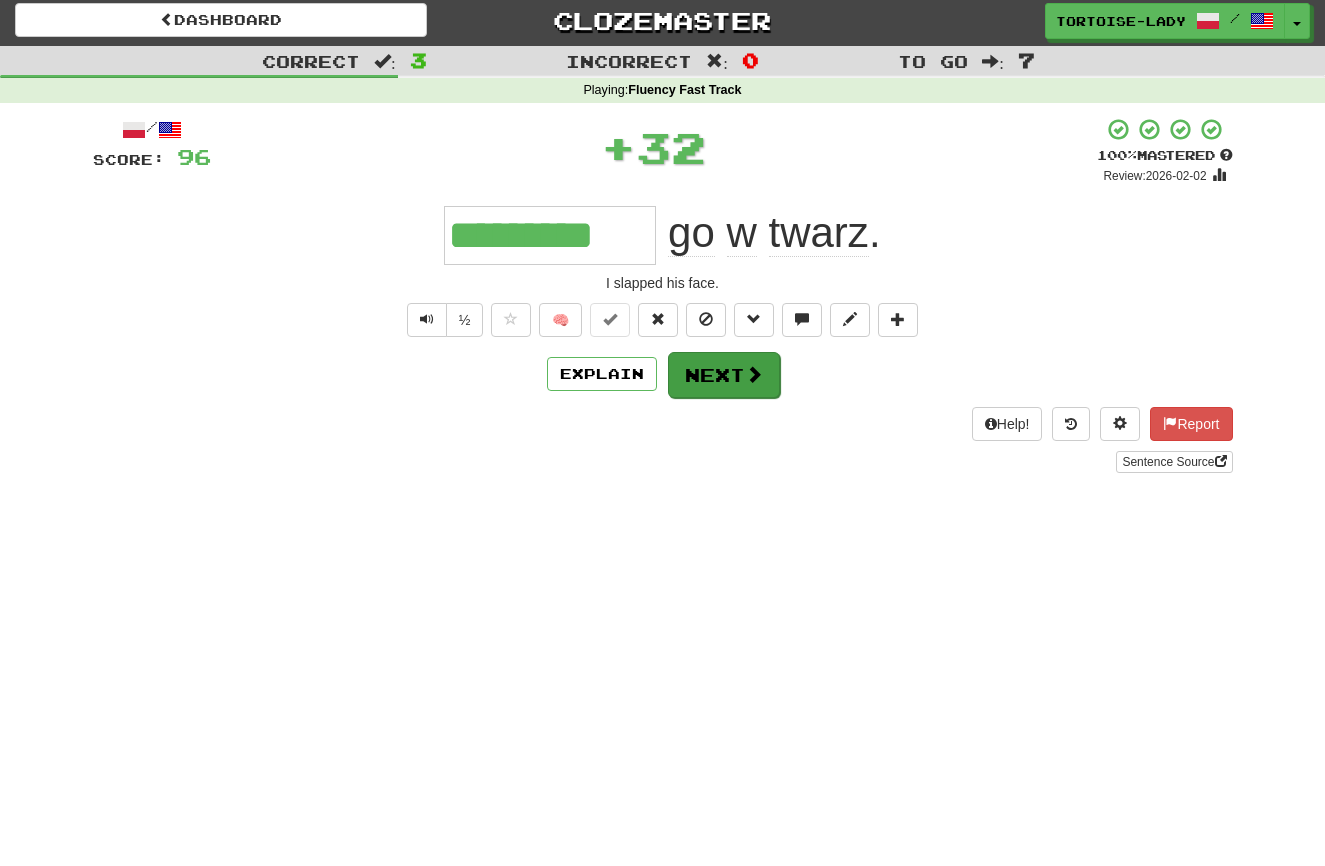 click on "Next" at bounding box center [724, 375] 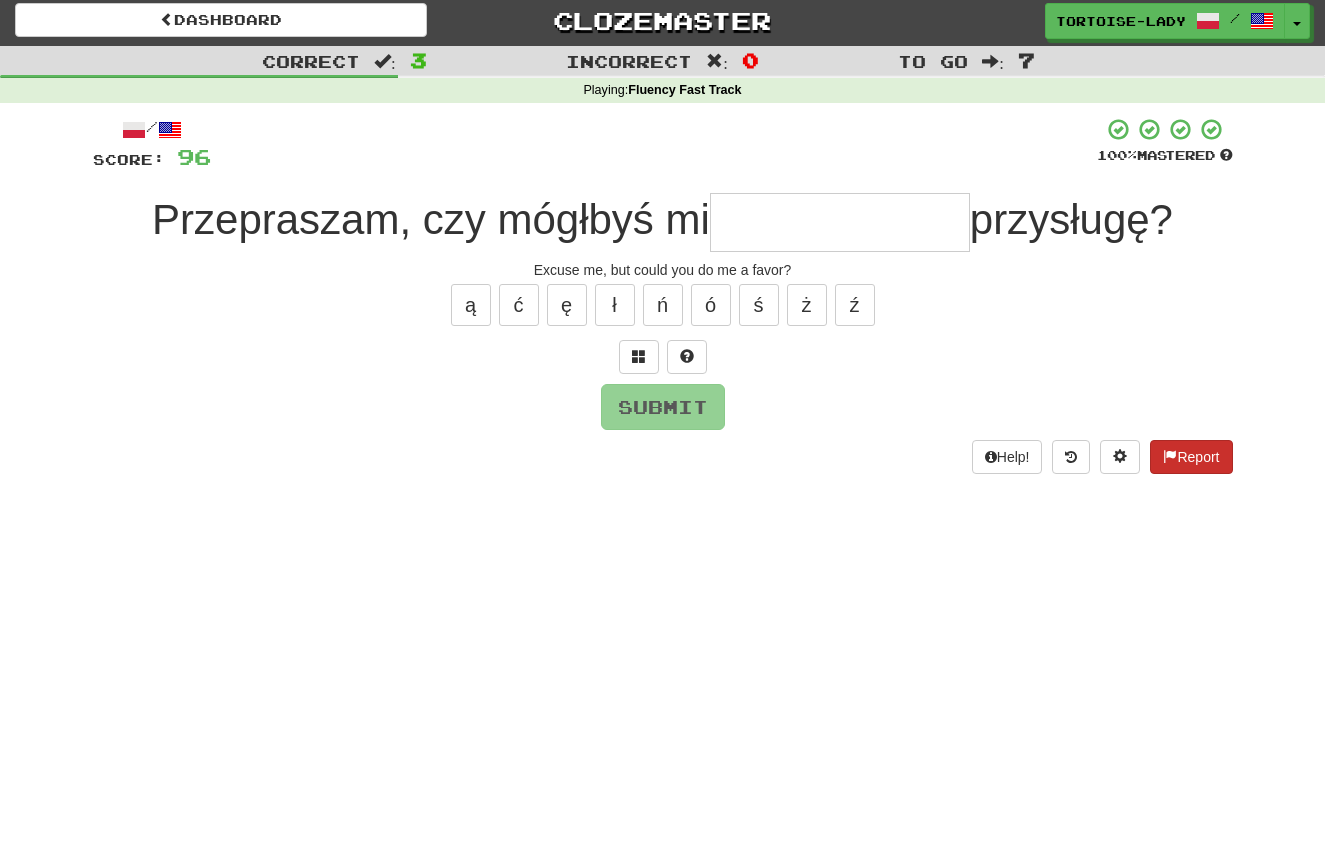 click on "Report" at bounding box center (1191, 457) 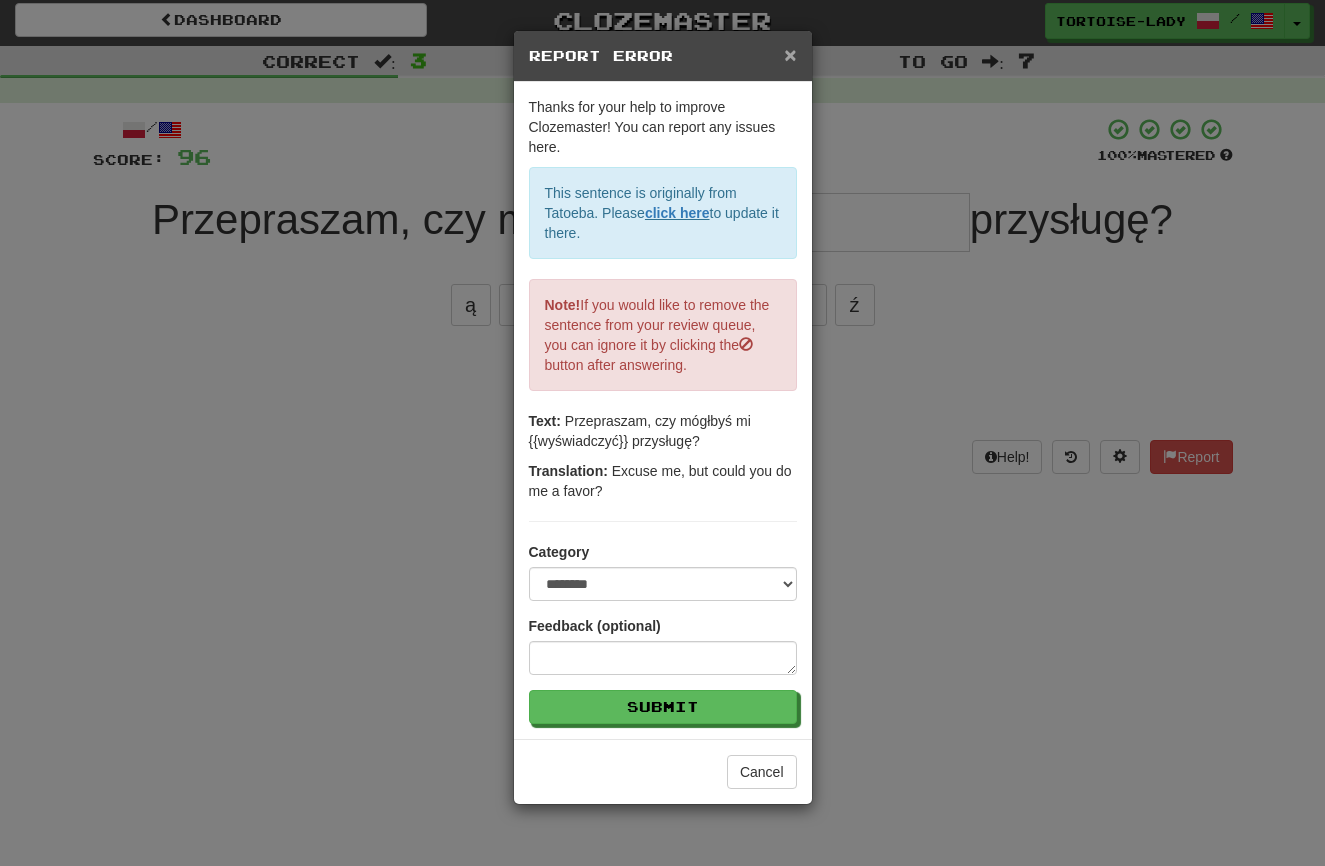 click on "×" at bounding box center (790, 54) 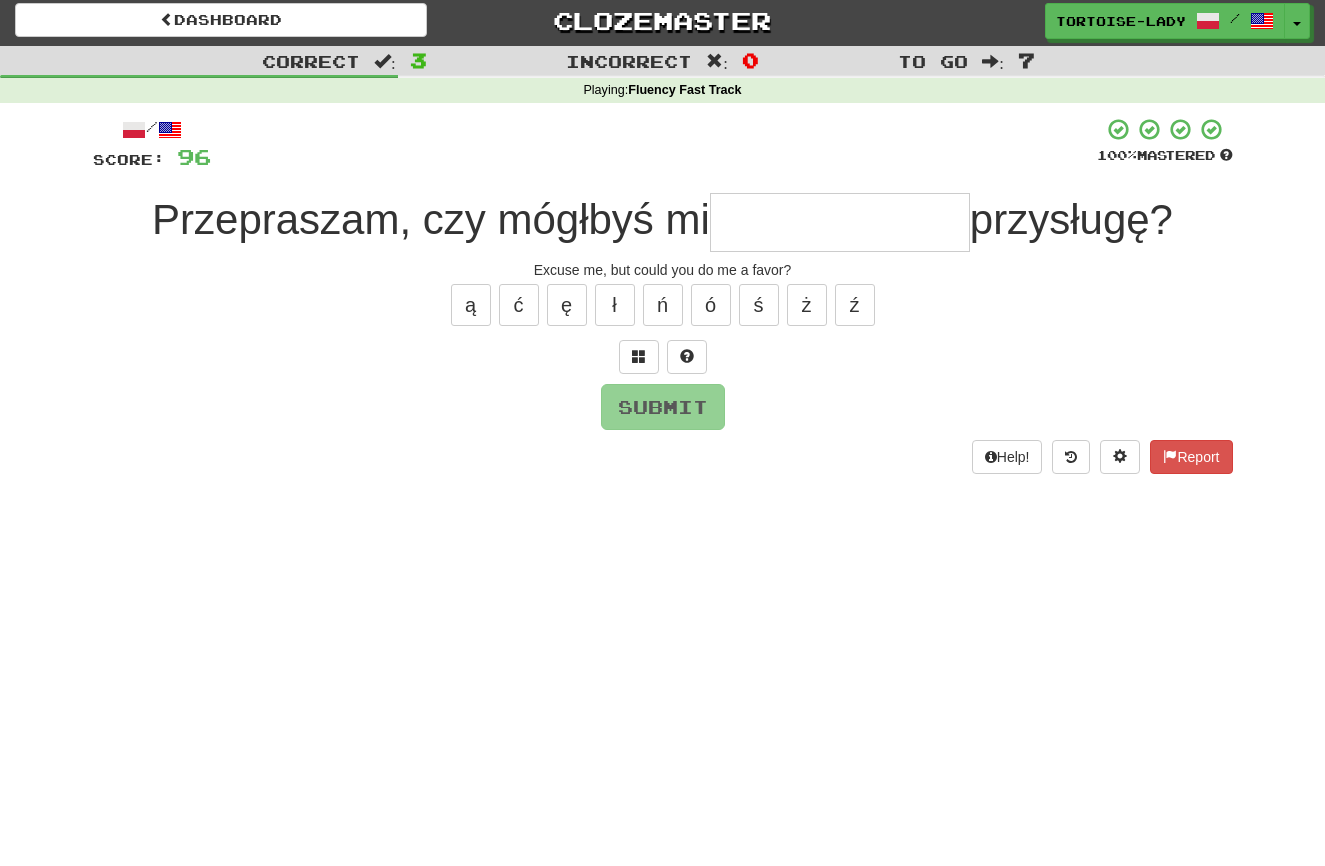 click at bounding box center [840, 222] 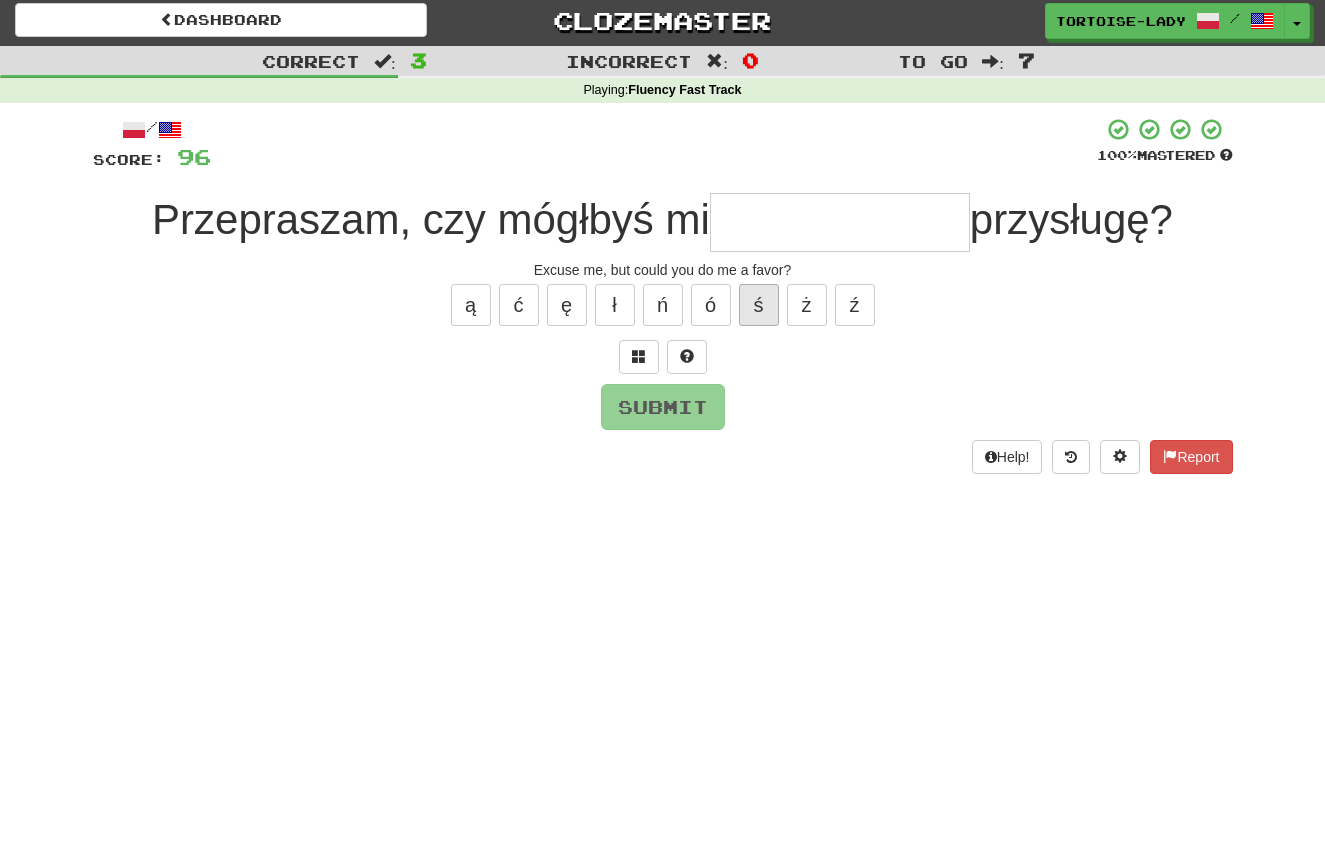 click on "ś" at bounding box center (759, 305) 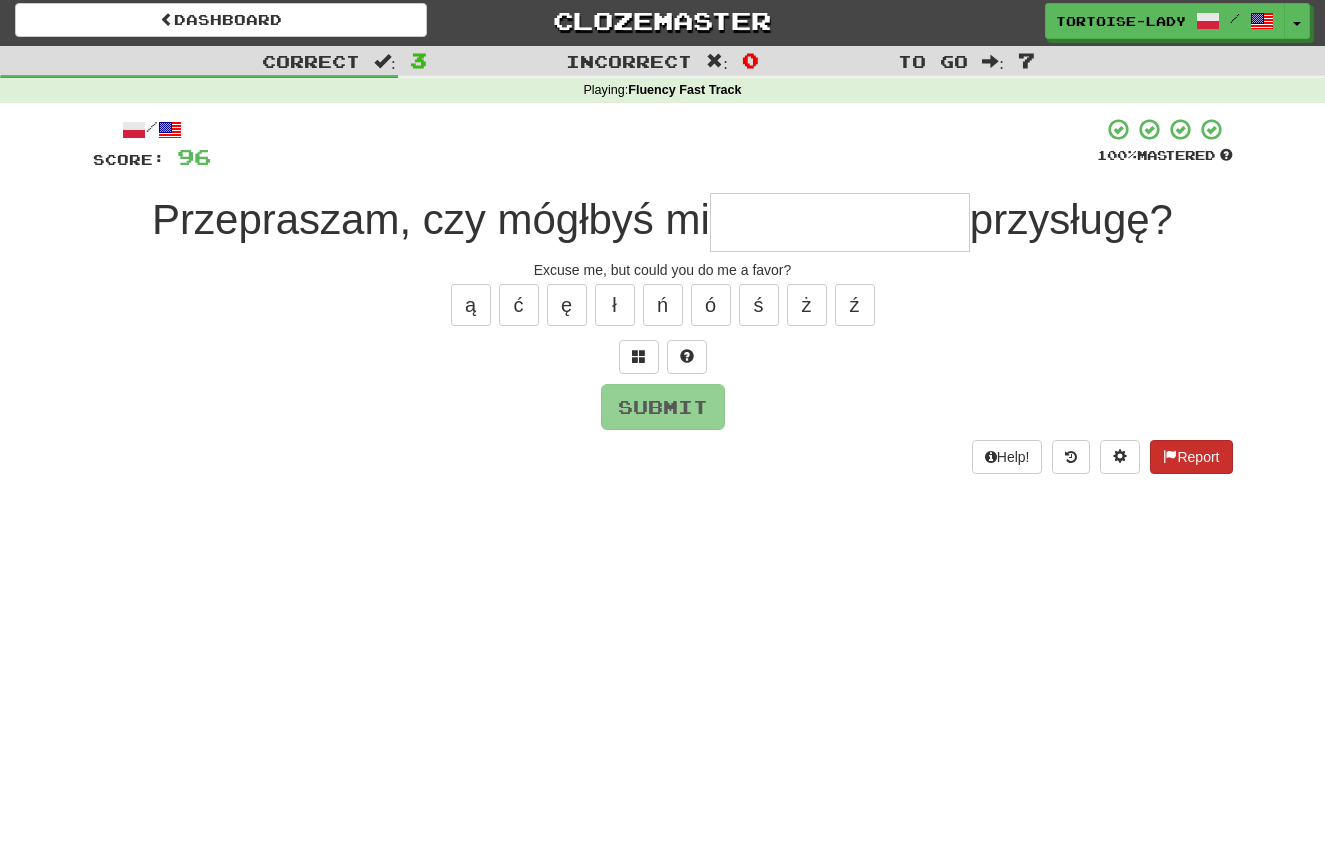 click on "Report" at bounding box center (1191, 457) 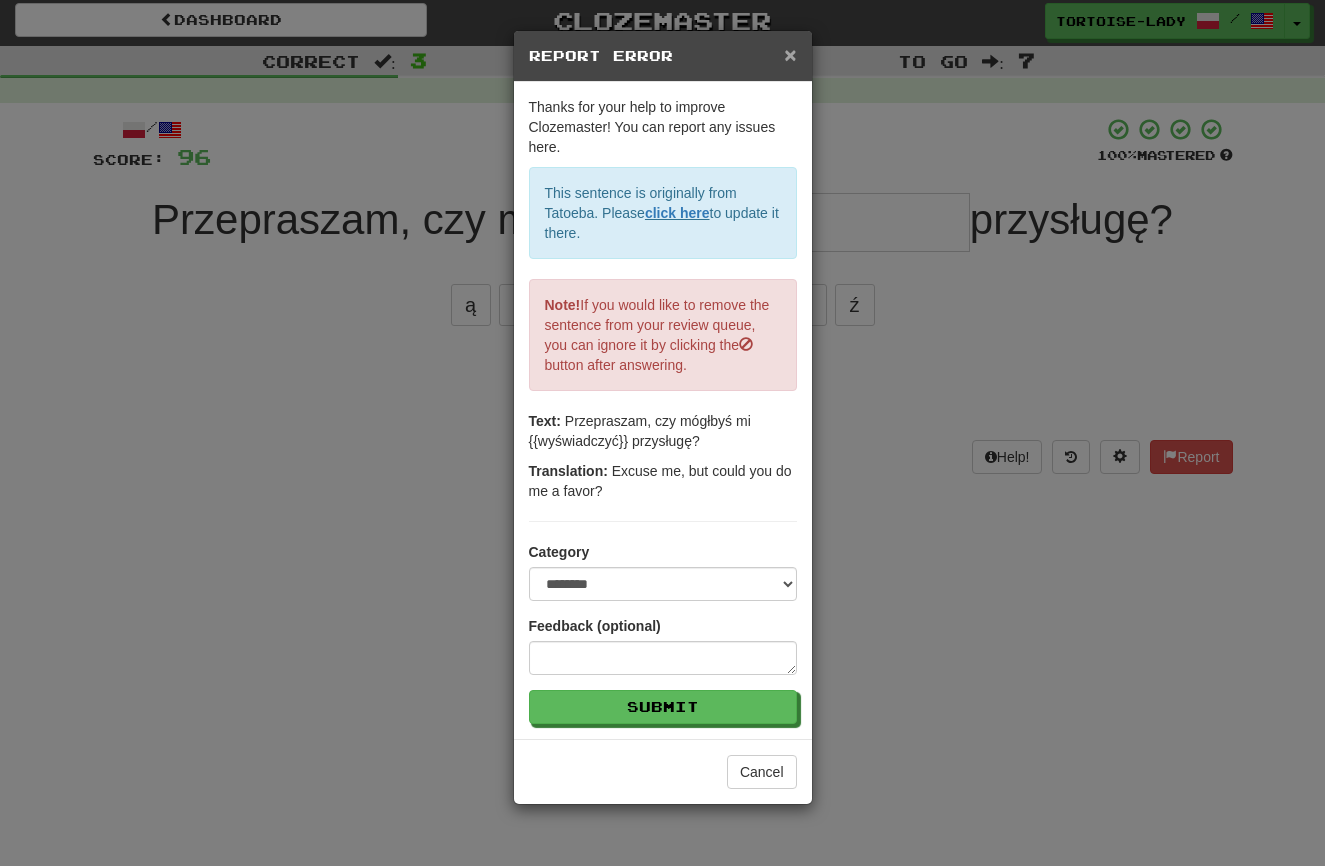 click on "×" at bounding box center (790, 54) 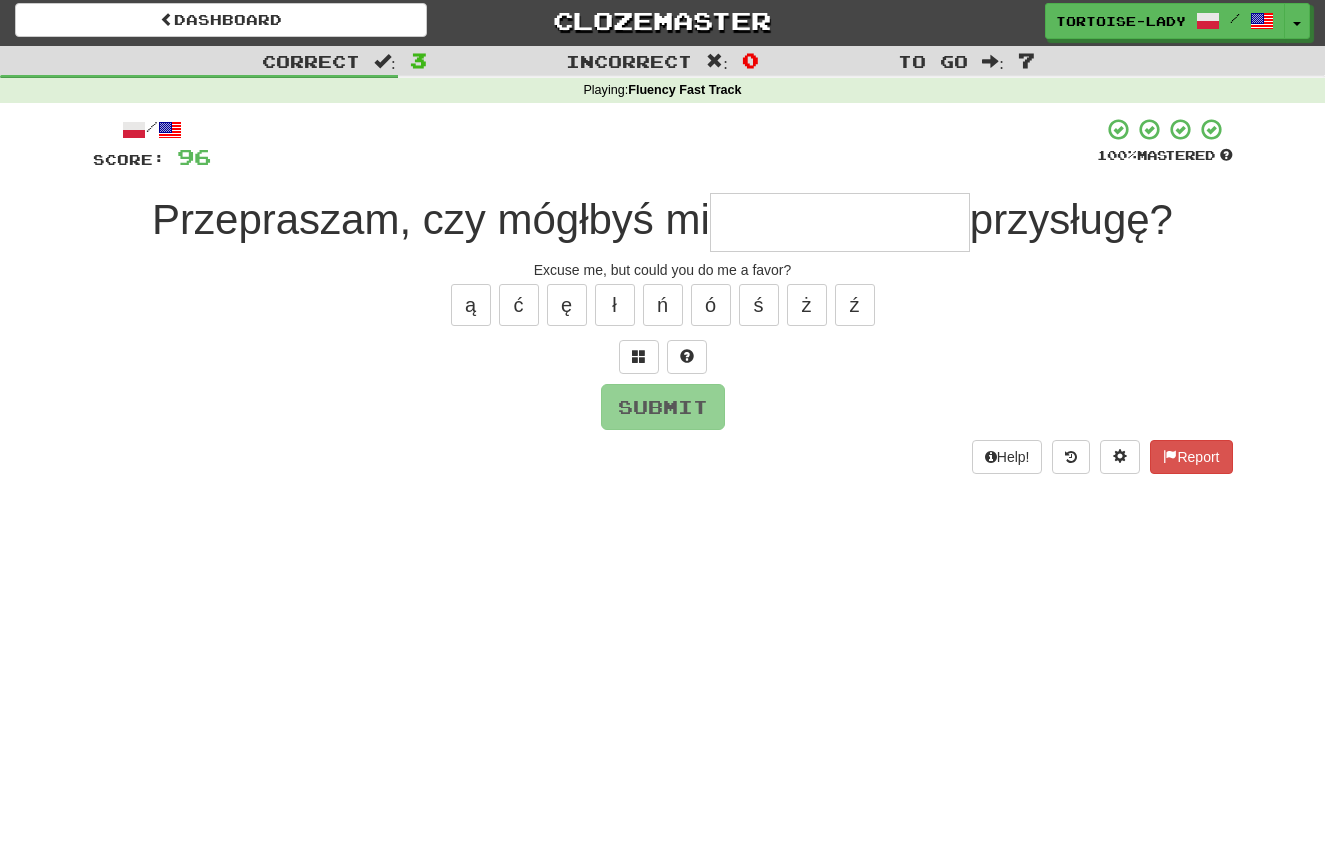 click at bounding box center (840, 222) 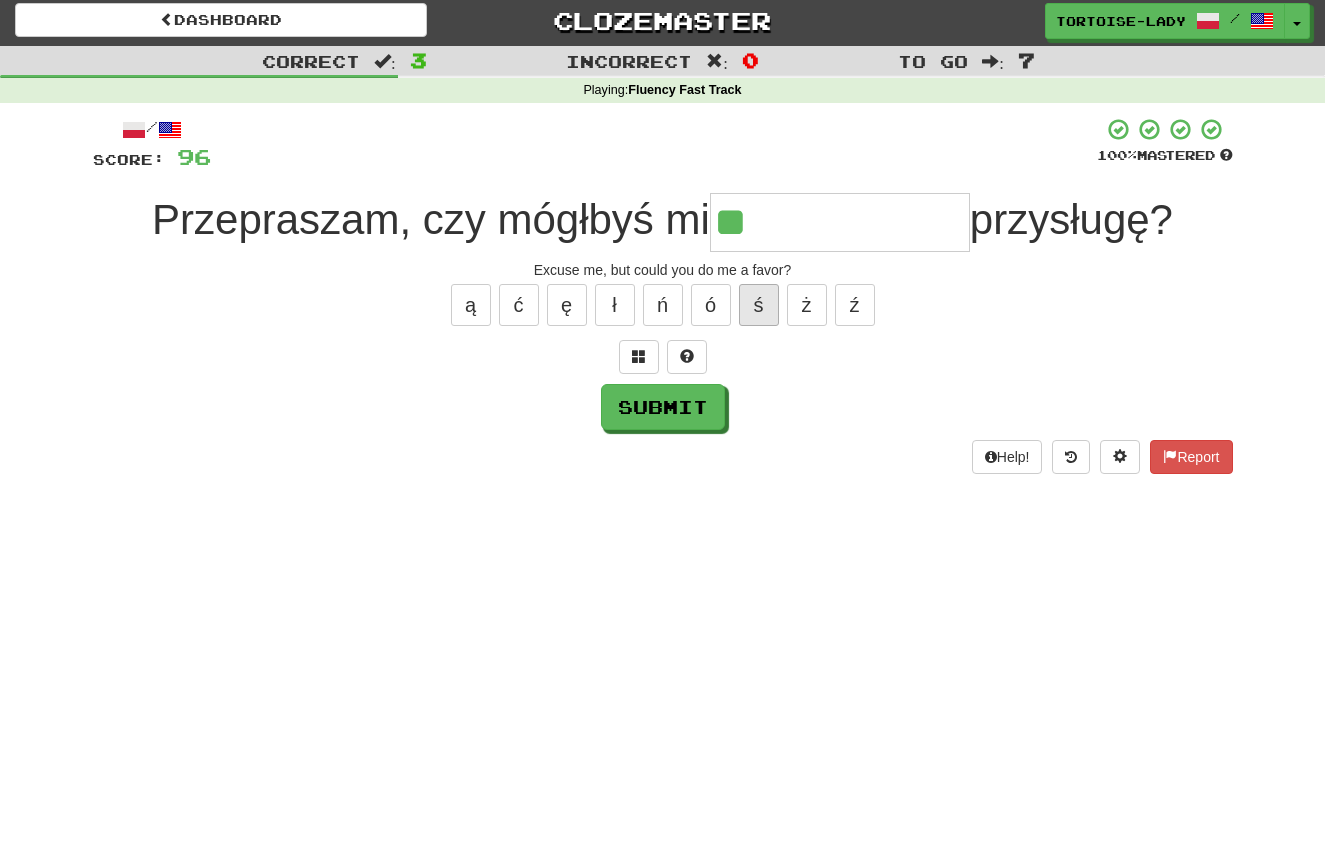 click on "ś" at bounding box center [759, 305] 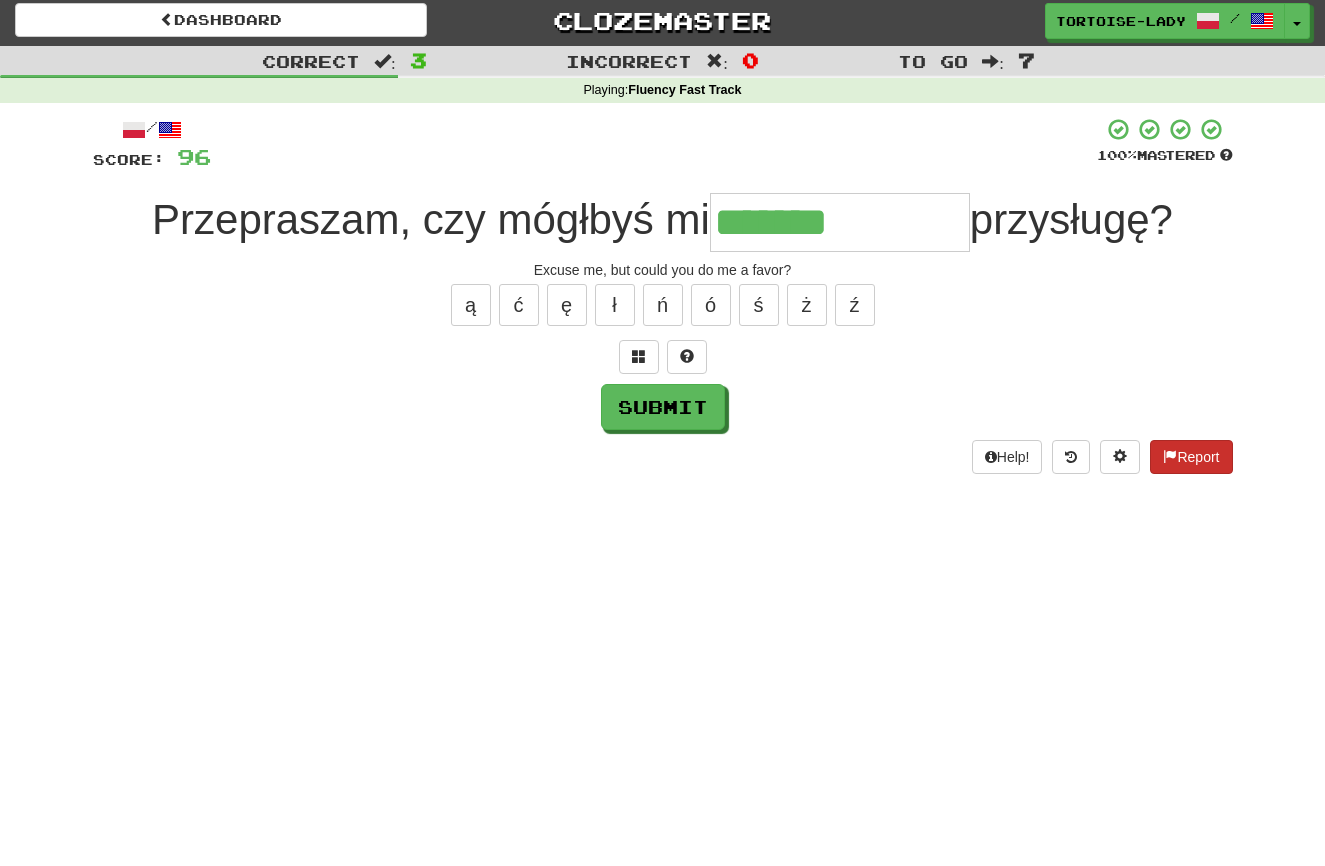 click on "Report" at bounding box center (1191, 457) 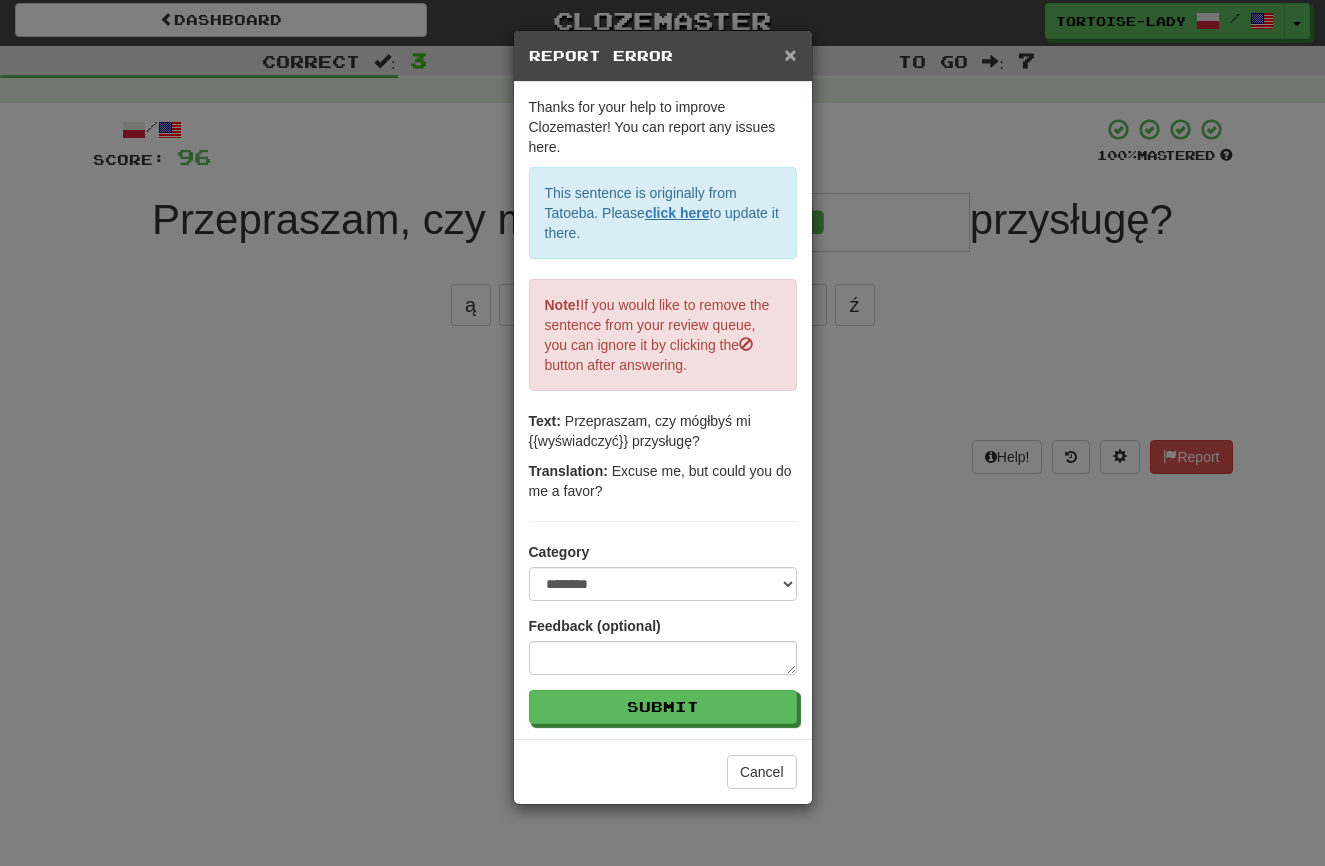 click on "×" at bounding box center (790, 54) 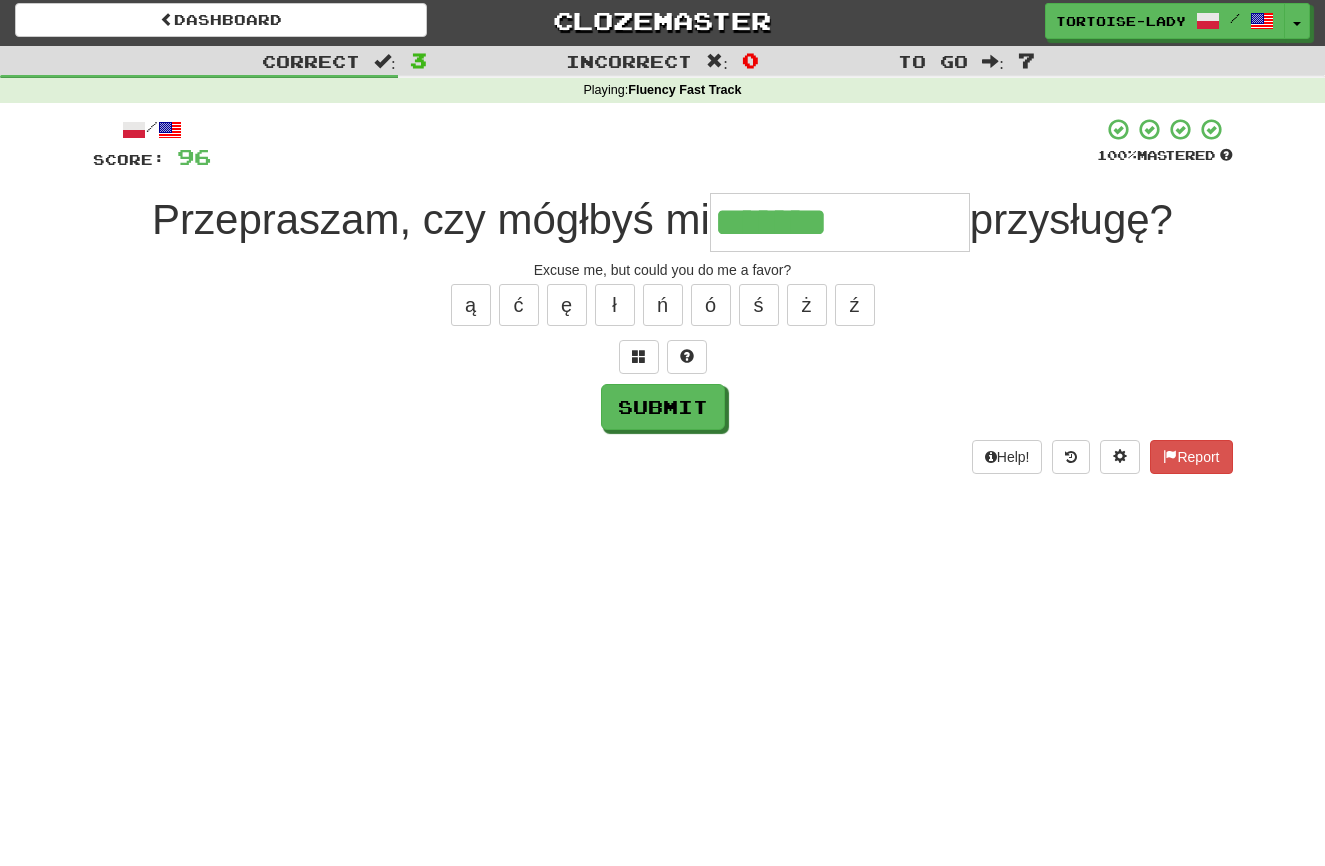click on "*******" at bounding box center [840, 222] 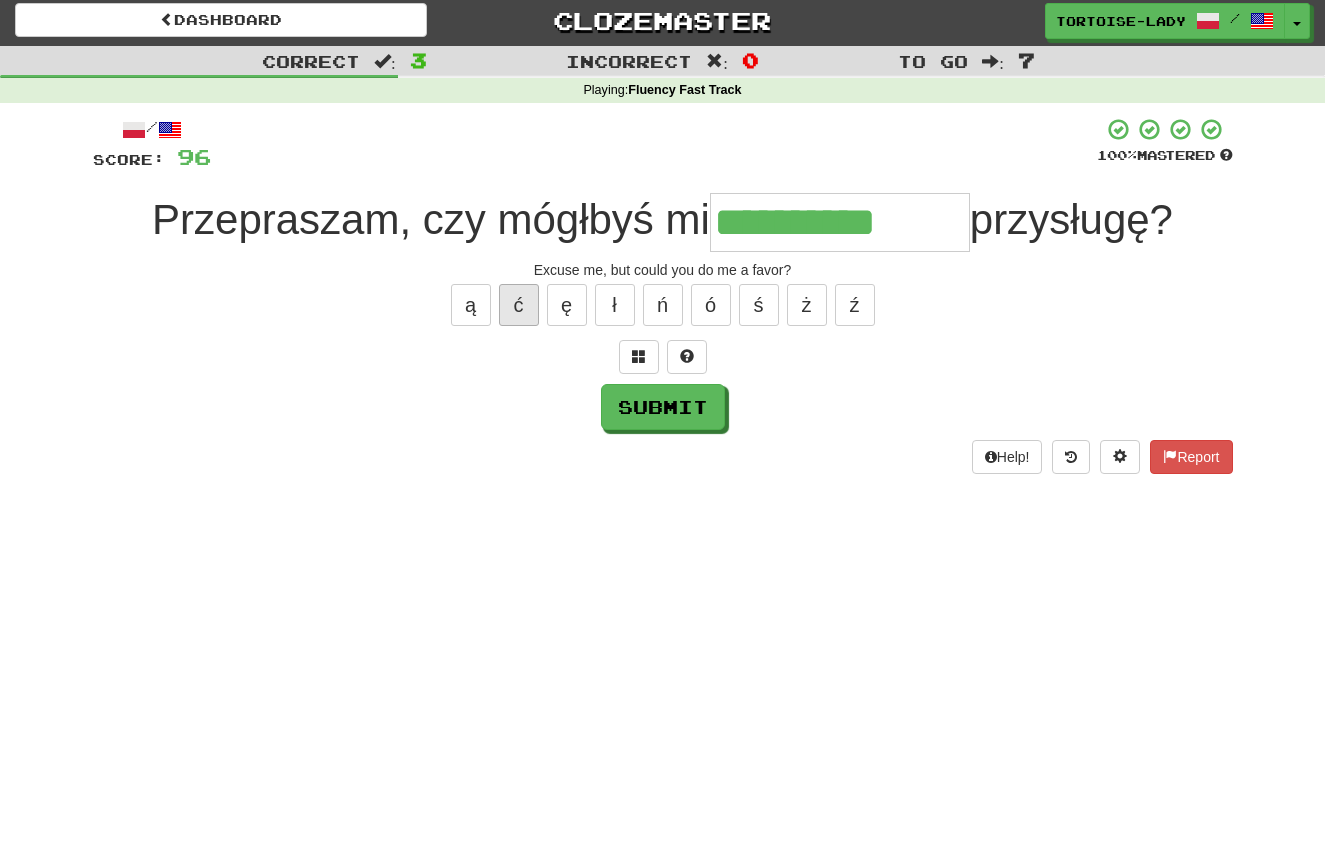 click on "ć" at bounding box center (519, 305) 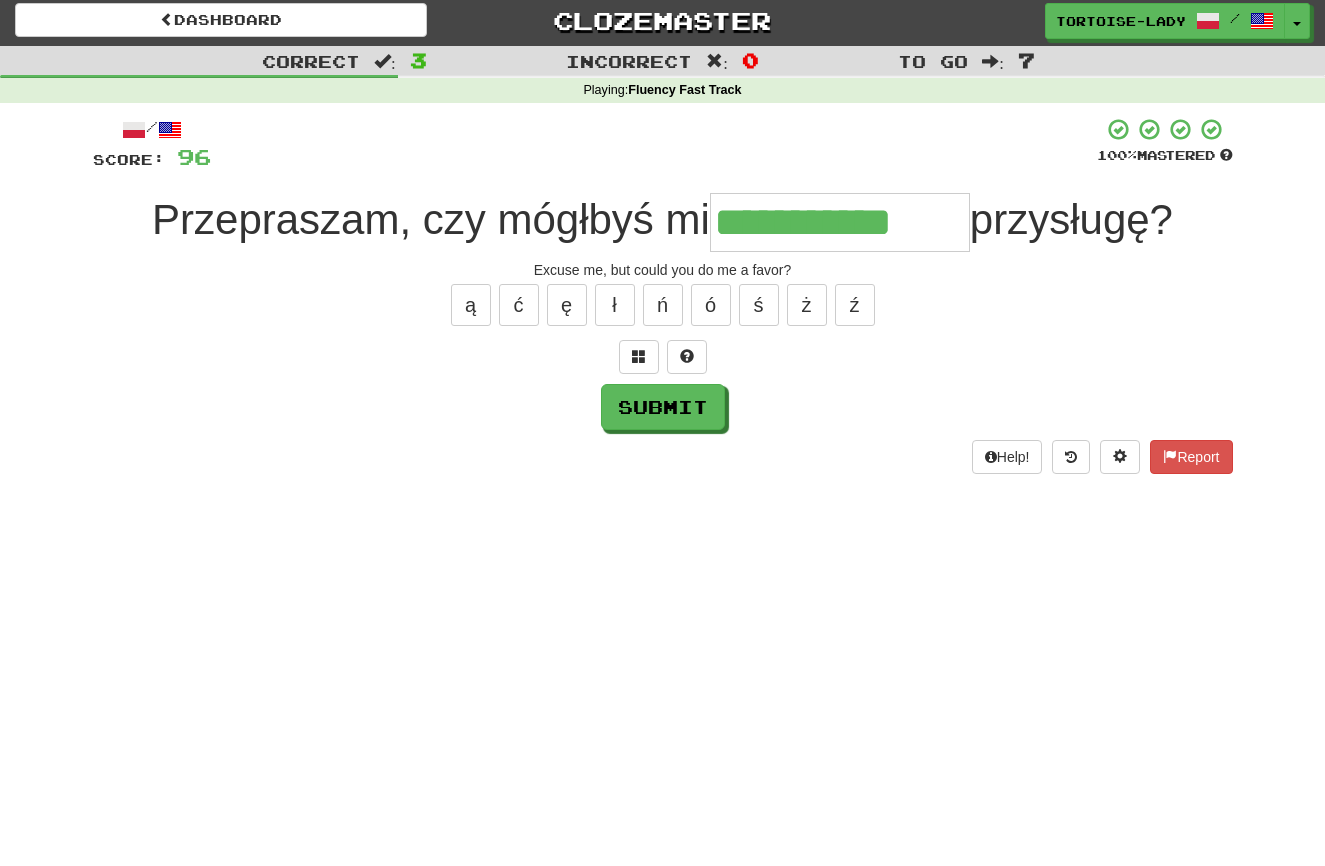 click on "Submit" at bounding box center [663, 407] 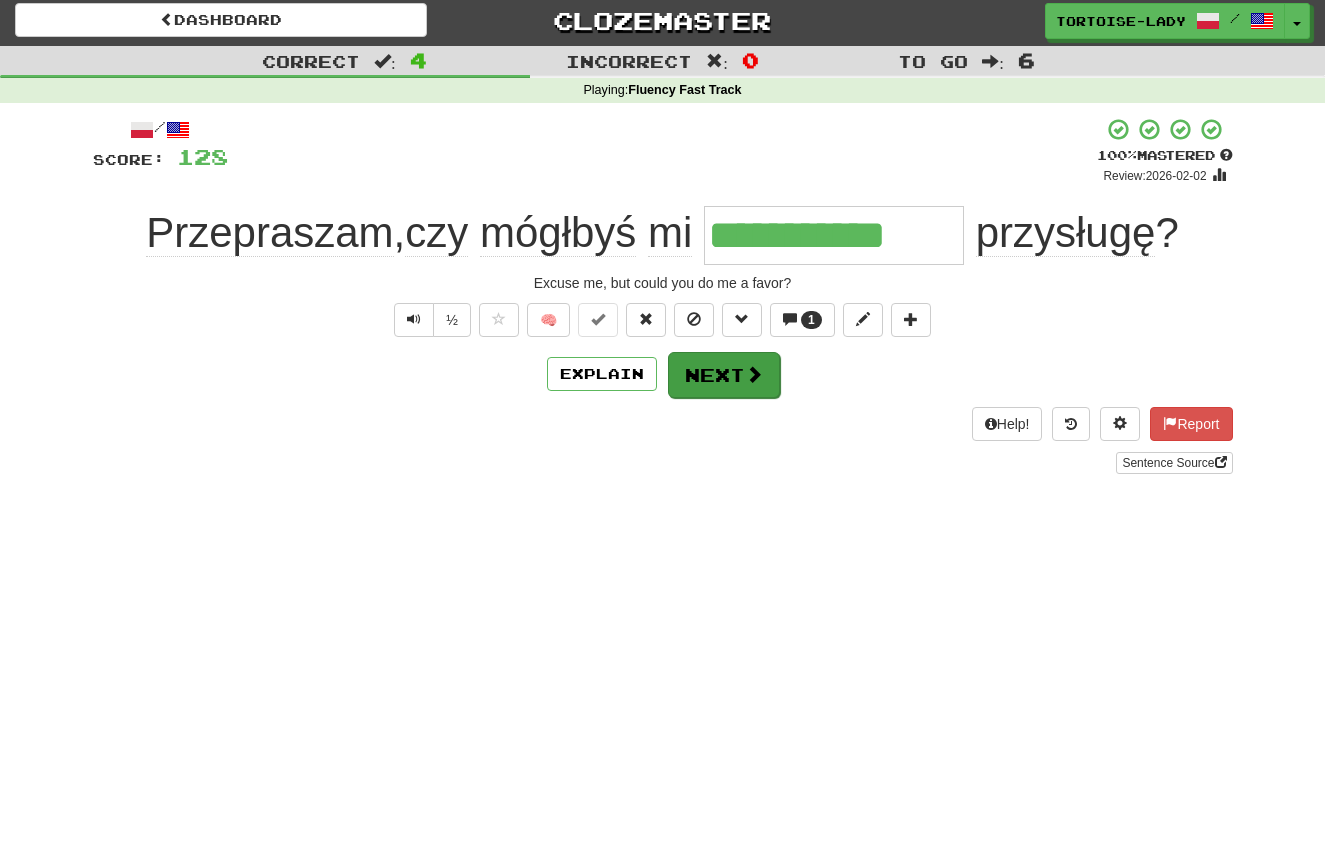 click on "Next" at bounding box center [724, 375] 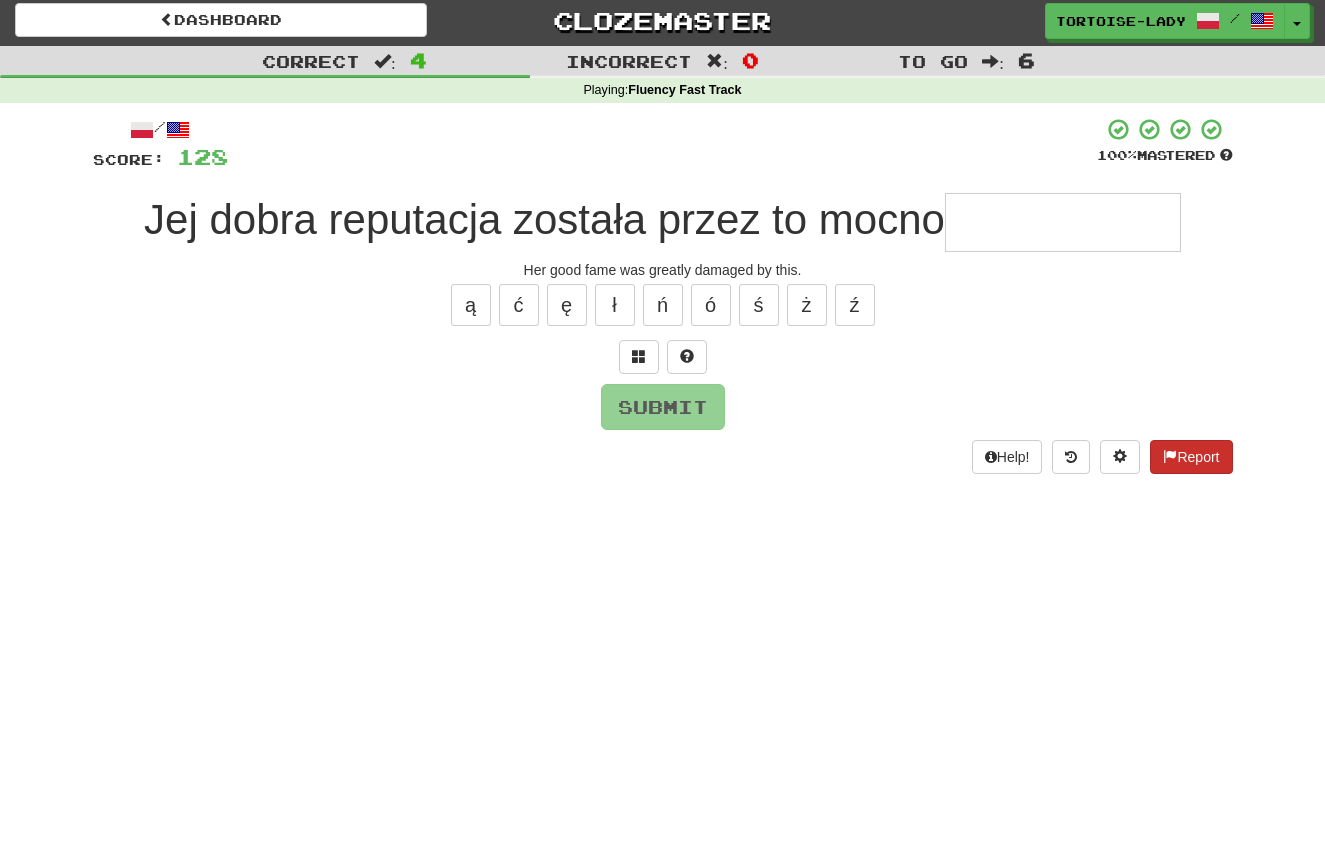 click at bounding box center [1170, 456] 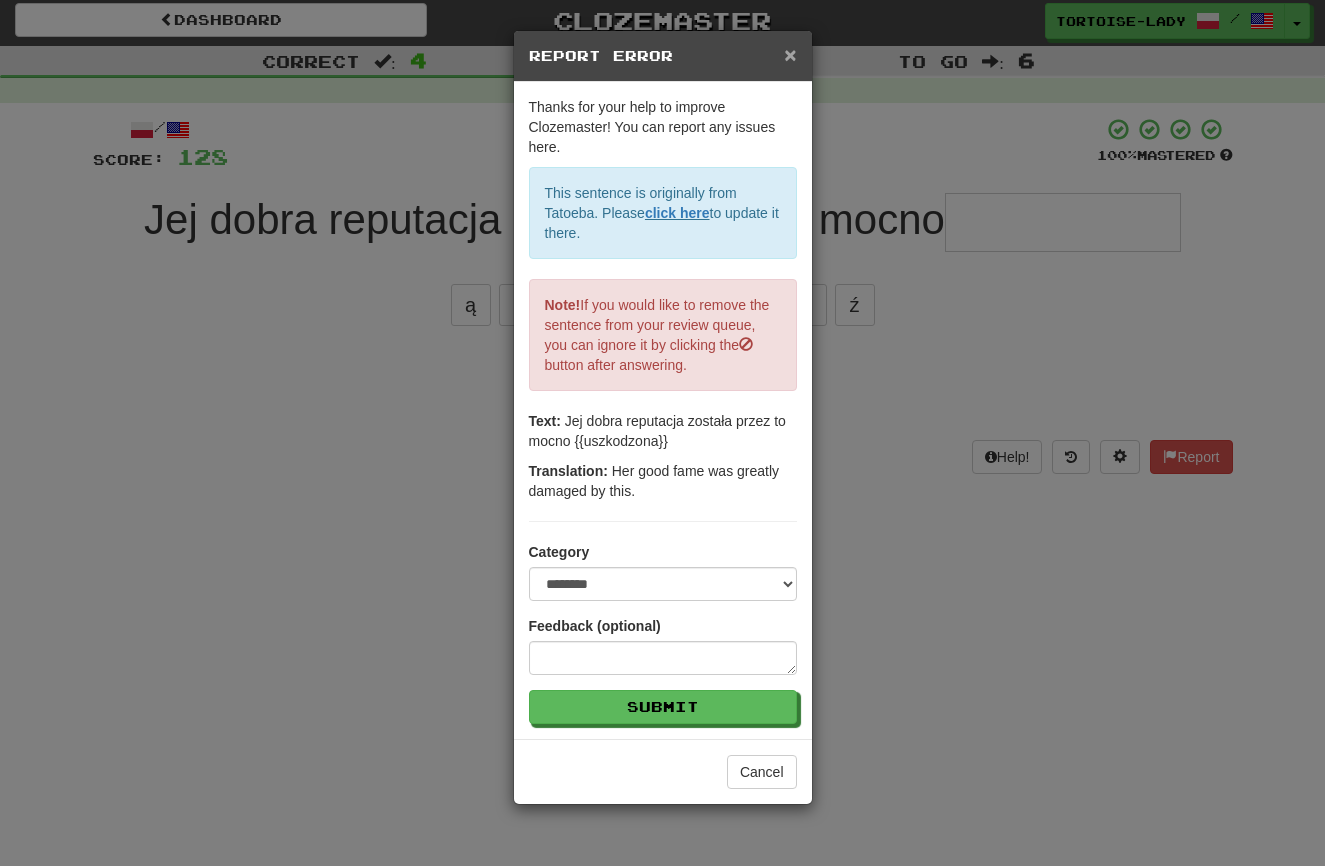 click on "×" at bounding box center (790, 54) 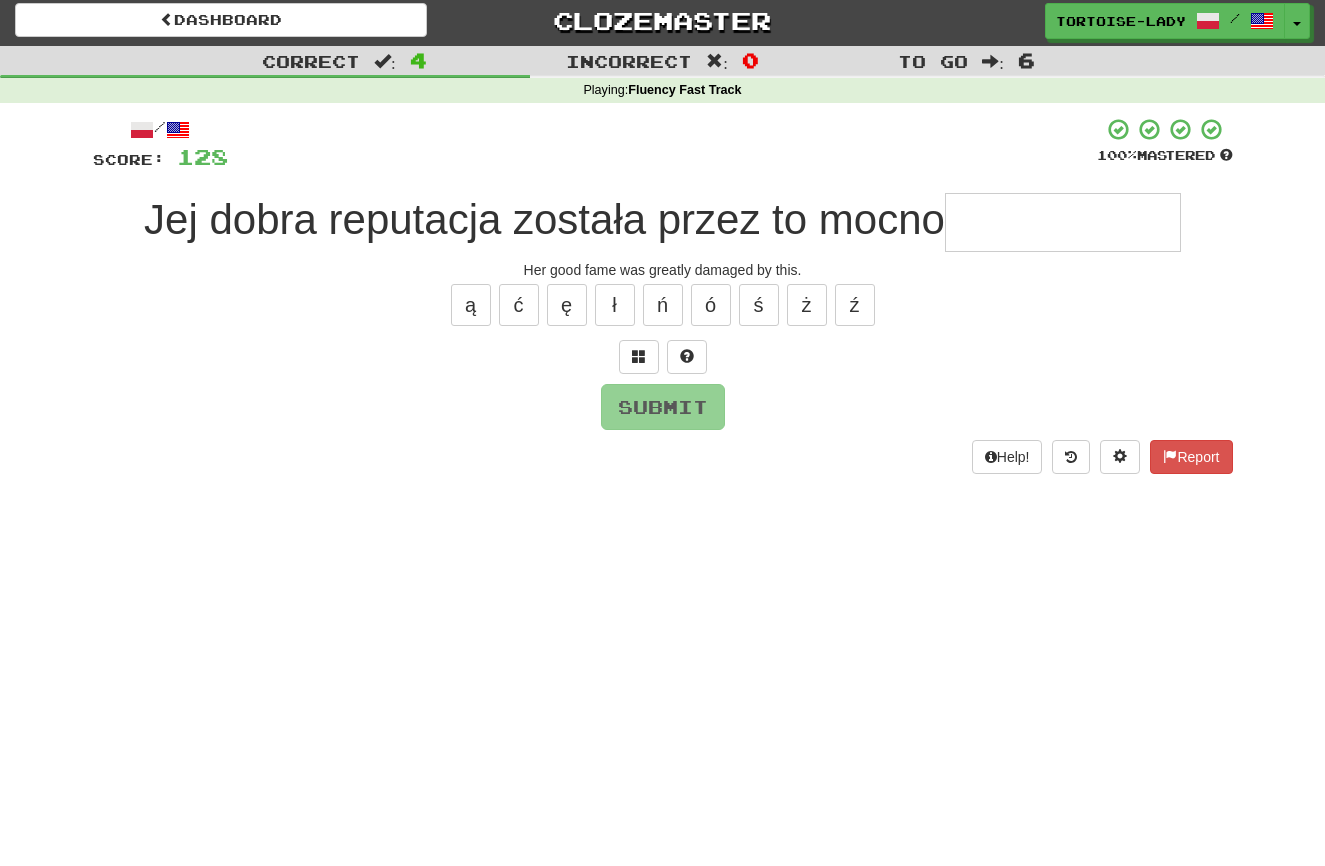 click at bounding box center (1063, 222) 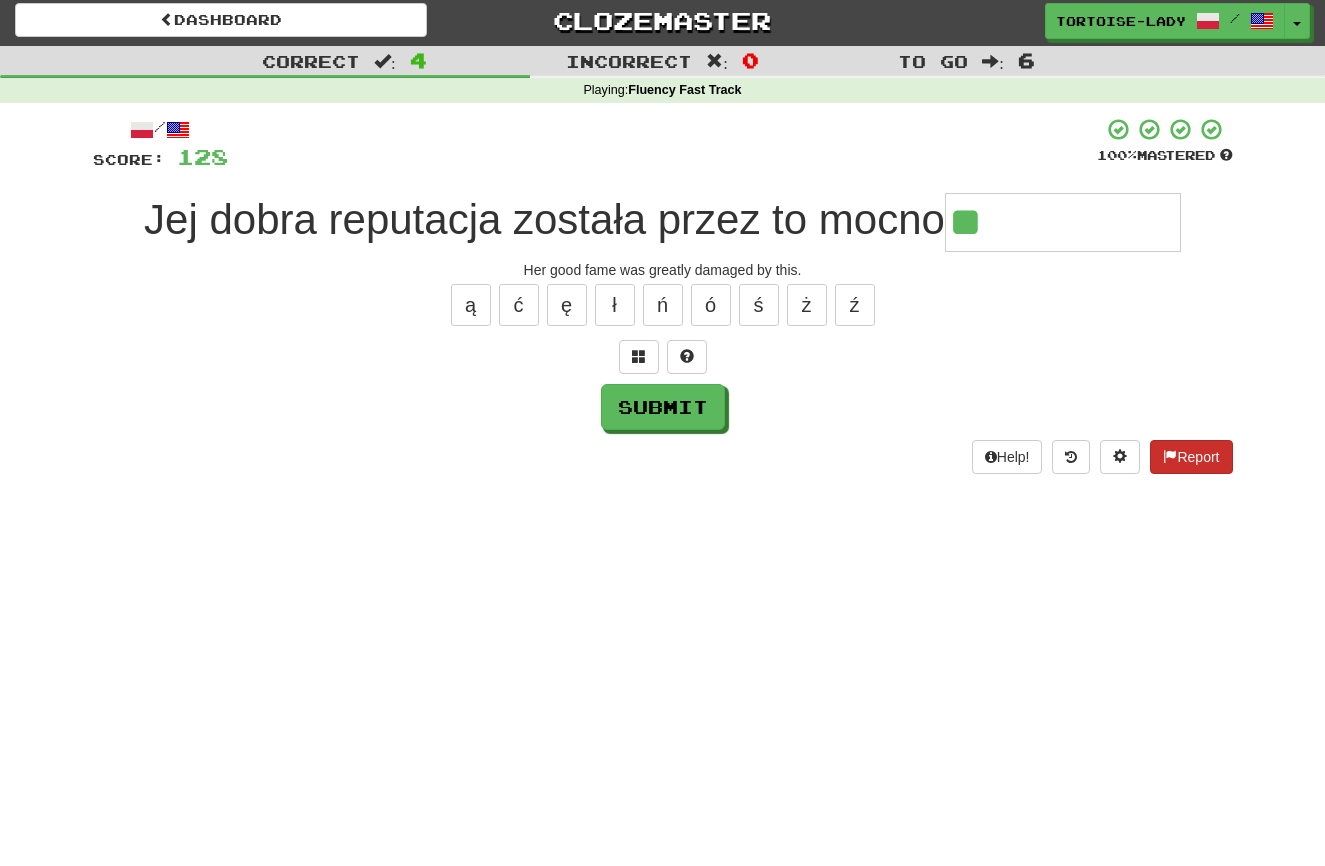 click on "Report" at bounding box center (1191, 457) 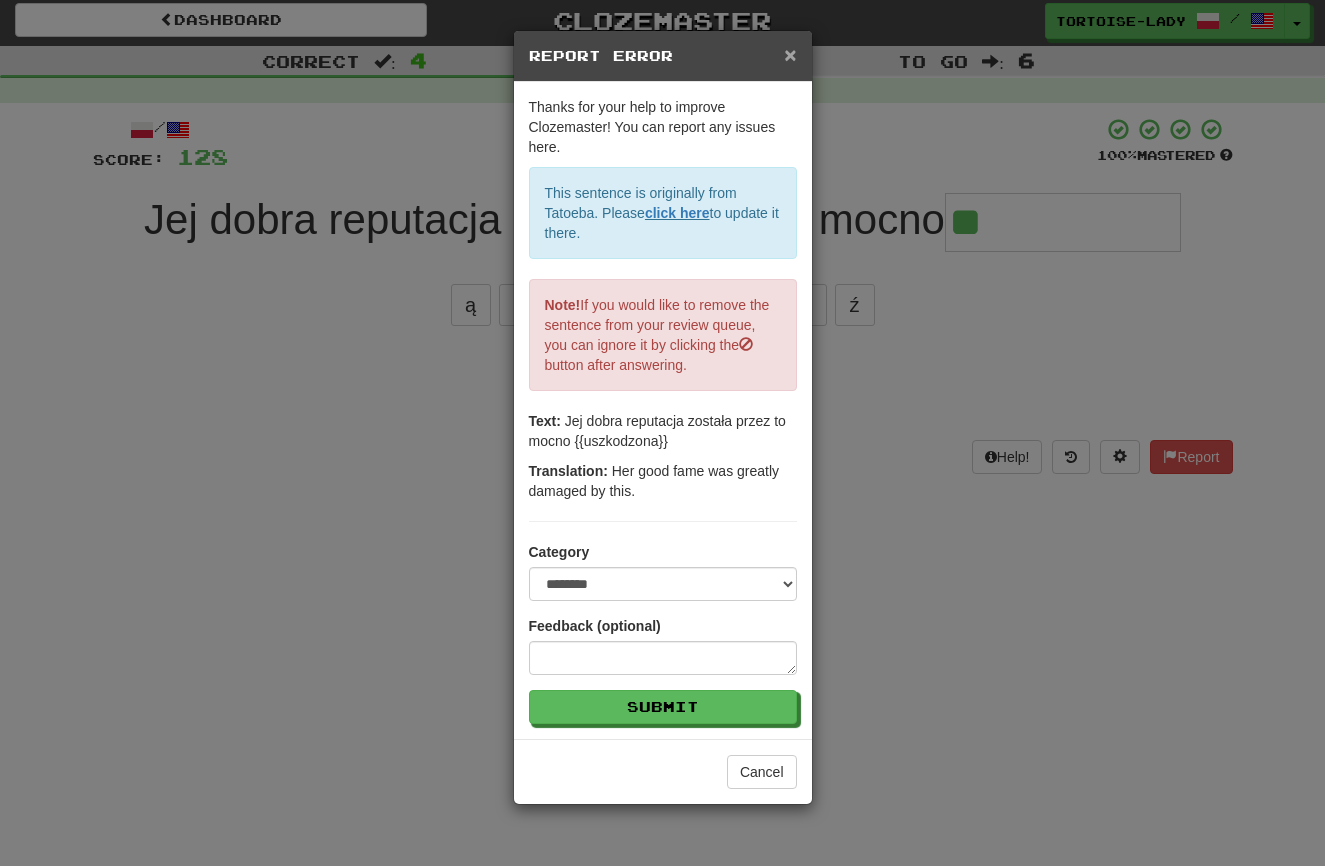 click on "×" at bounding box center (790, 54) 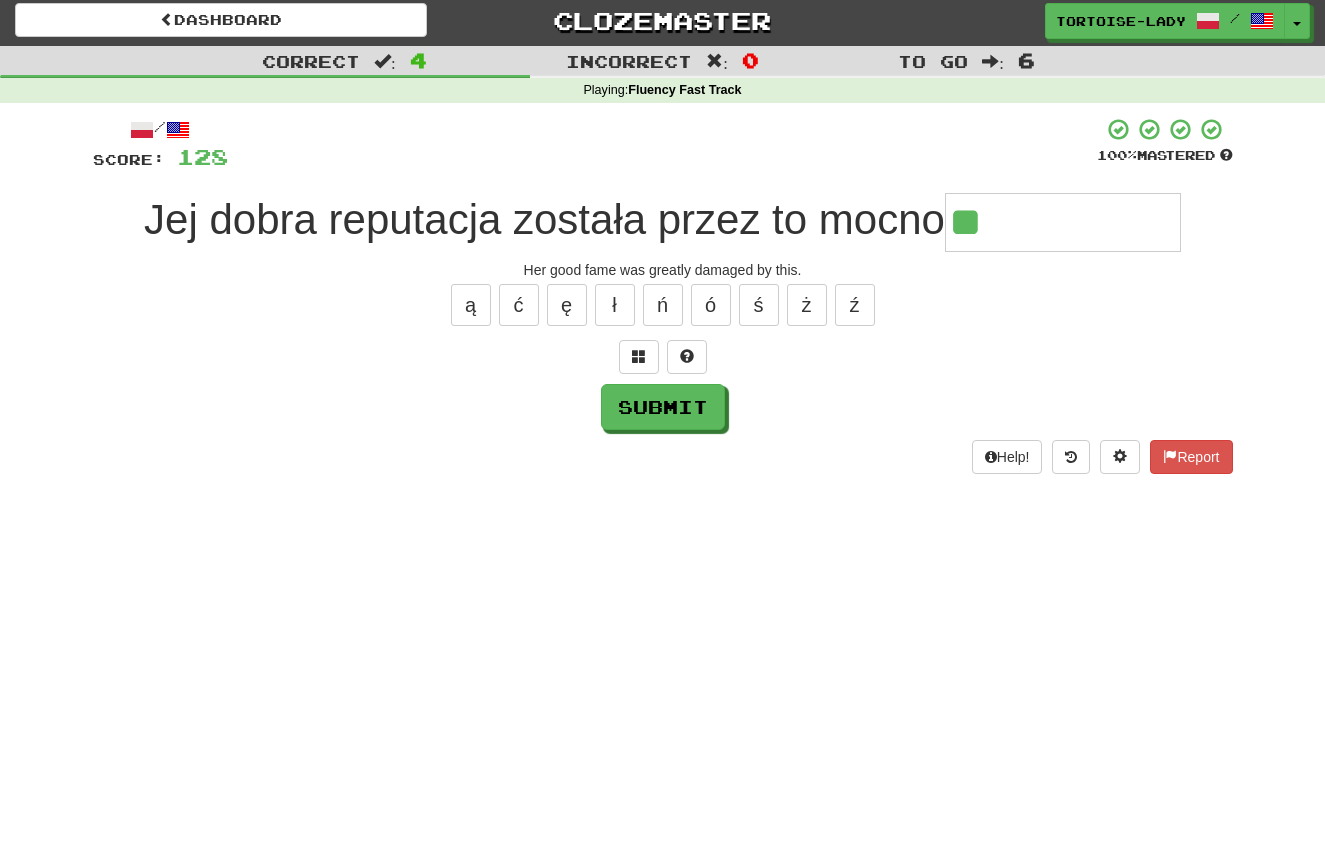 click on "**" at bounding box center [1063, 222] 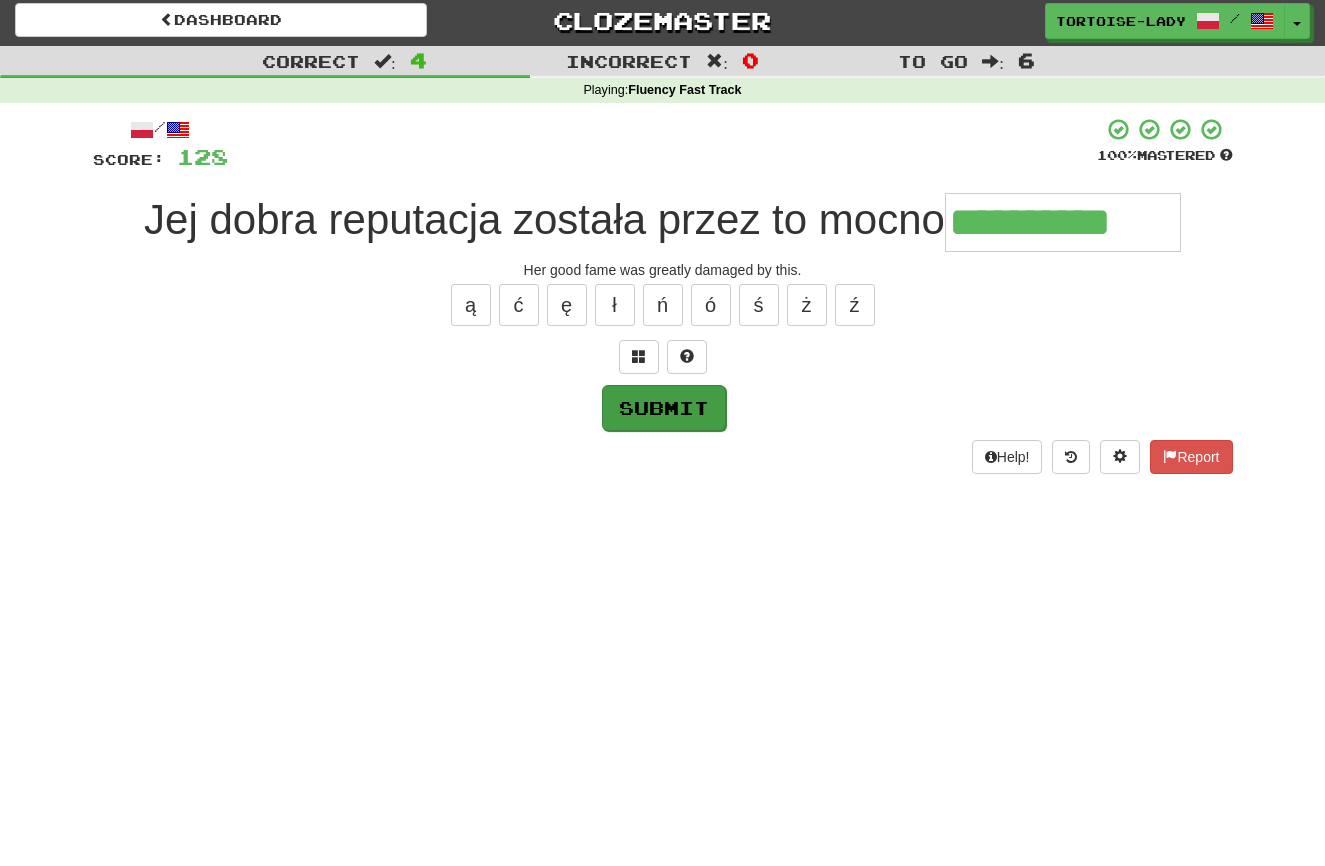 type on "**********" 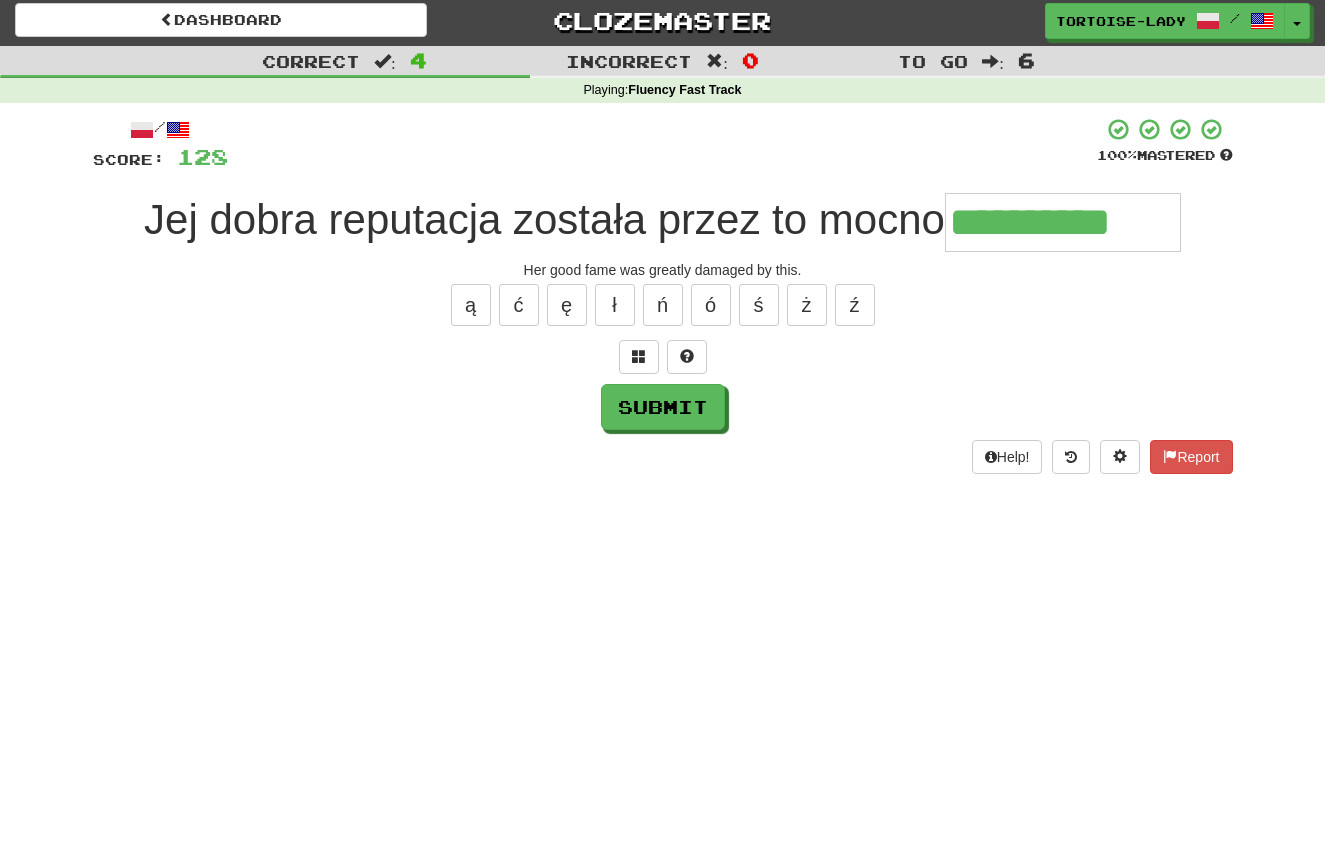 click on "Submit" at bounding box center (663, 407) 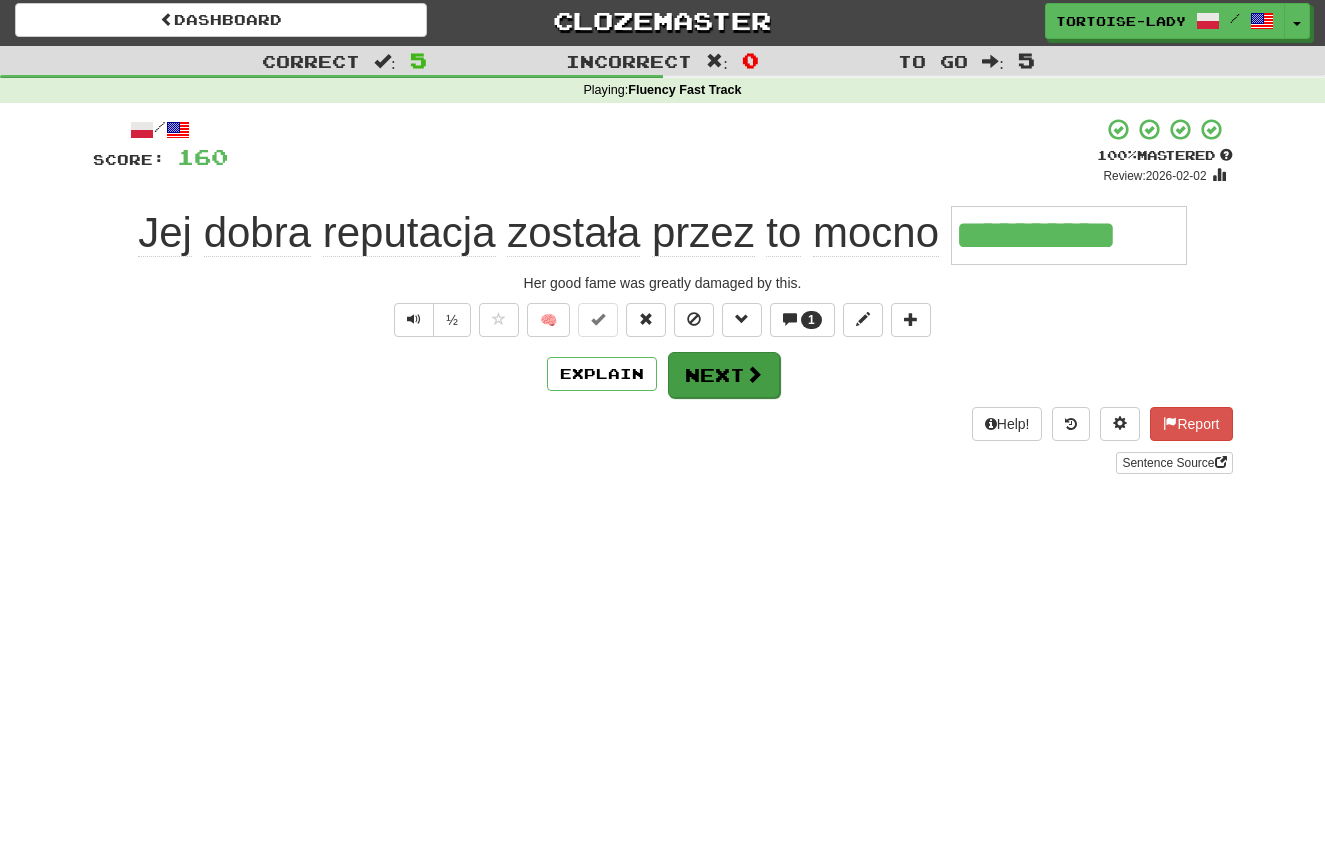 click on "Next" at bounding box center (724, 375) 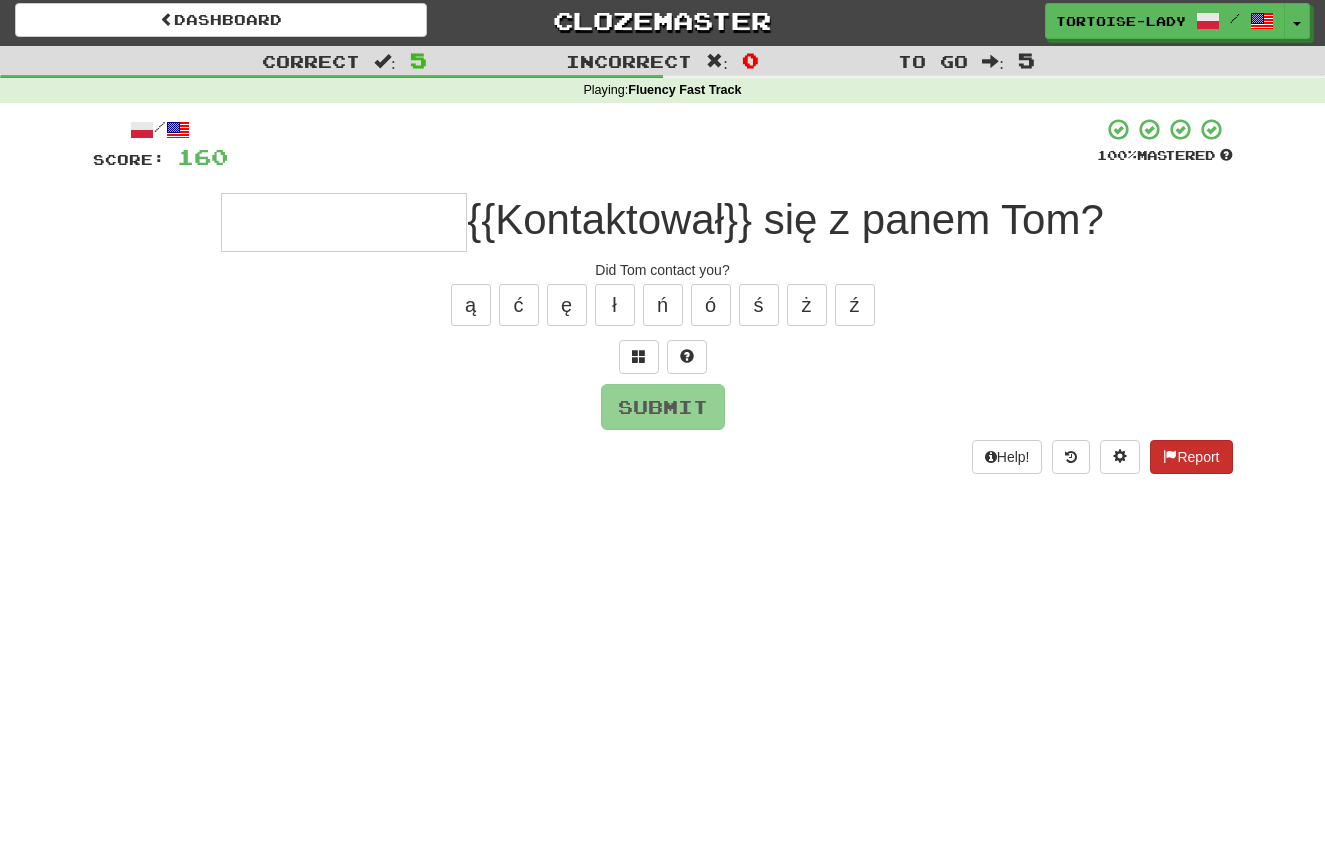 click on "Report" at bounding box center (1191, 457) 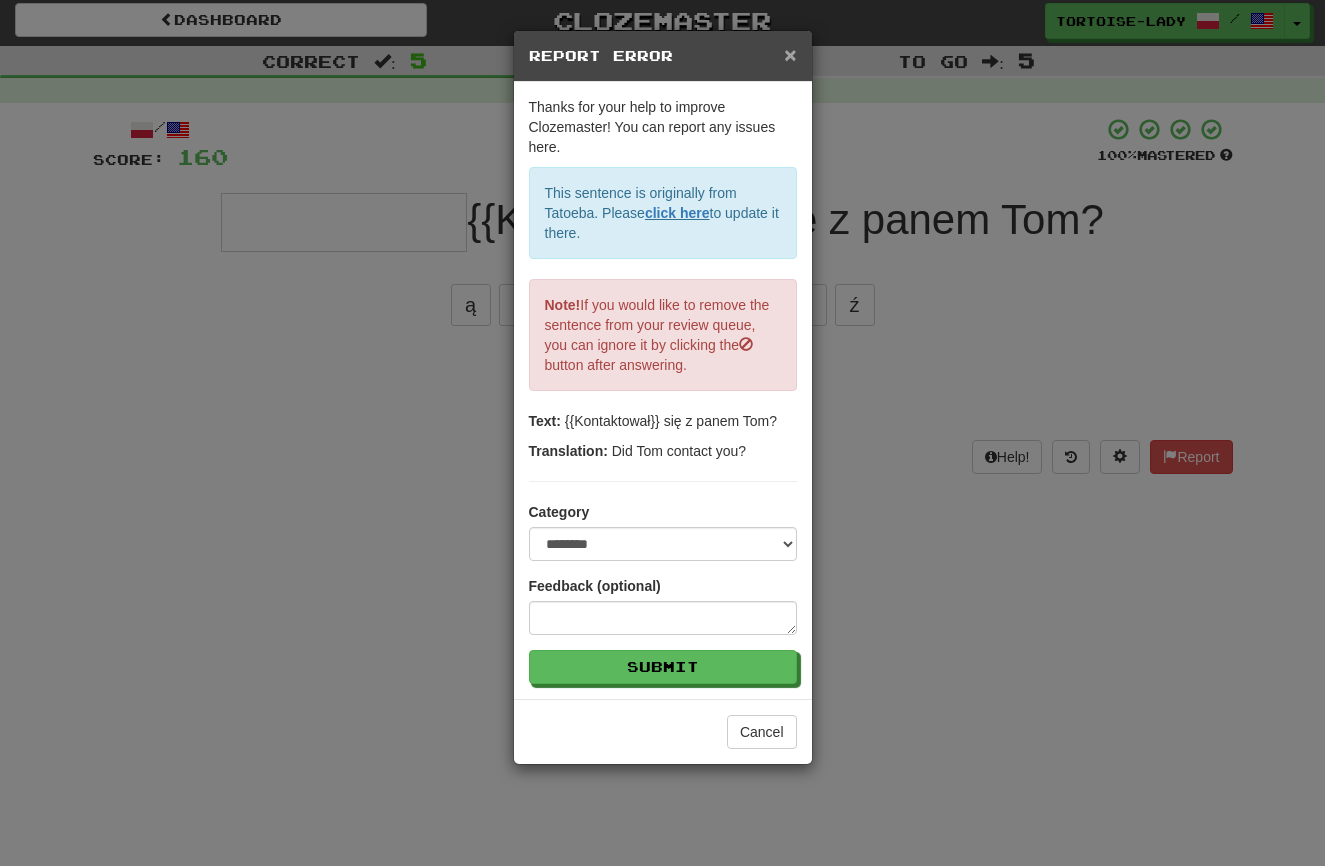 click on "×" at bounding box center (790, 54) 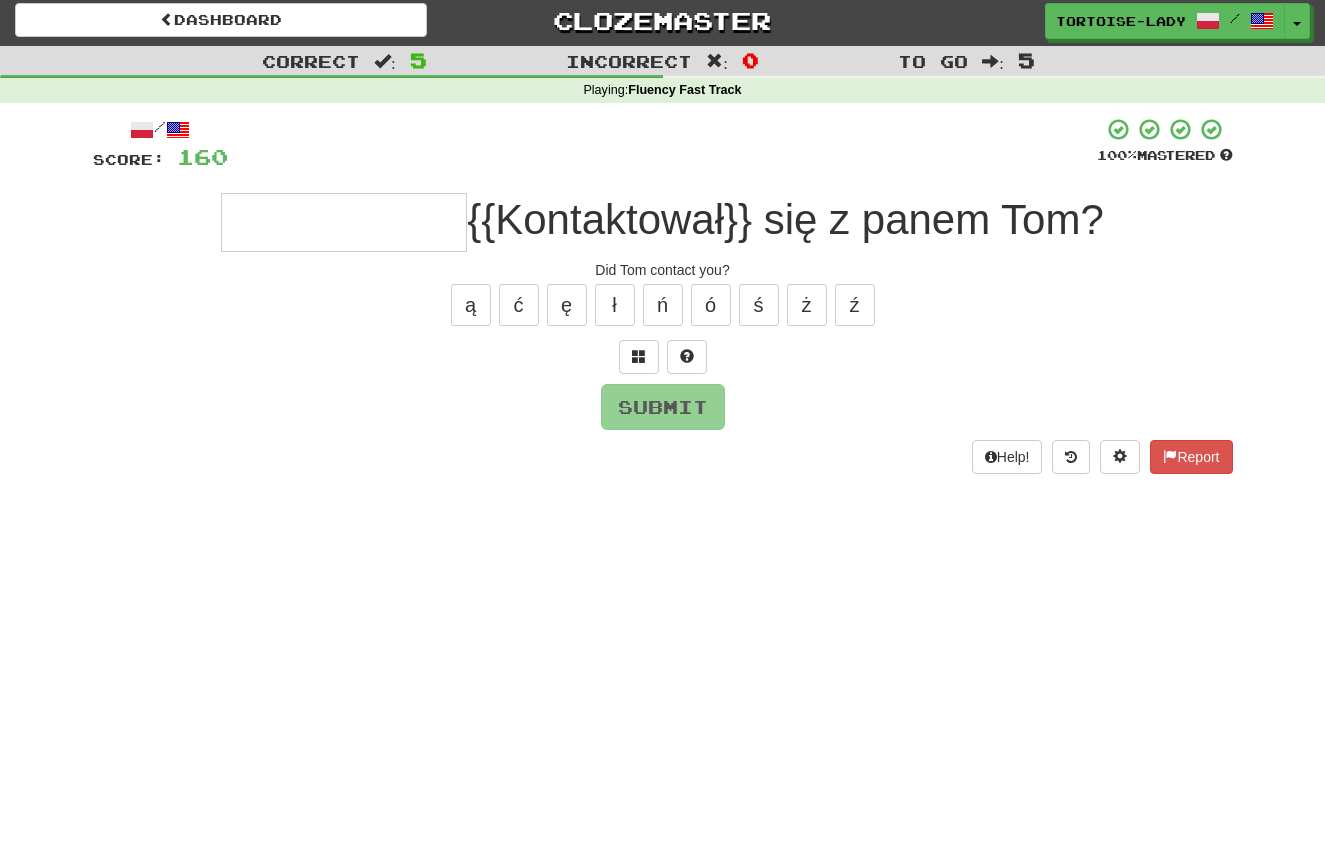 click at bounding box center (344, 222) 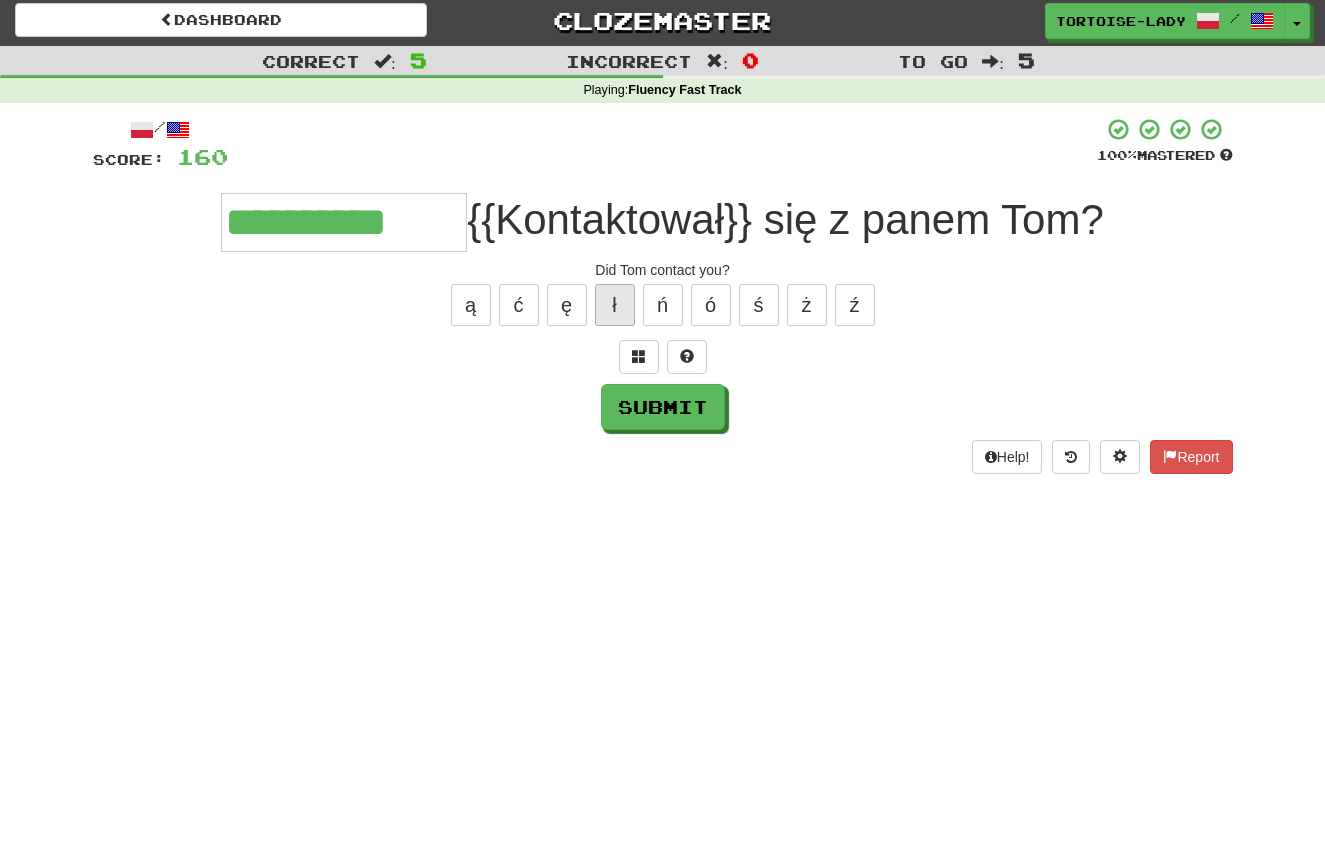 click on "ł" at bounding box center (615, 305) 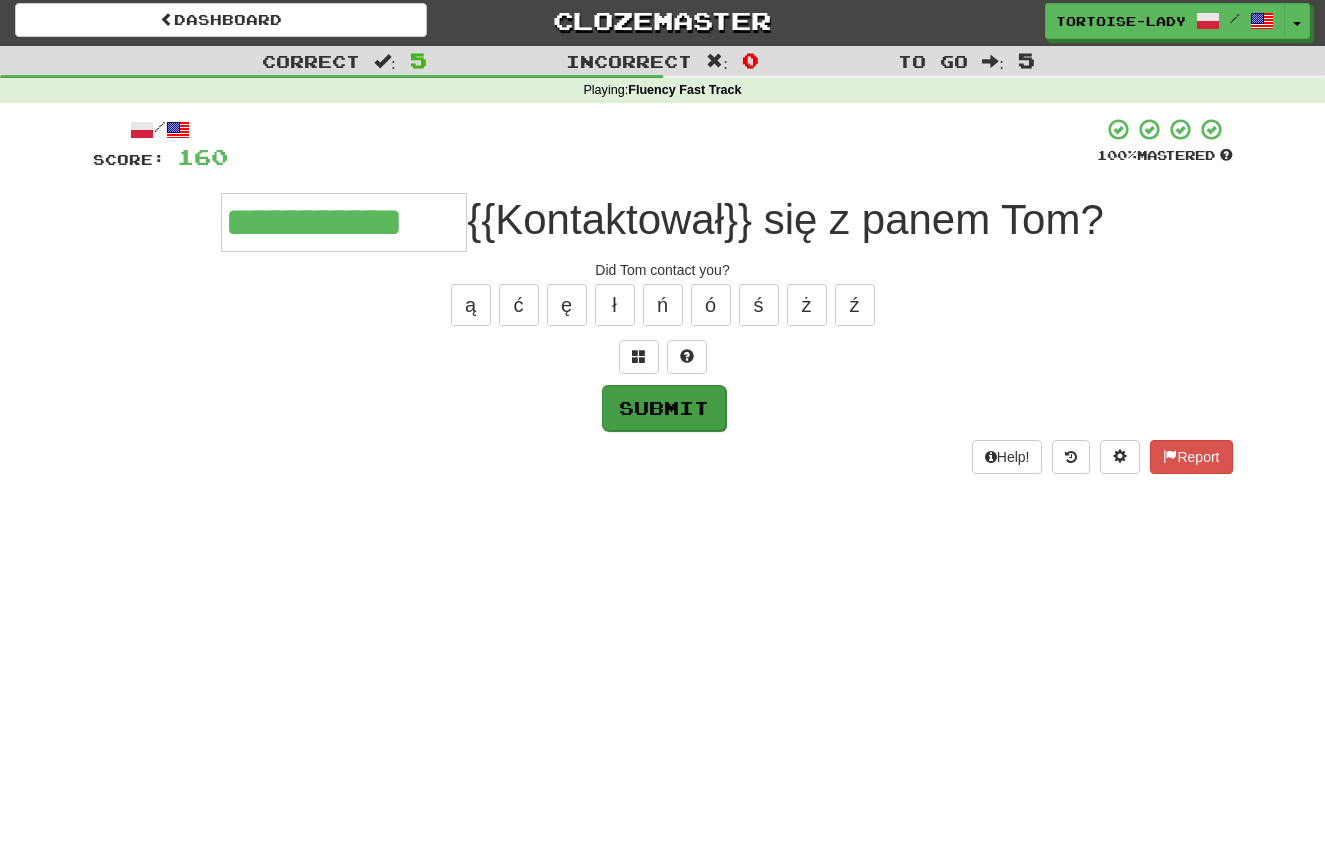 click on "Submit" at bounding box center [664, 408] 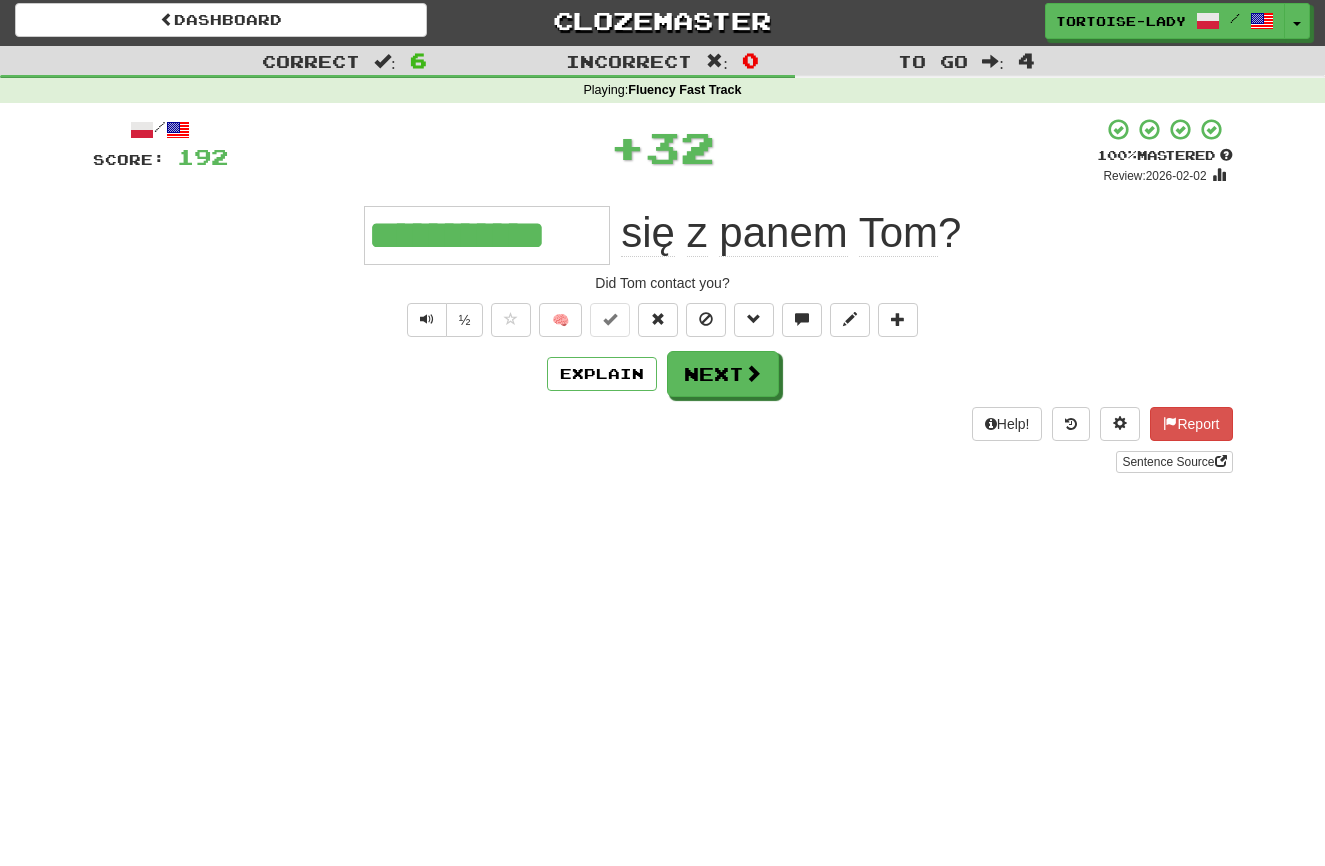 type on "**********" 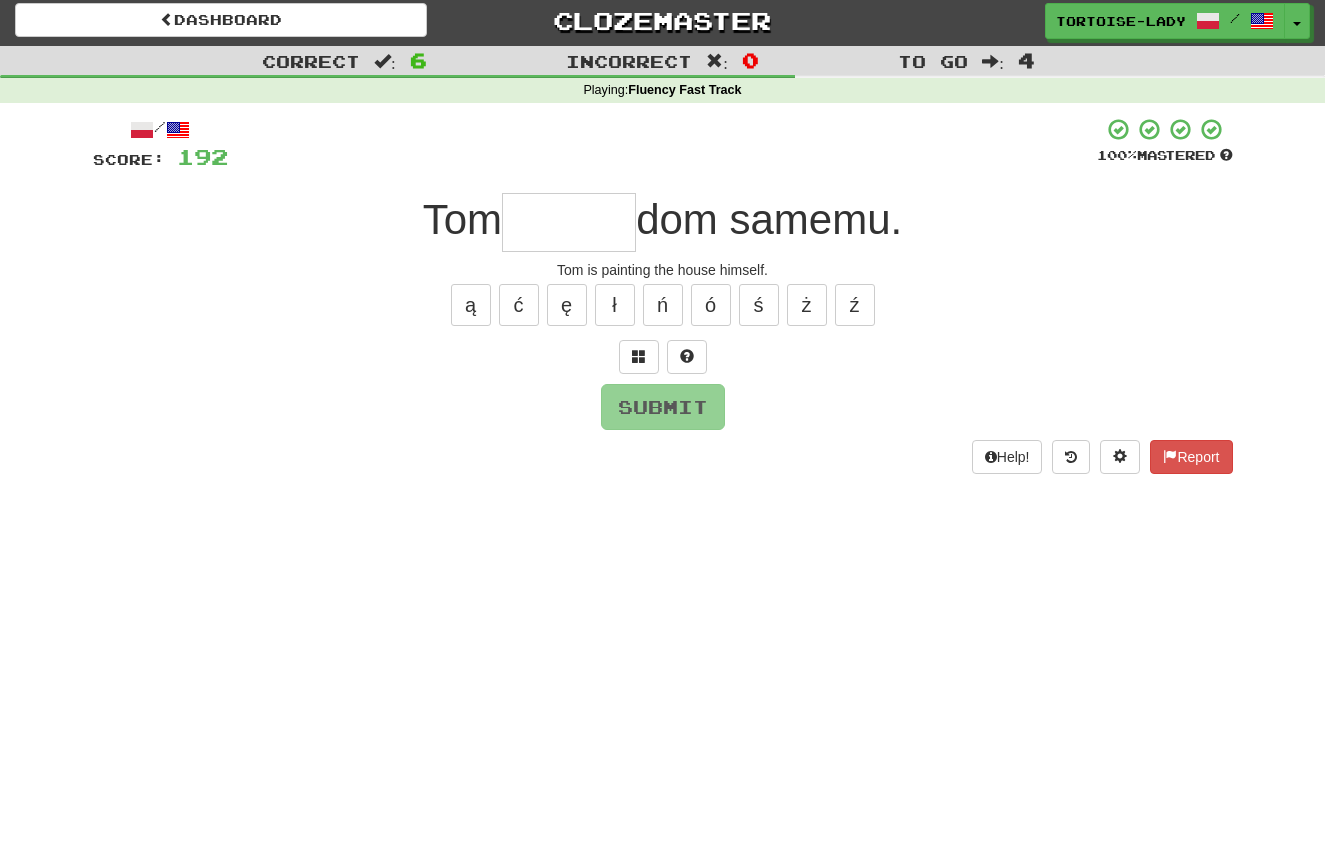 click at bounding box center (569, 222) 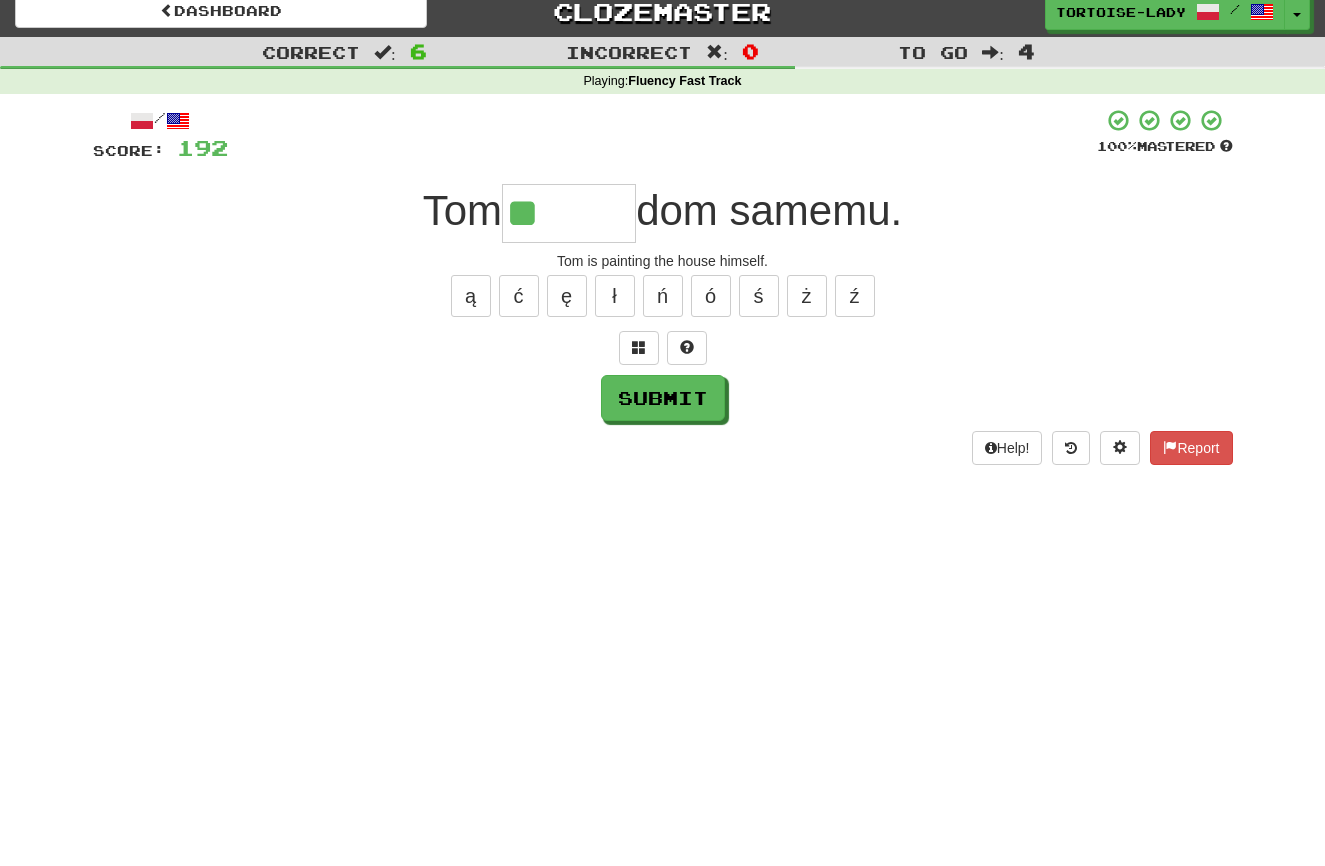 scroll, scrollTop: 11, scrollLeft: 0, axis: vertical 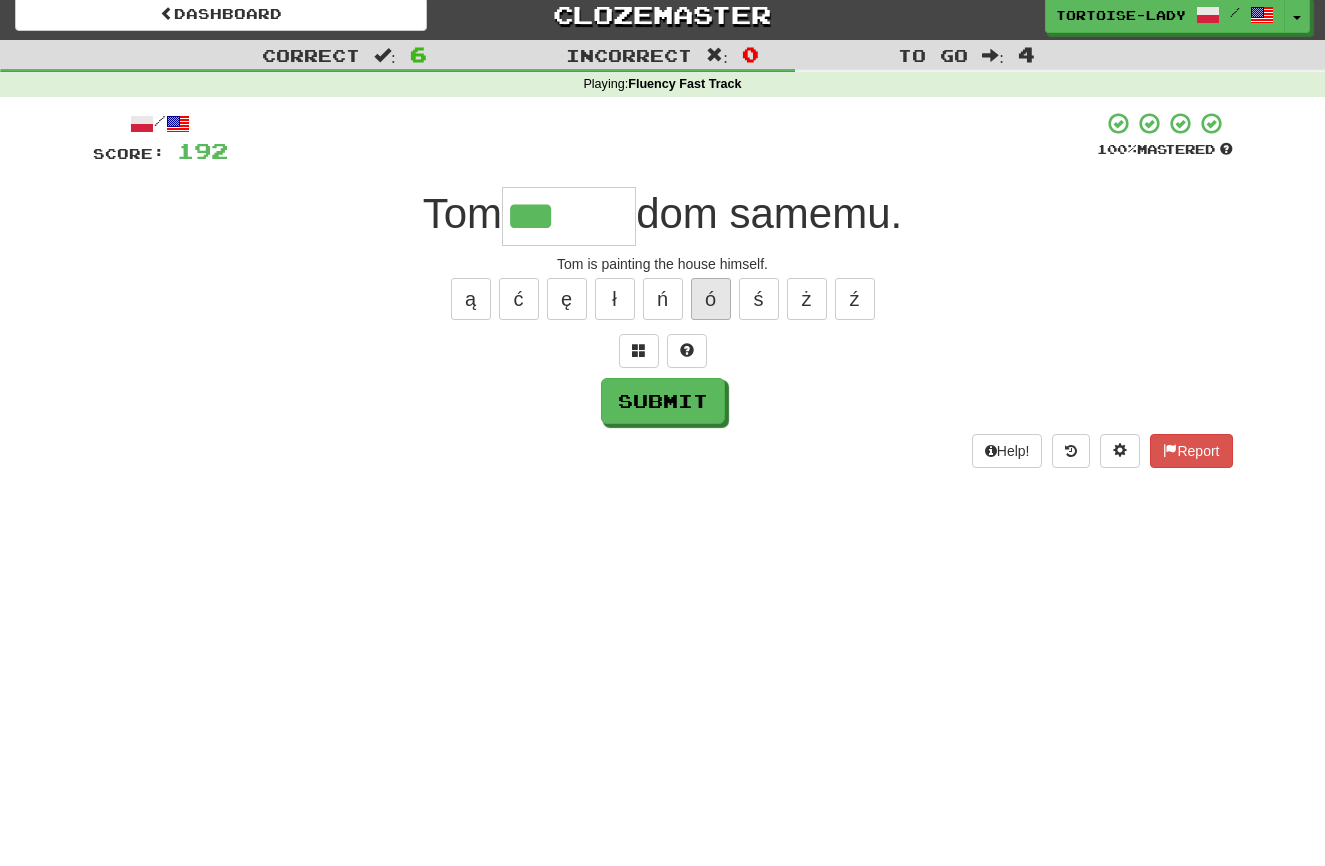 click on "ó" at bounding box center (711, 299) 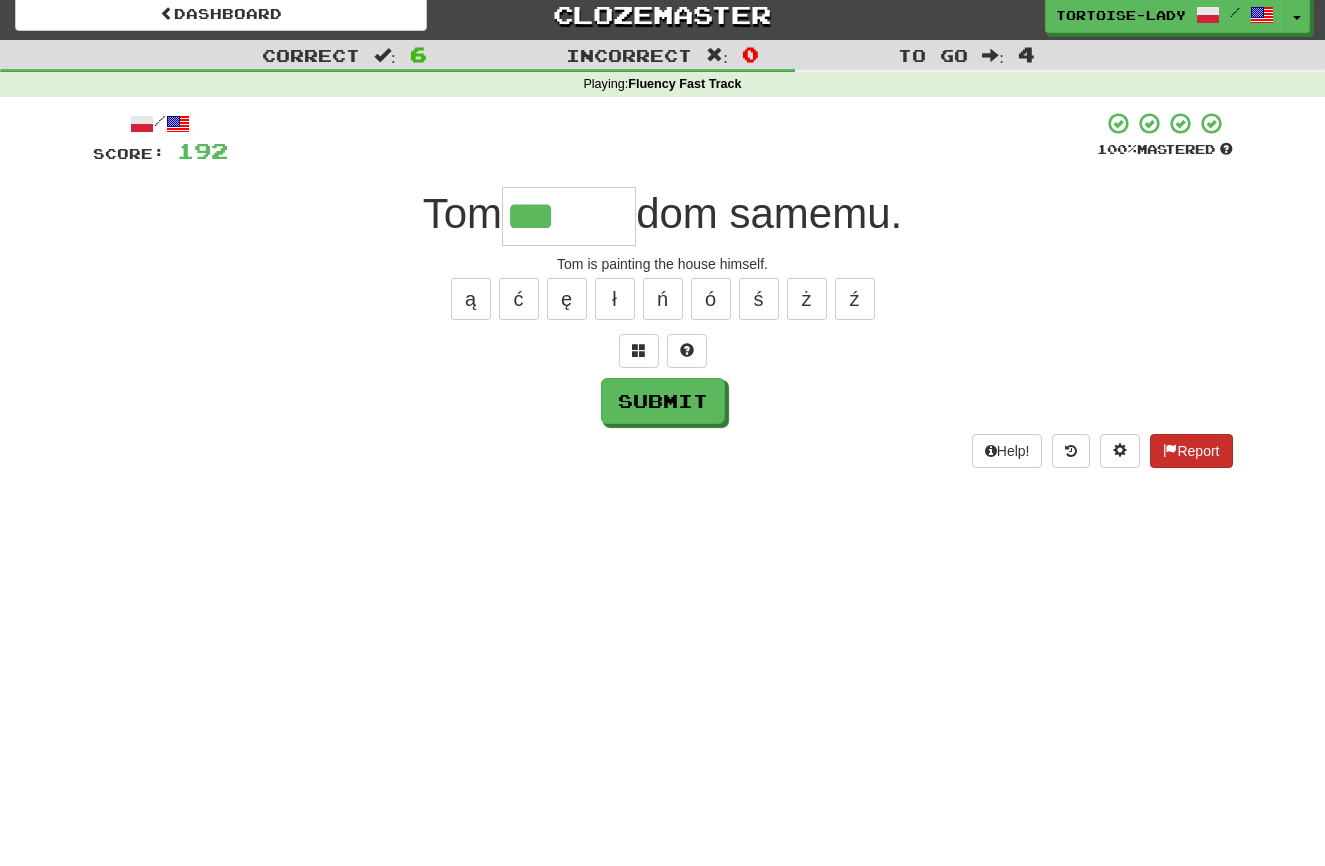 click on "Report" at bounding box center [1191, 451] 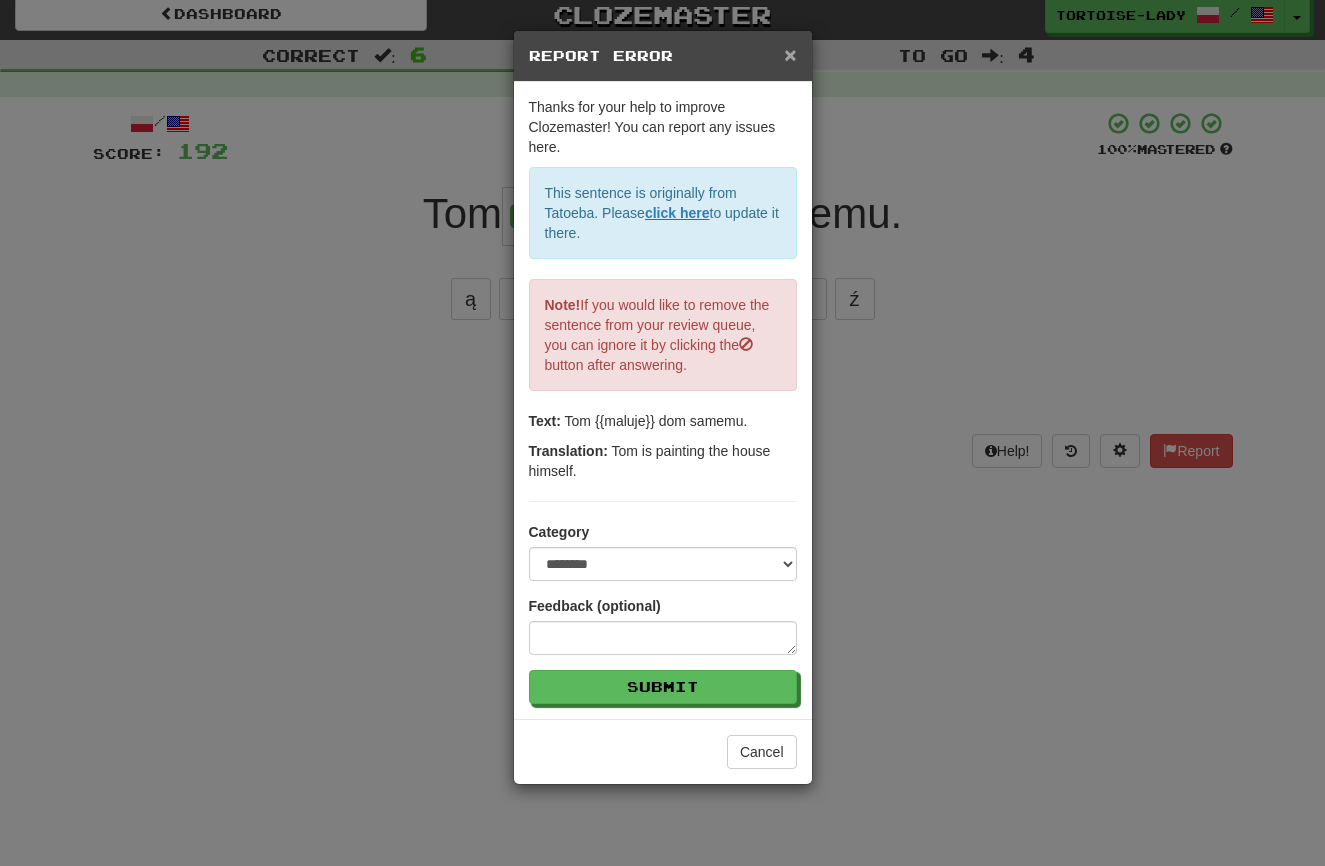 click on "×" at bounding box center [790, 54] 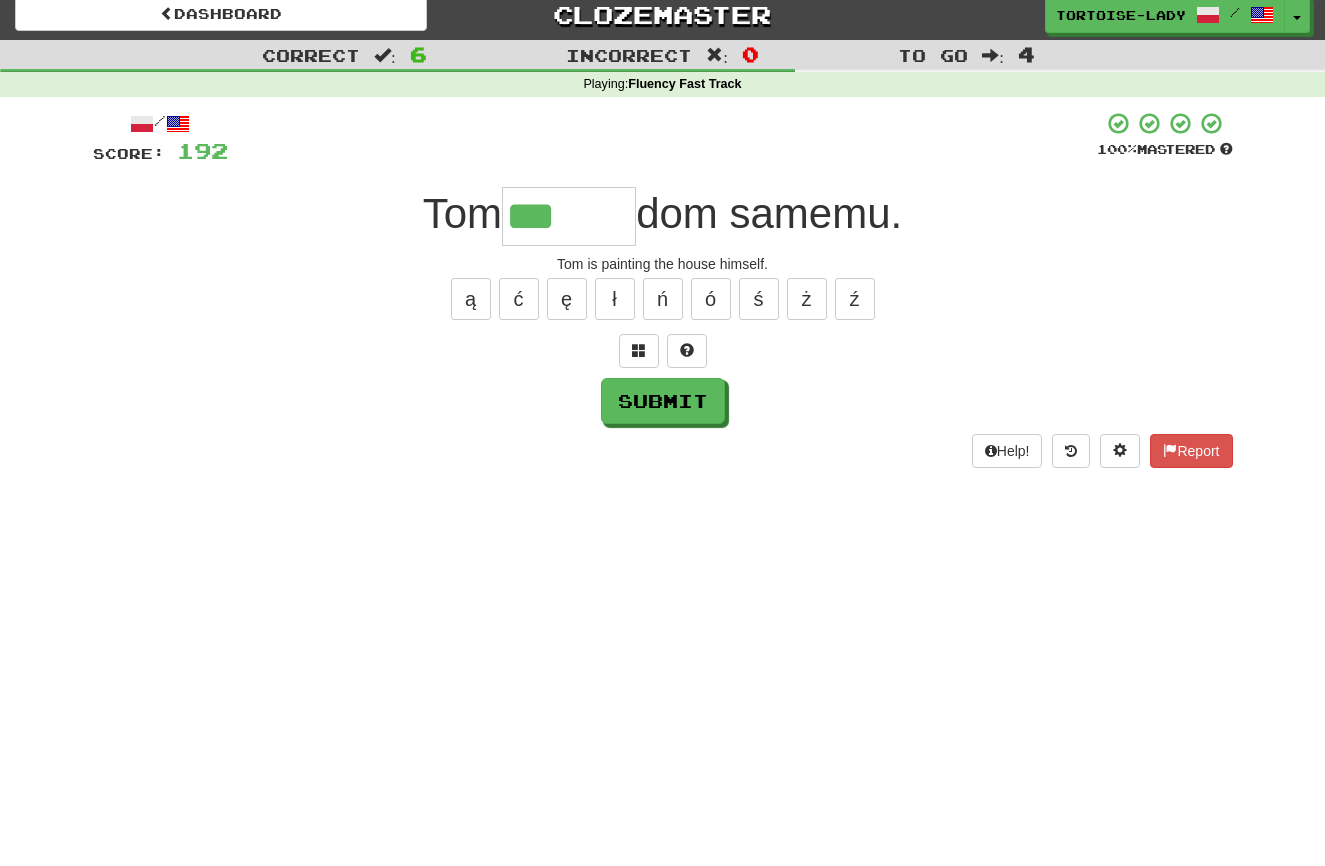 click on "***" at bounding box center (569, 216) 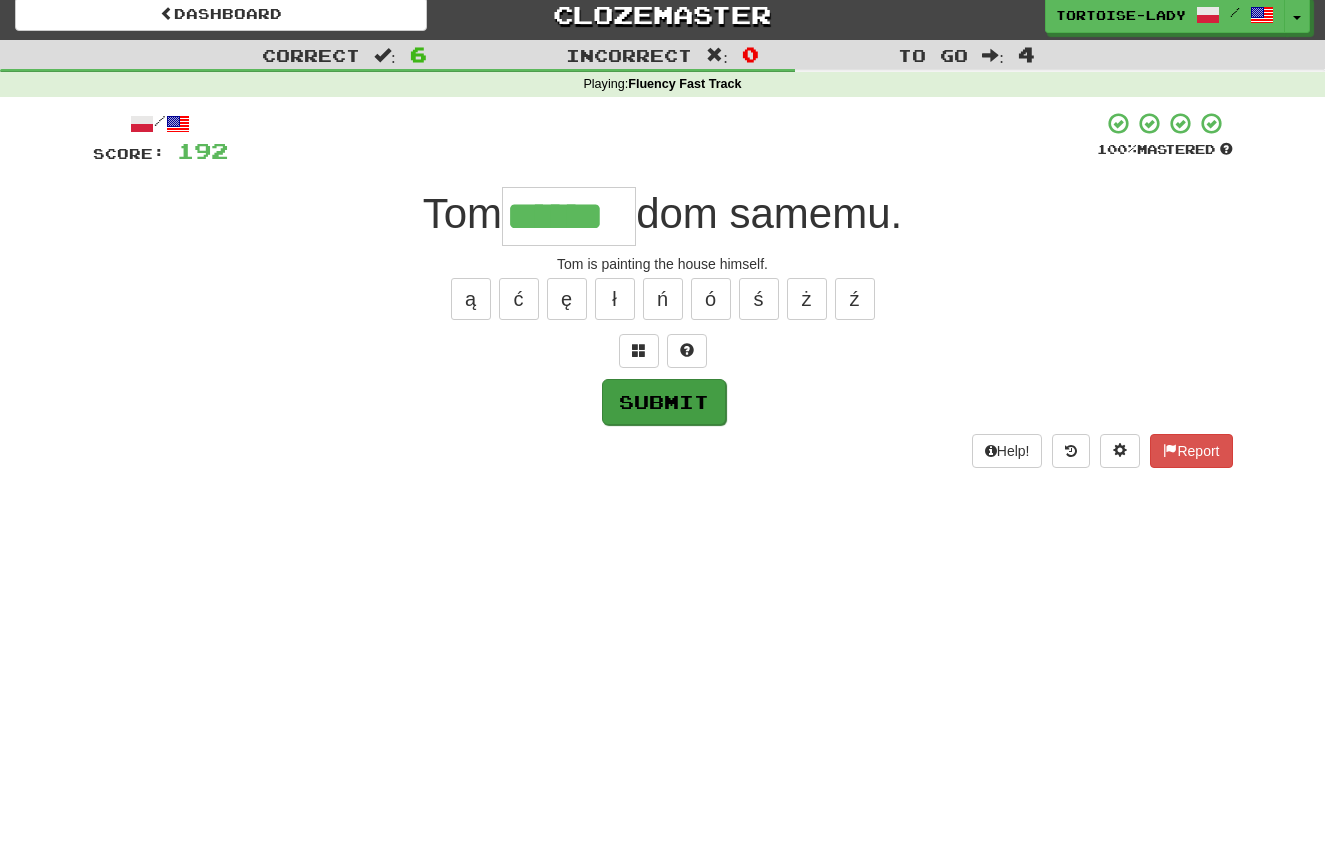 type on "******" 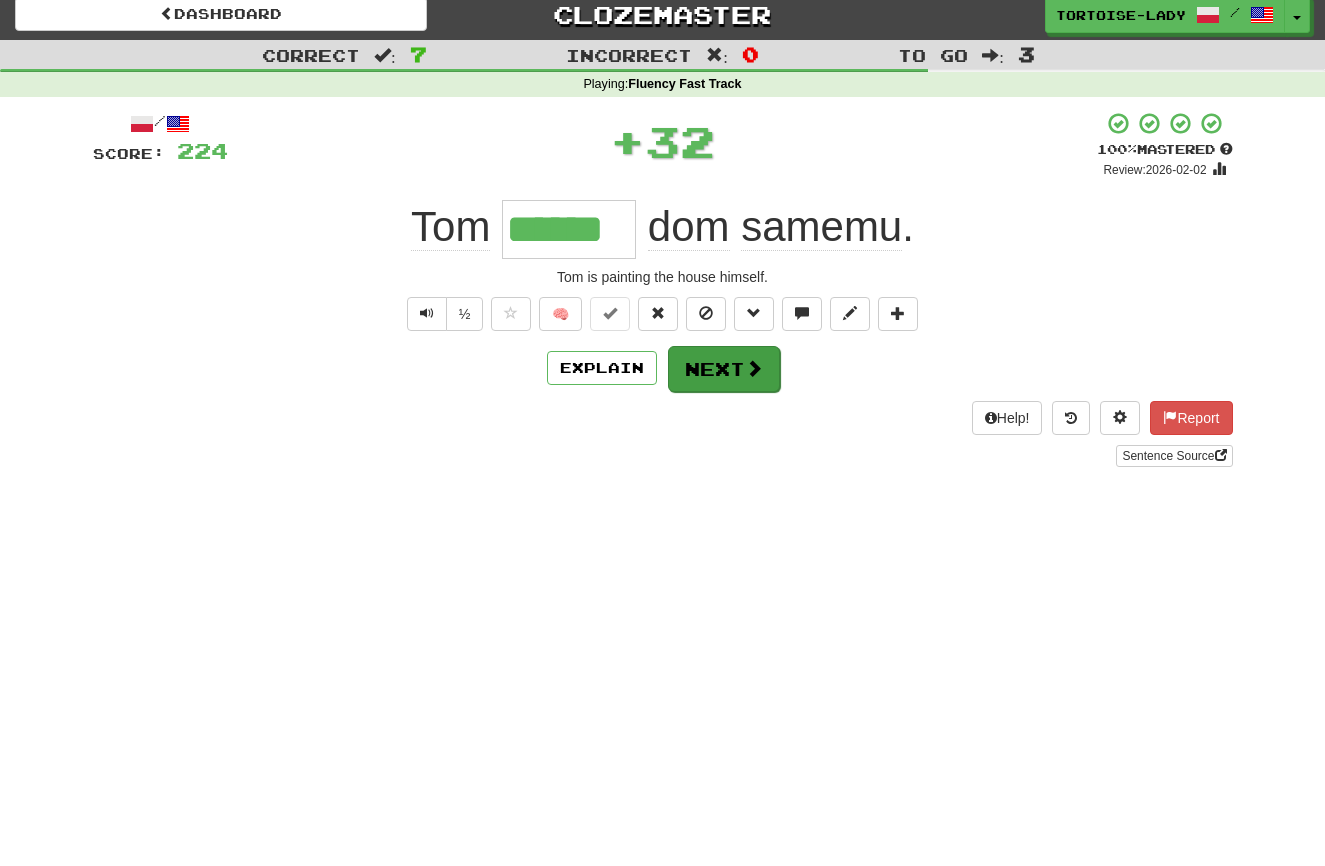 click on "Next" at bounding box center [724, 369] 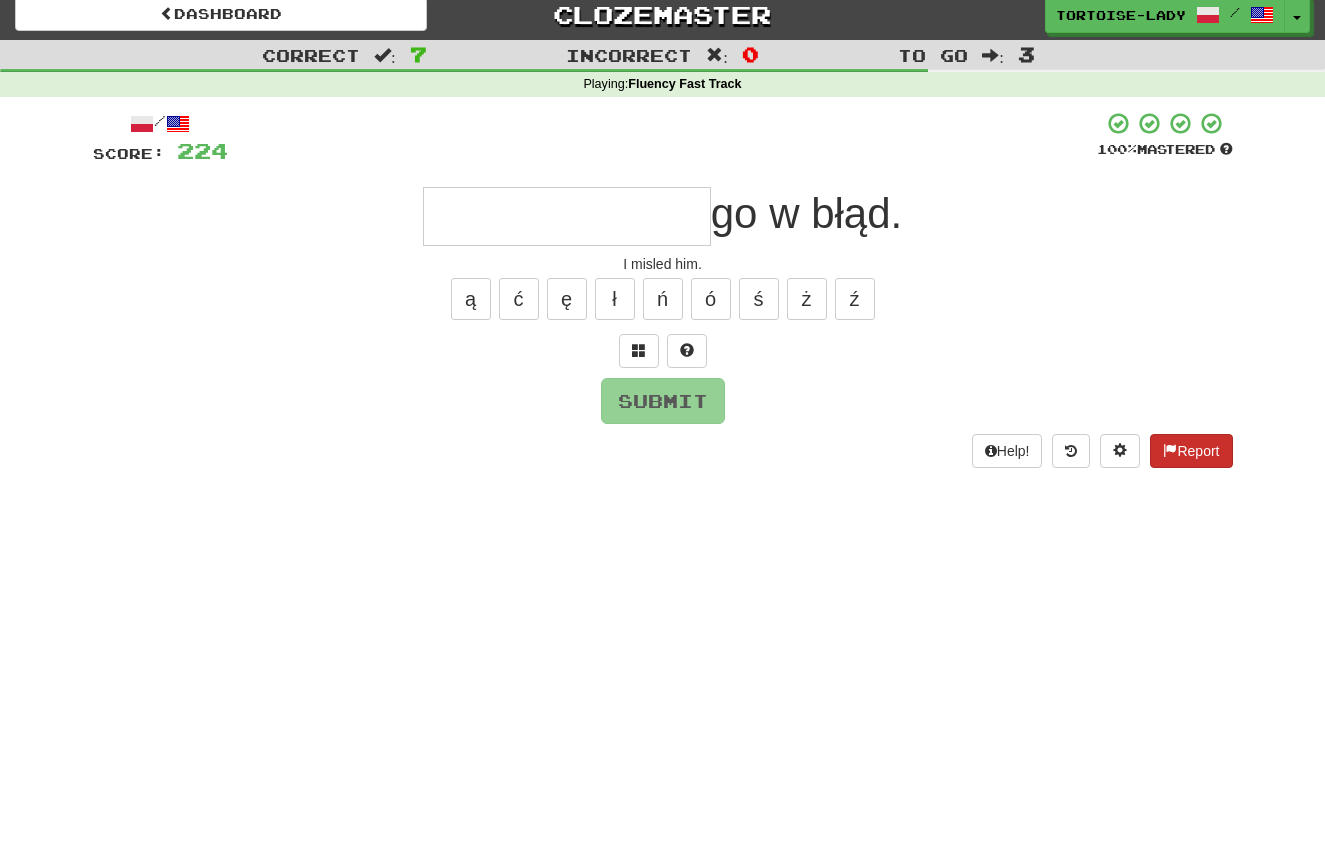 click on "Report" at bounding box center (1191, 451) 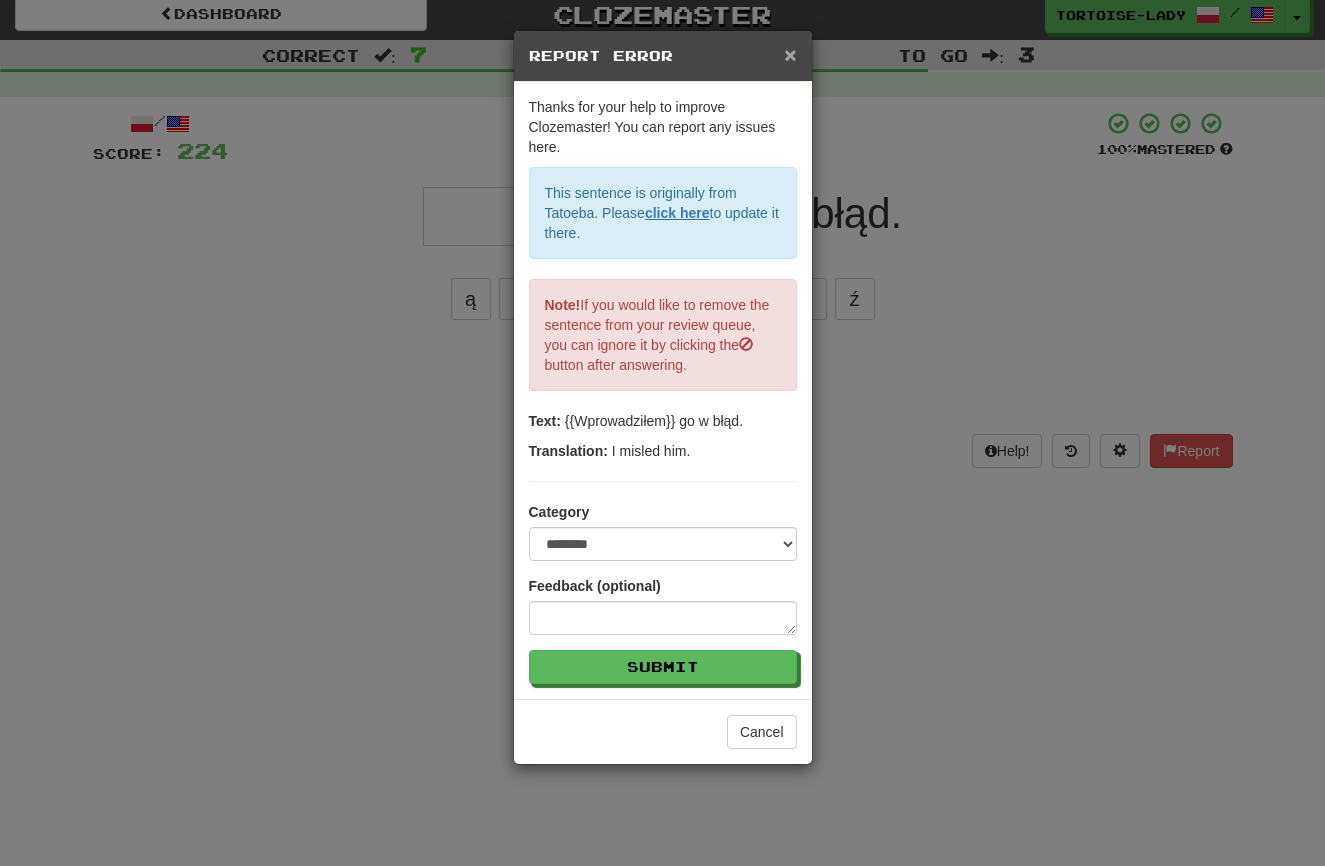 click on "×" at bounding box center (790, 54) 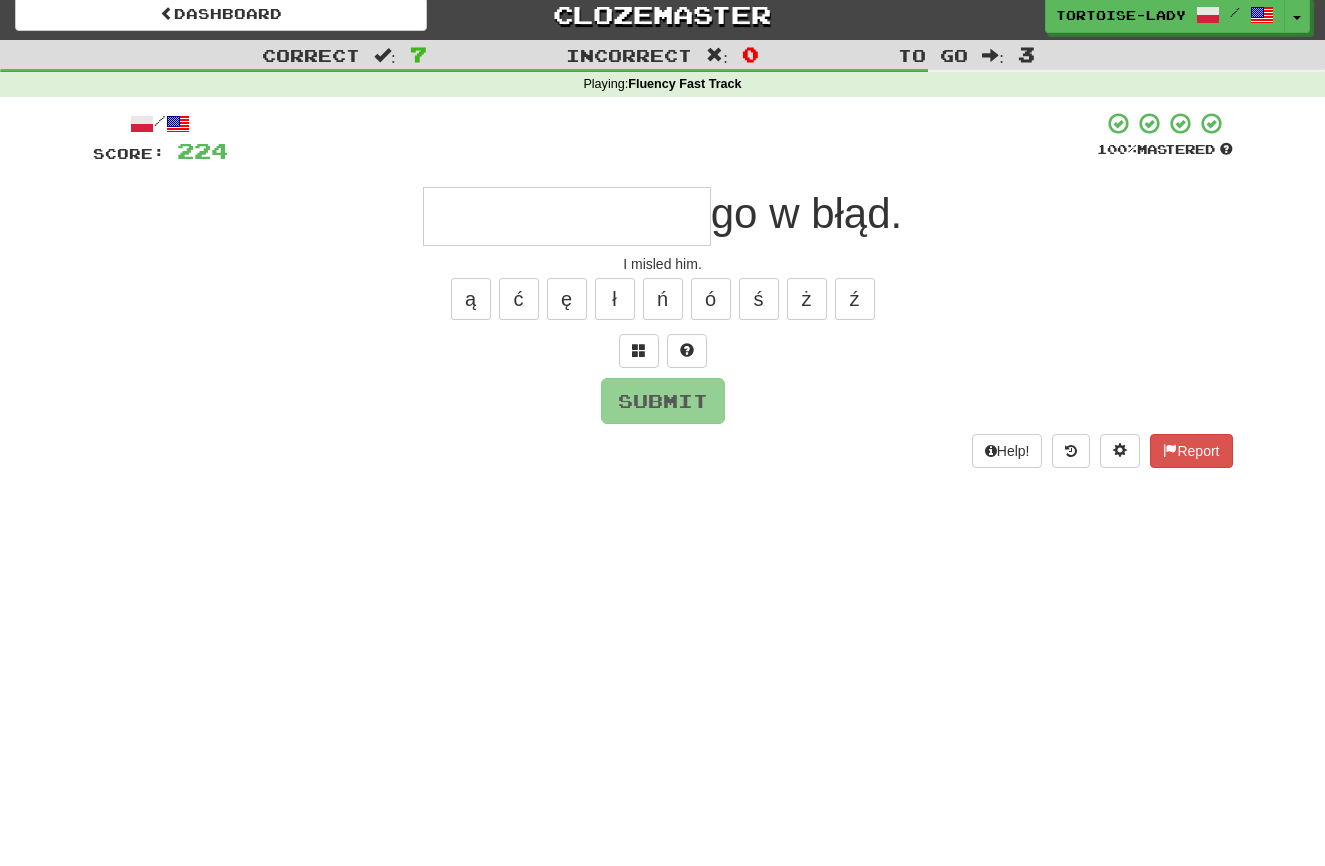 click at bounding box center (567, 216) 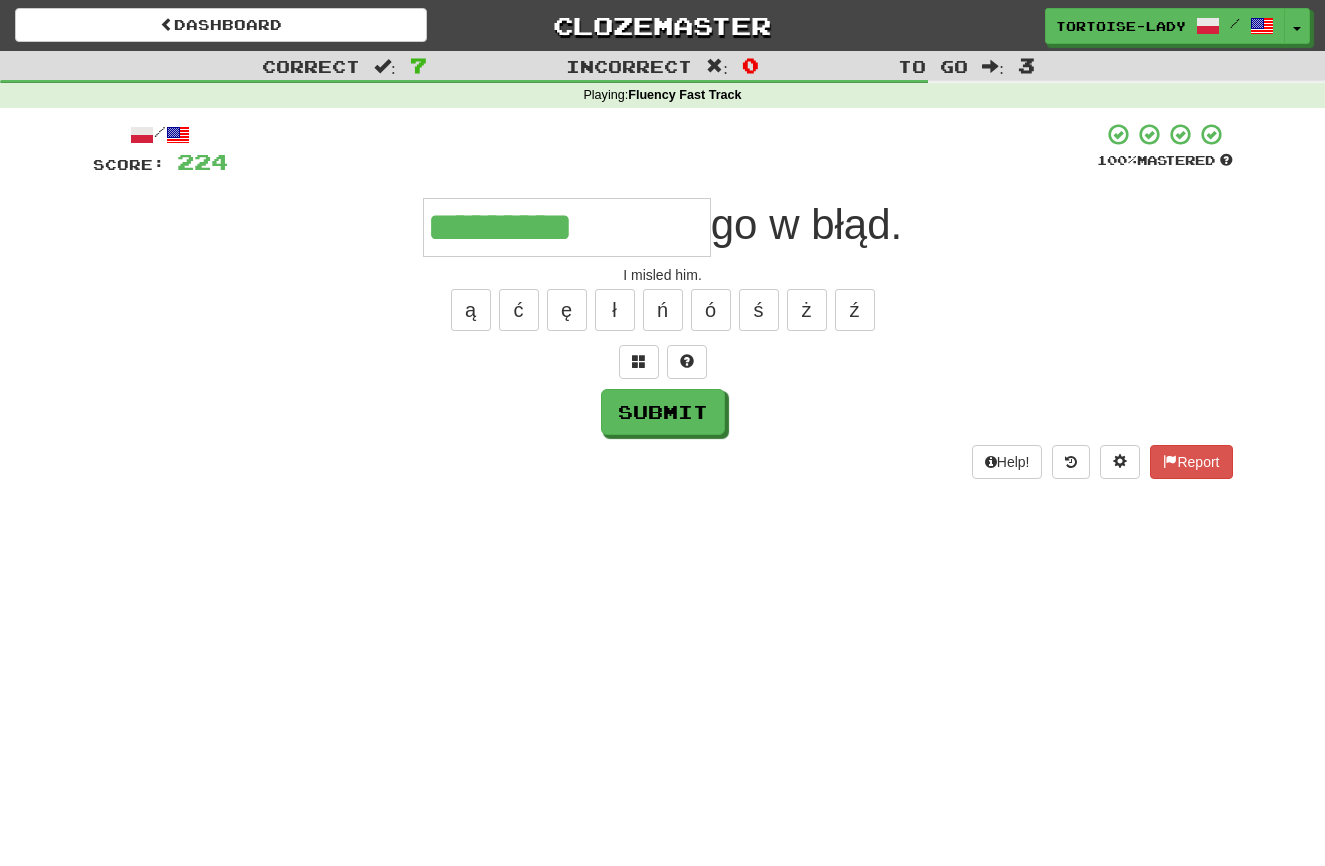 scroll, scrollTop: 0, scrollLeft: 0, axis: both 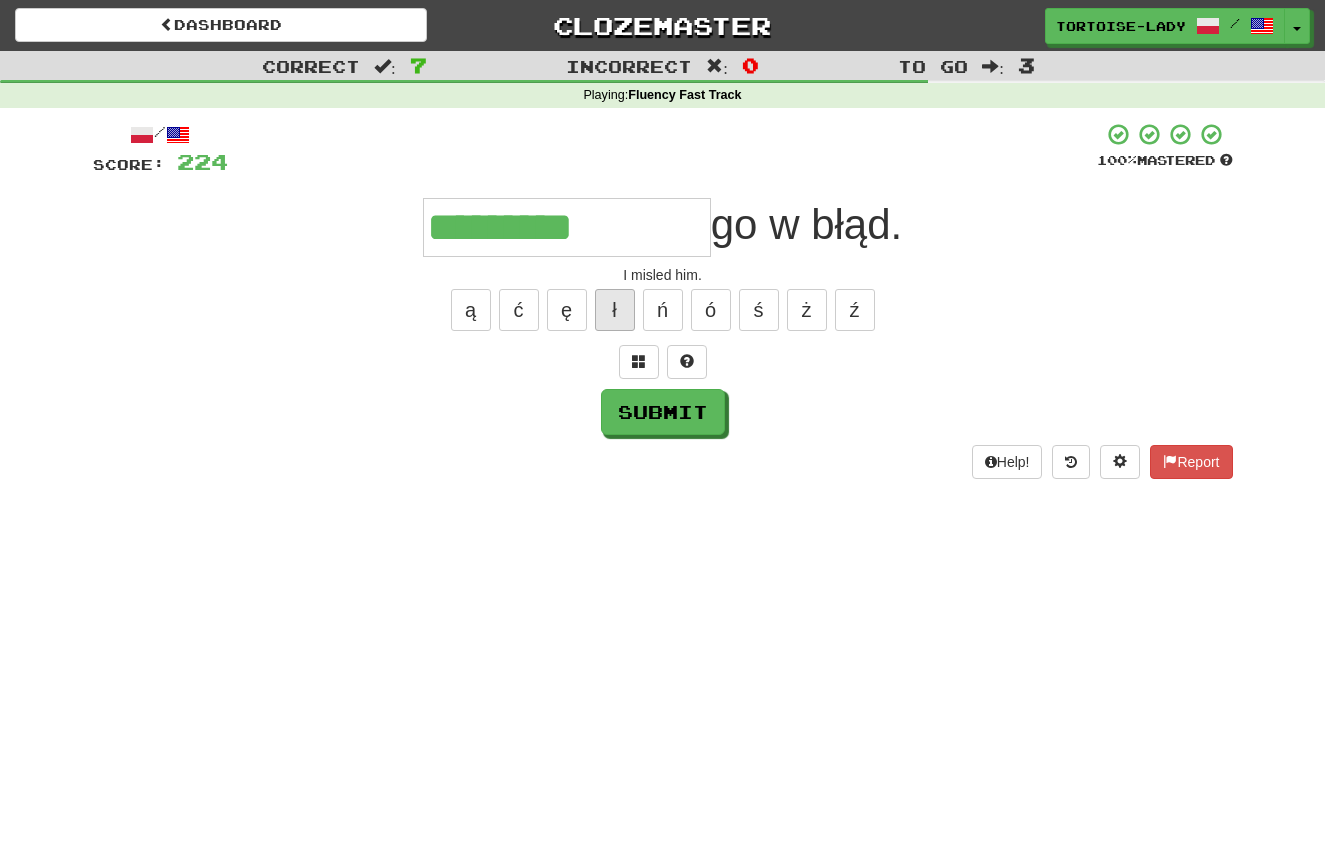 click on "ł" at bounding box center (615, 310) 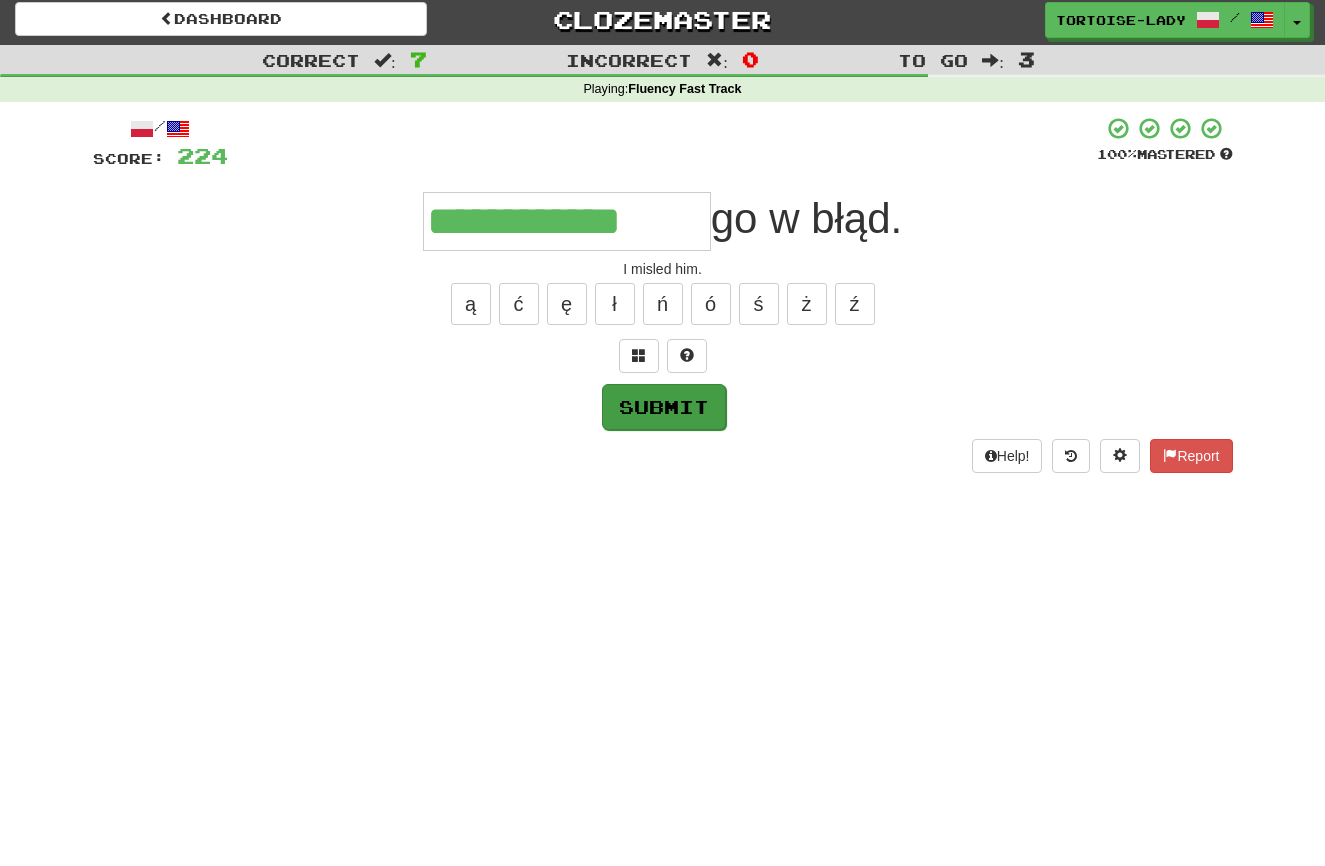 click on "Submit" at bounding box center [664, 407] 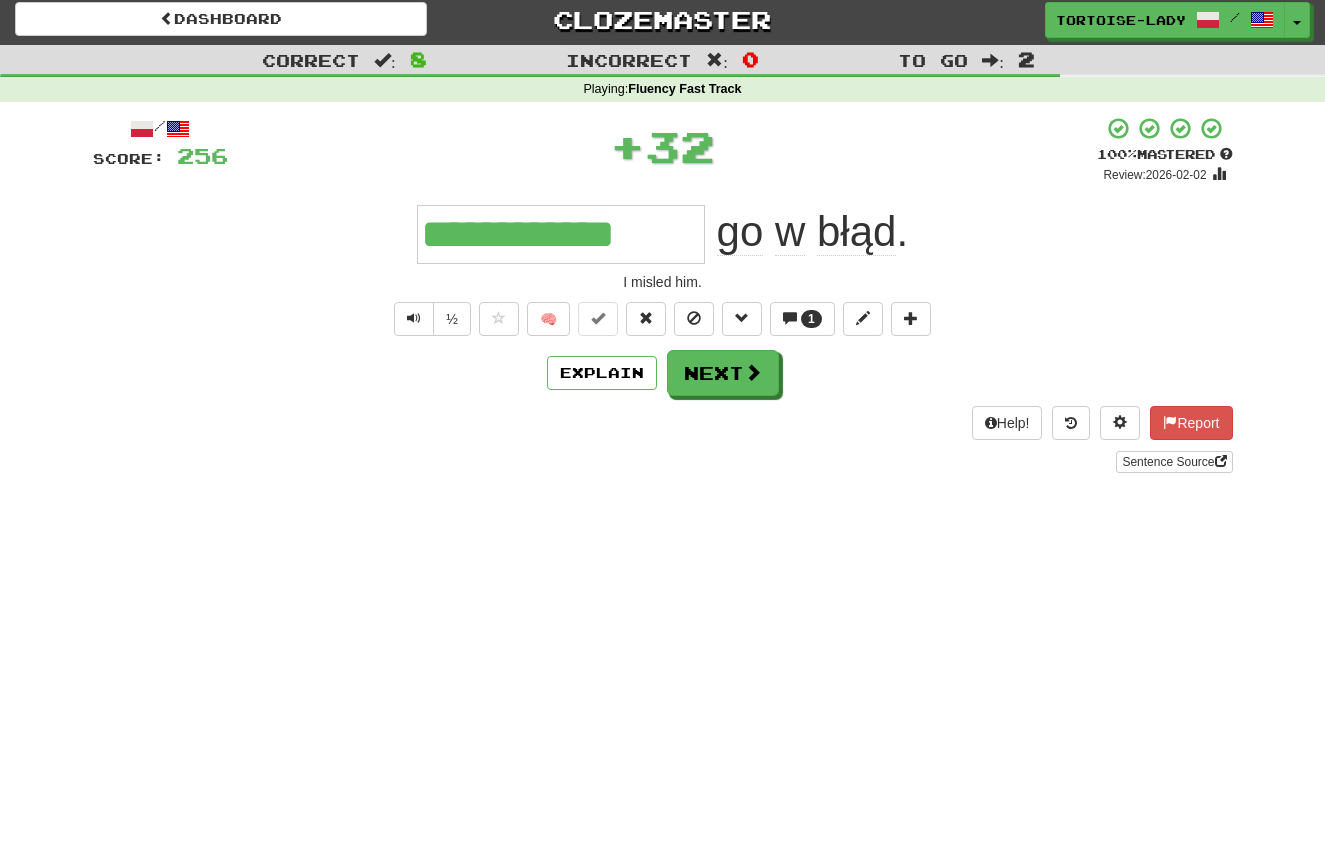 scroll, scrollTop: 5, scrollLeft: 0, axis: vertical 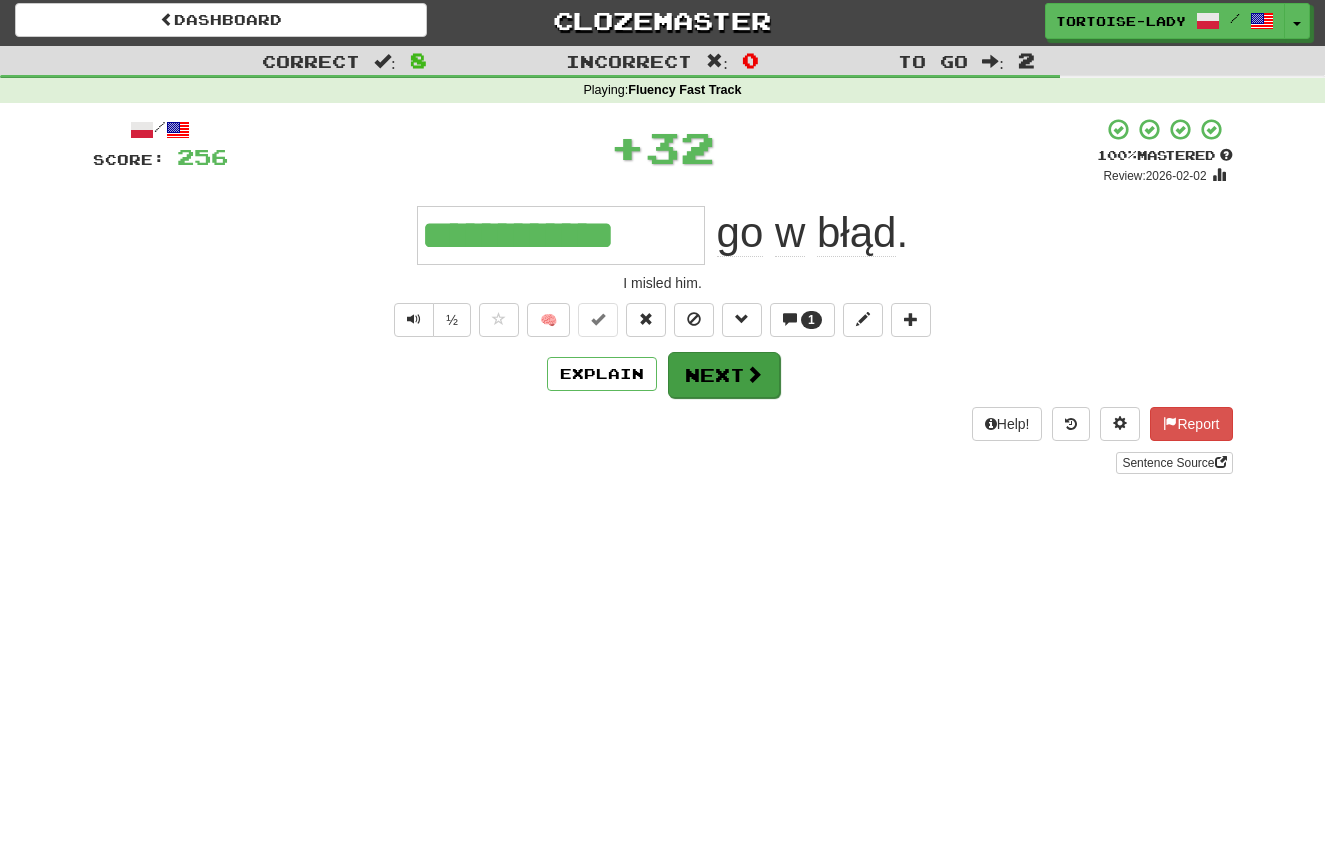 click on "Next" at bounding box center (724, 375) 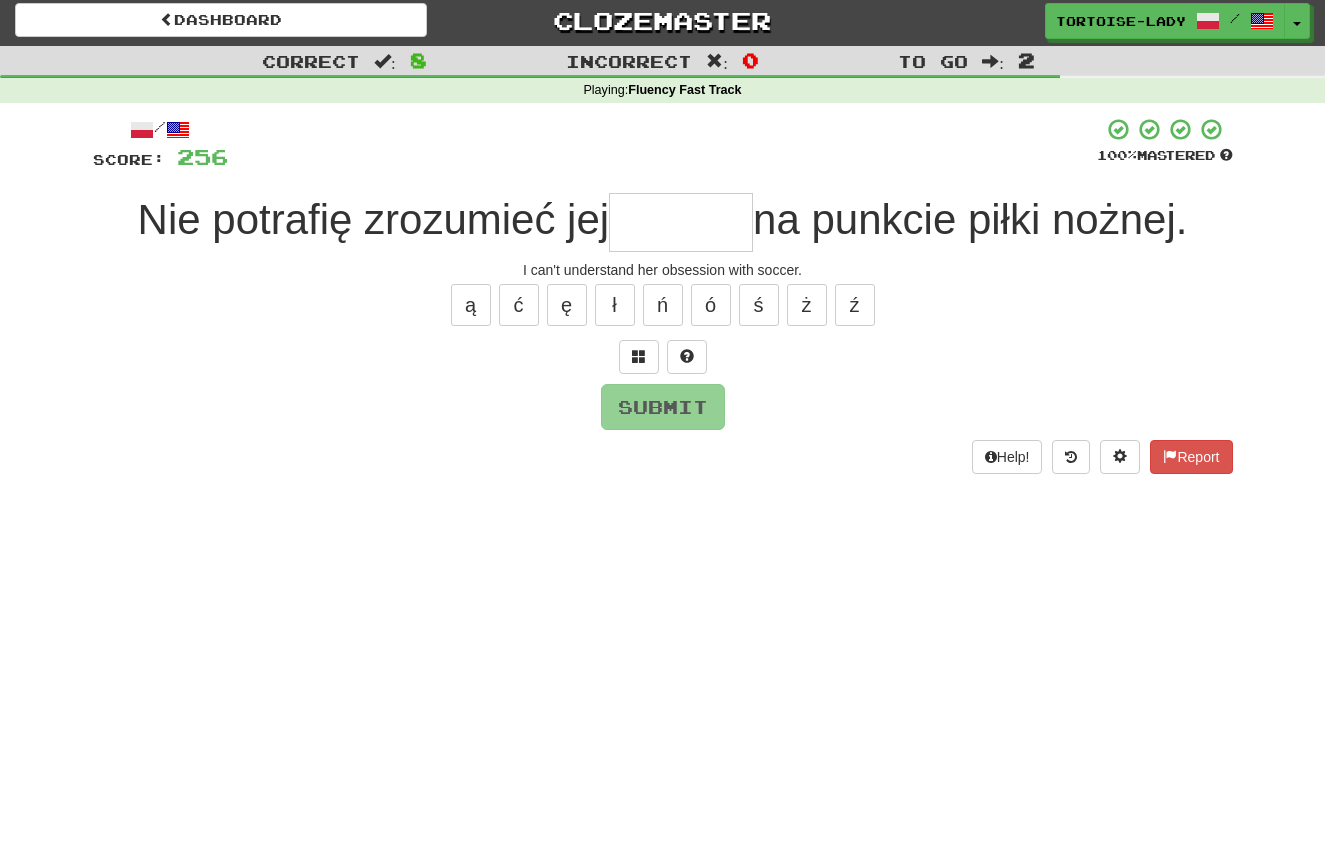 click at bounding box center [681, 222] 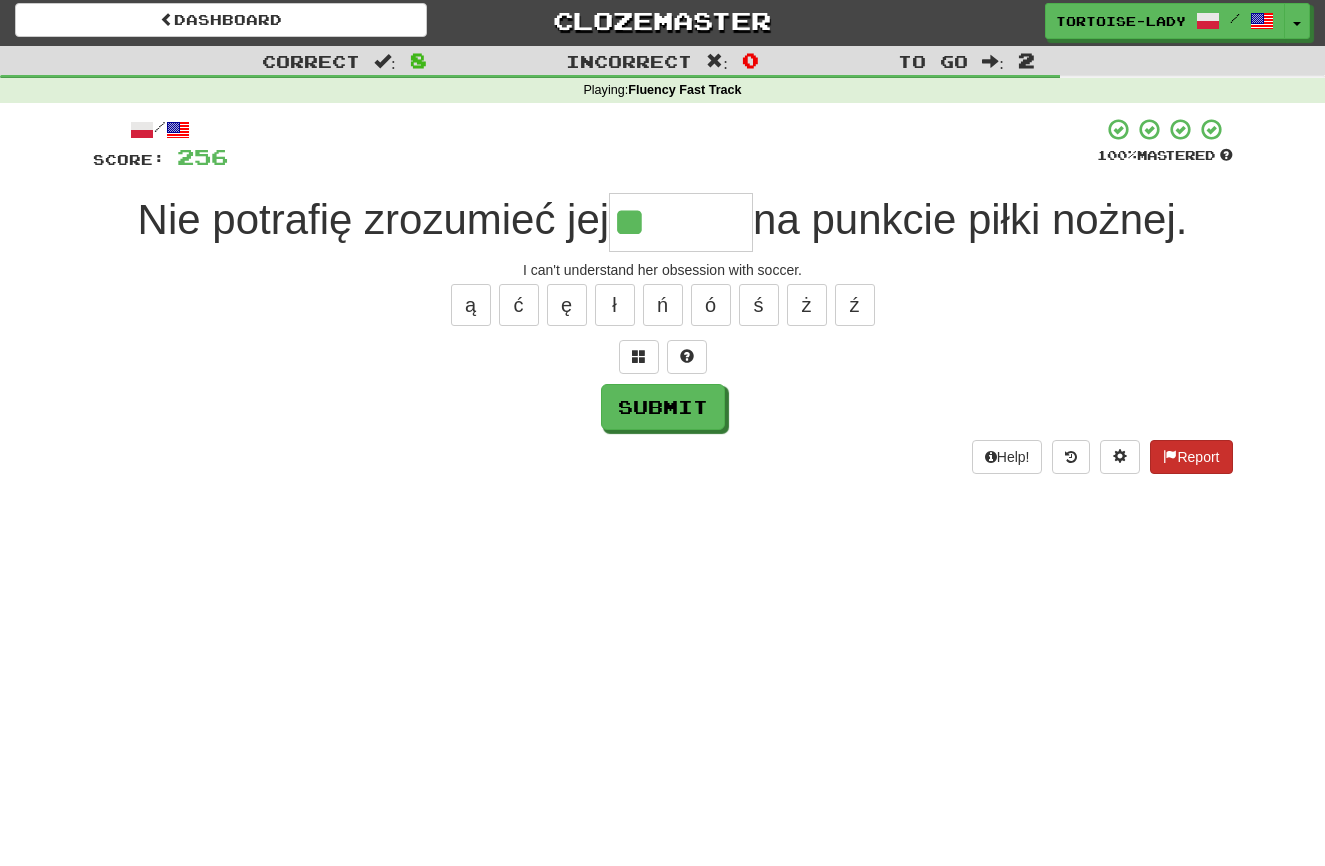 click on "Report" at bounding box center [1191, 457] 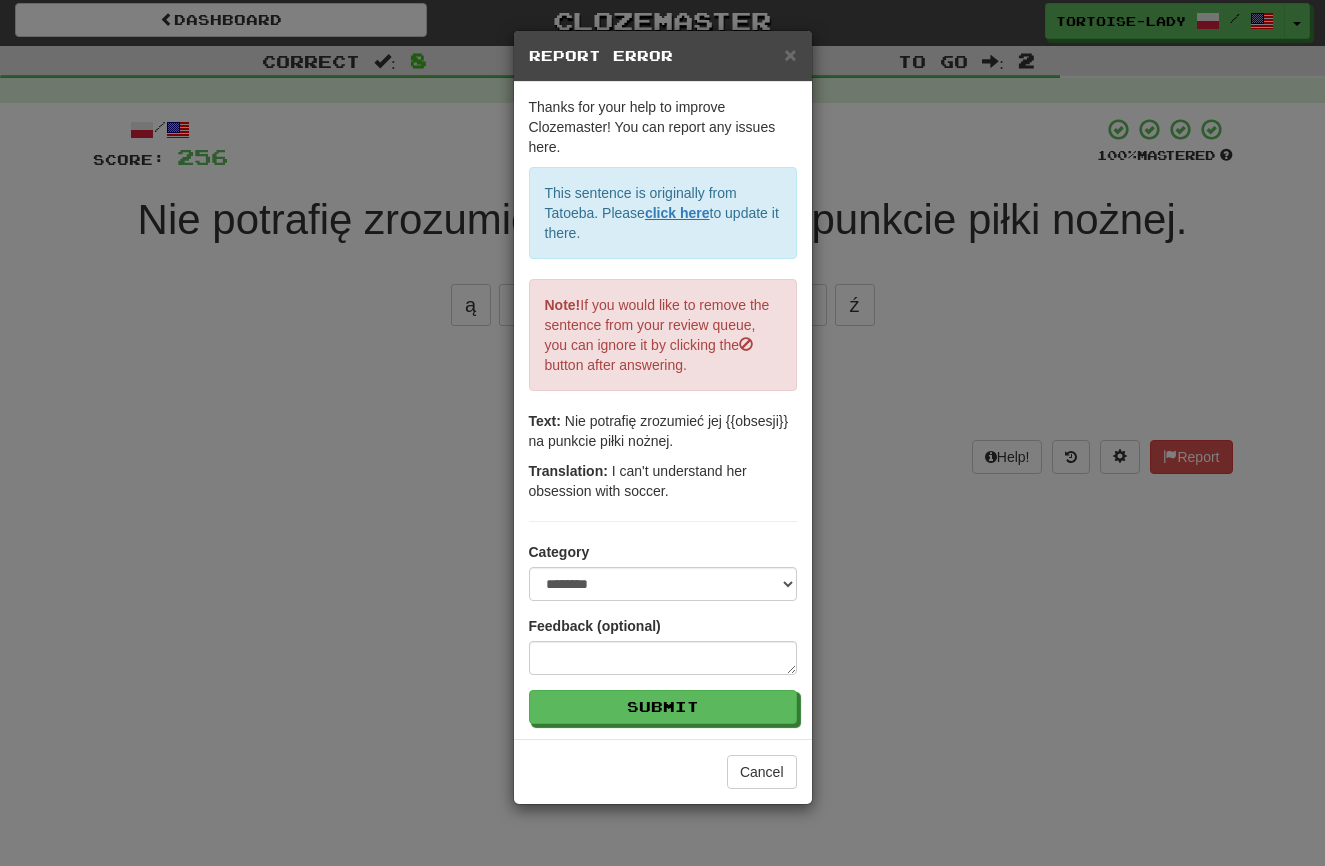click on "×" at bounding box center (790, 54) 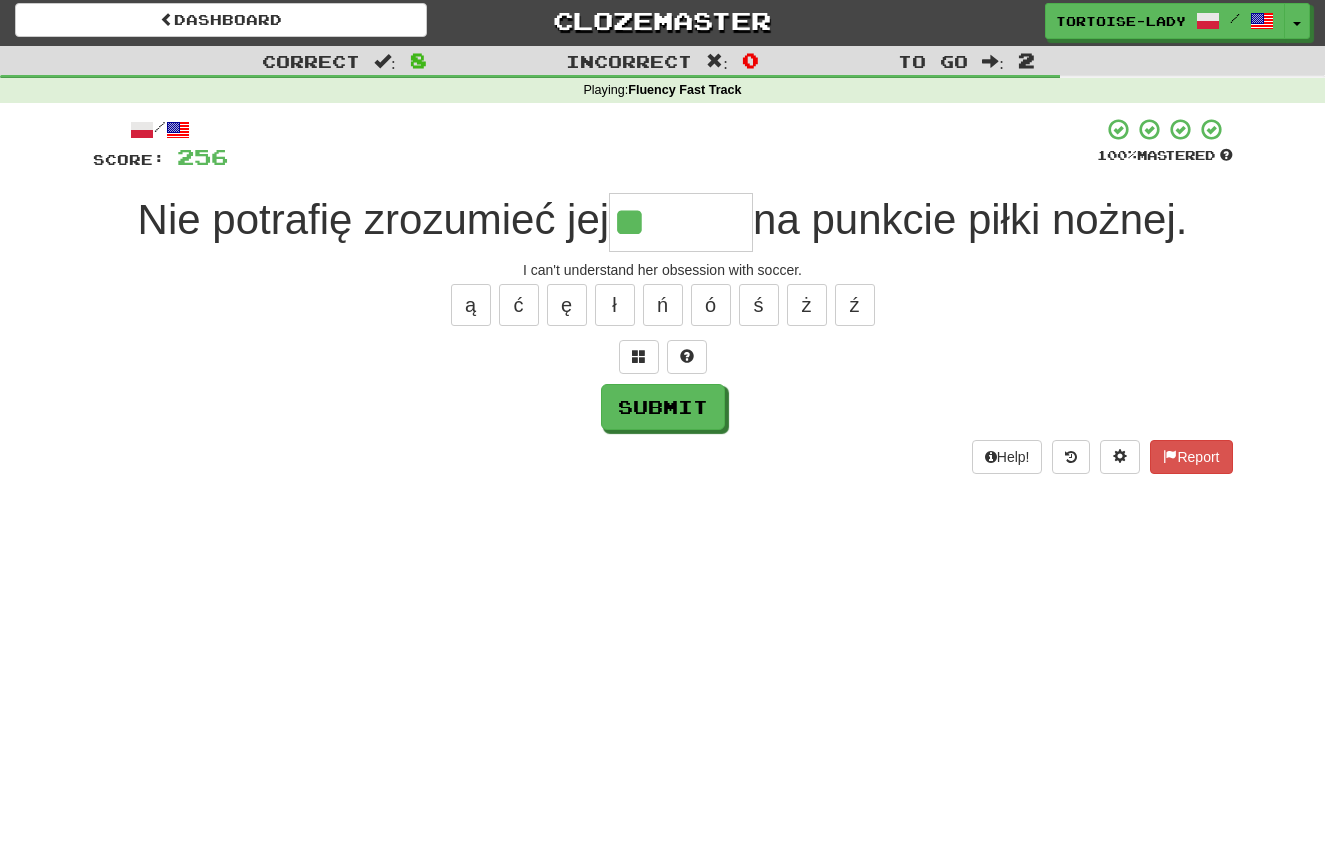 click on "**" at bounding box center [681, 222] 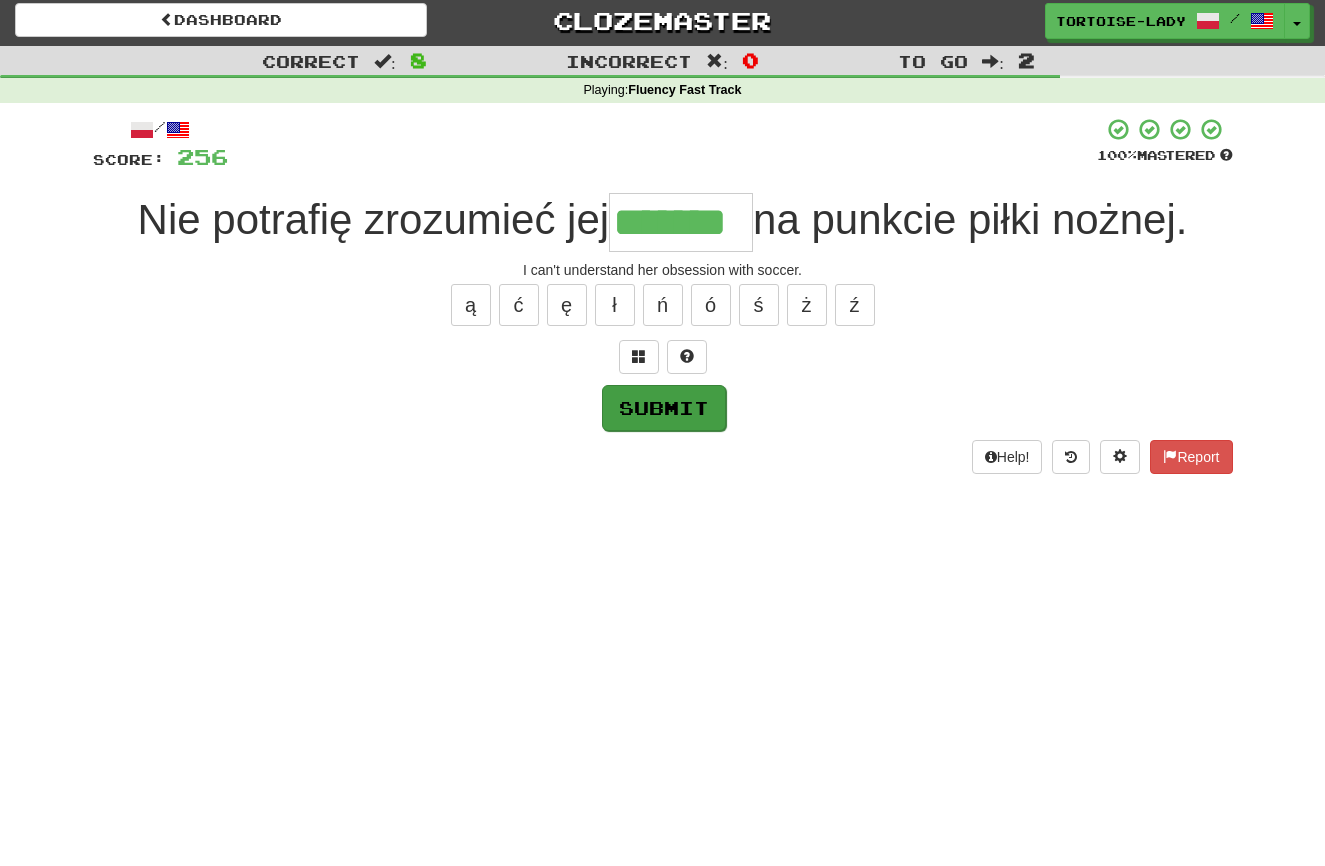 type on "*******" 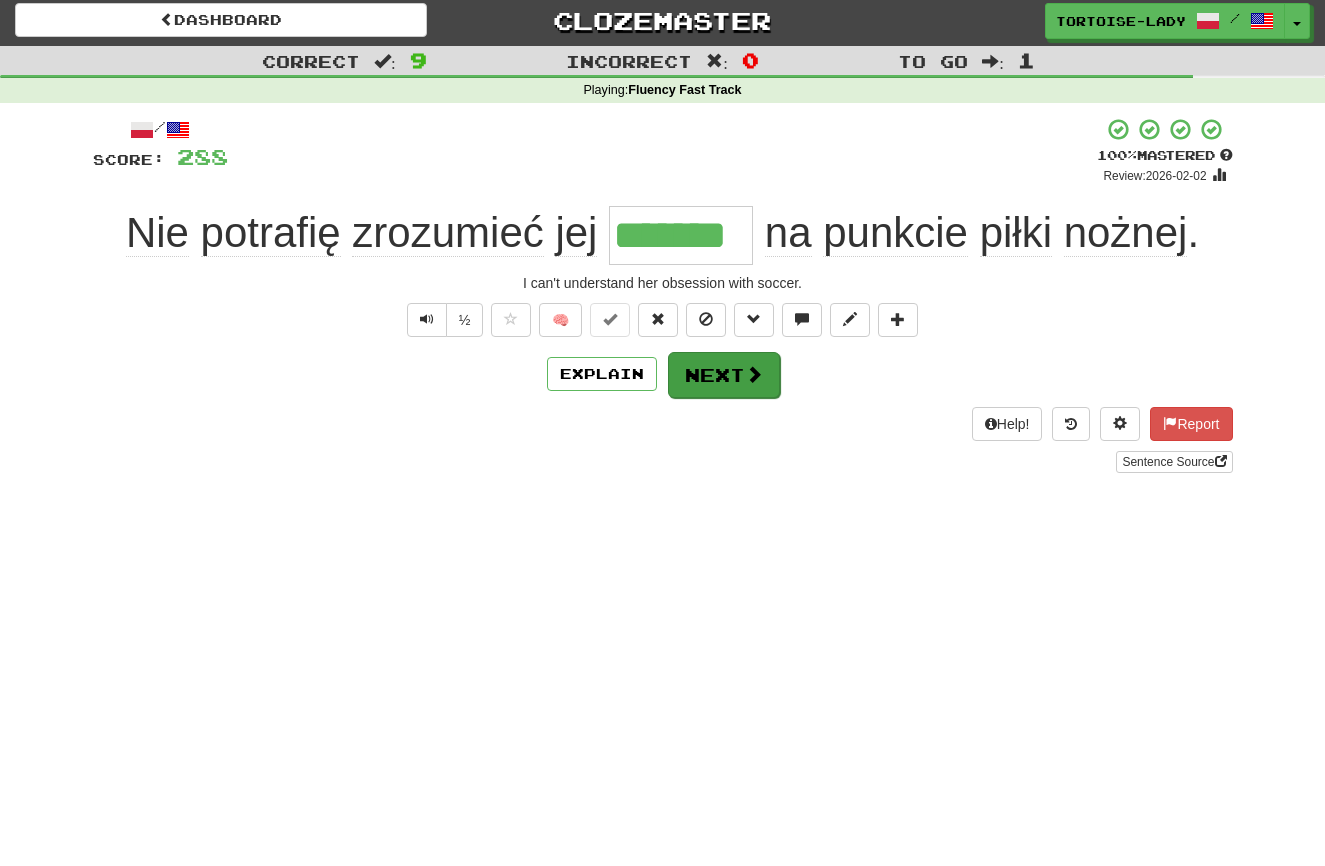 click on "Next" at bounding box center (724, 375) 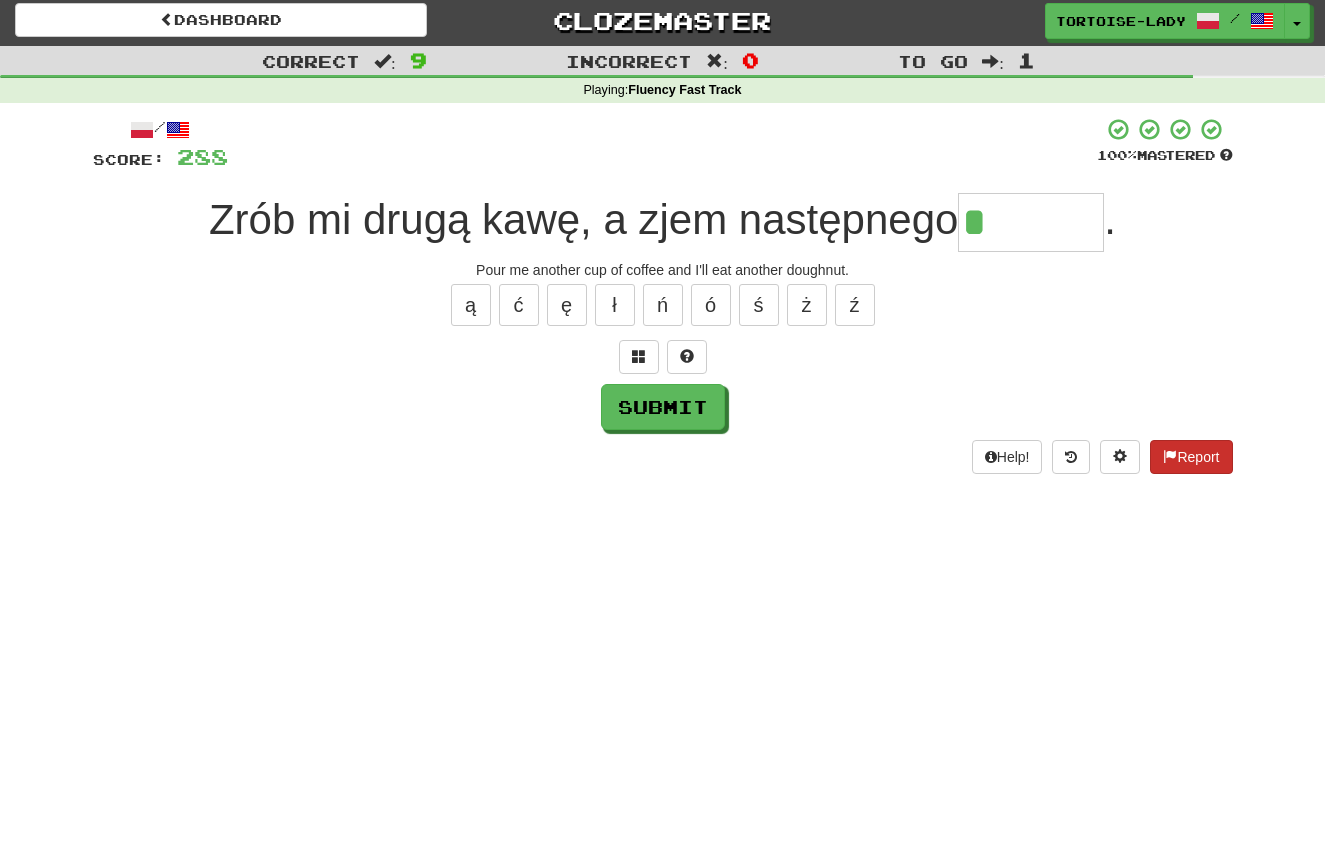 click on "Report" at bounding box center (1191, 457) 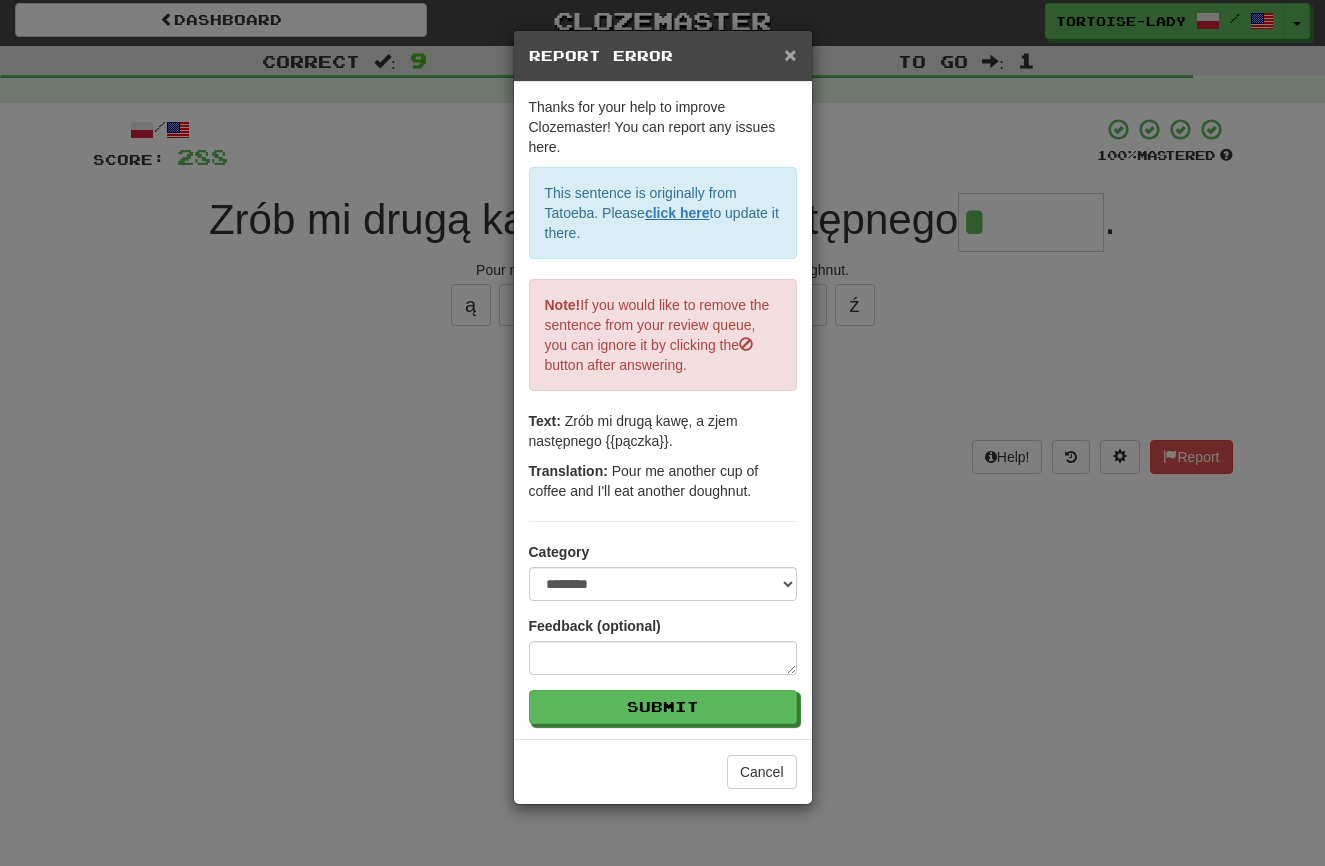 click on "×" at bounding box center [790, 54] 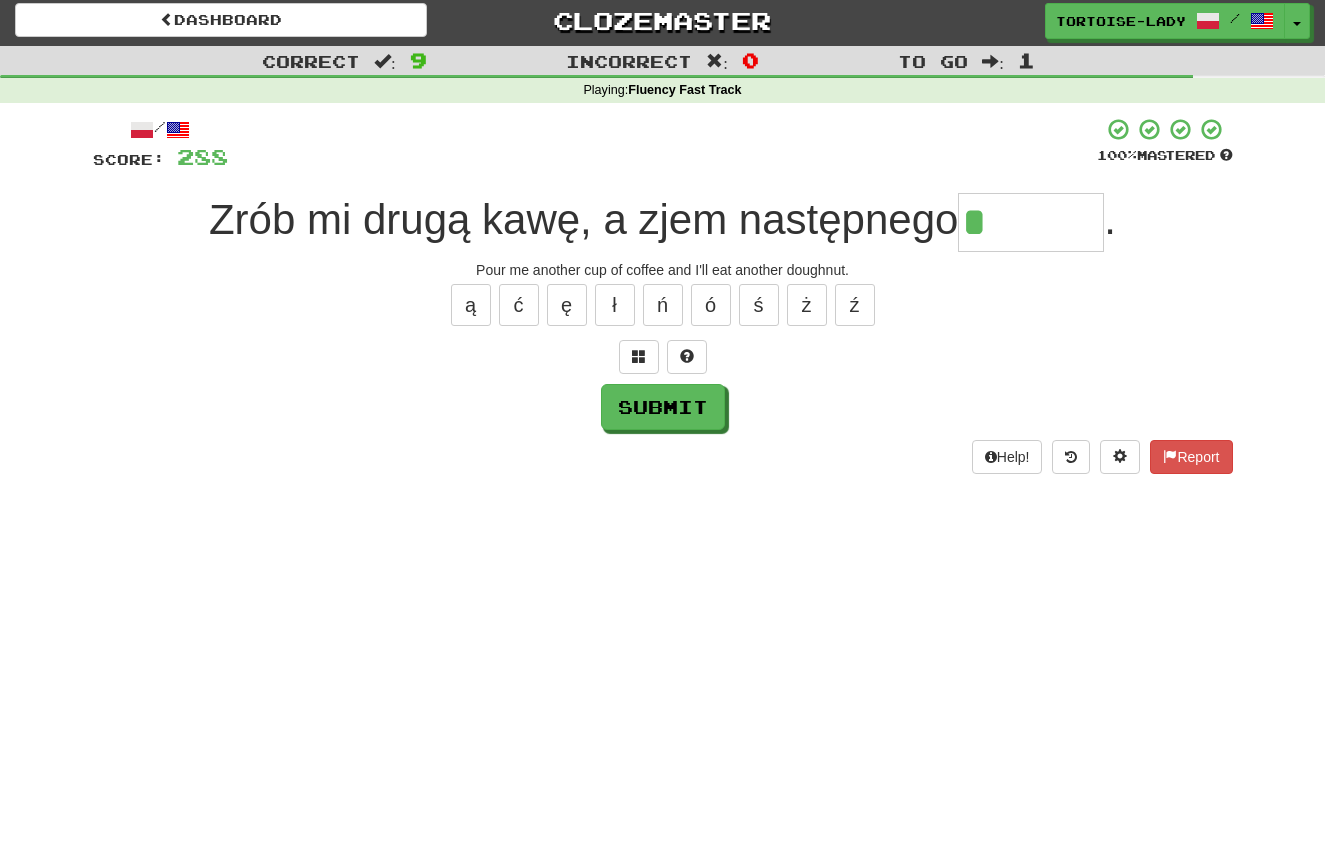 click on "*" at bounding box center [1031, 222] 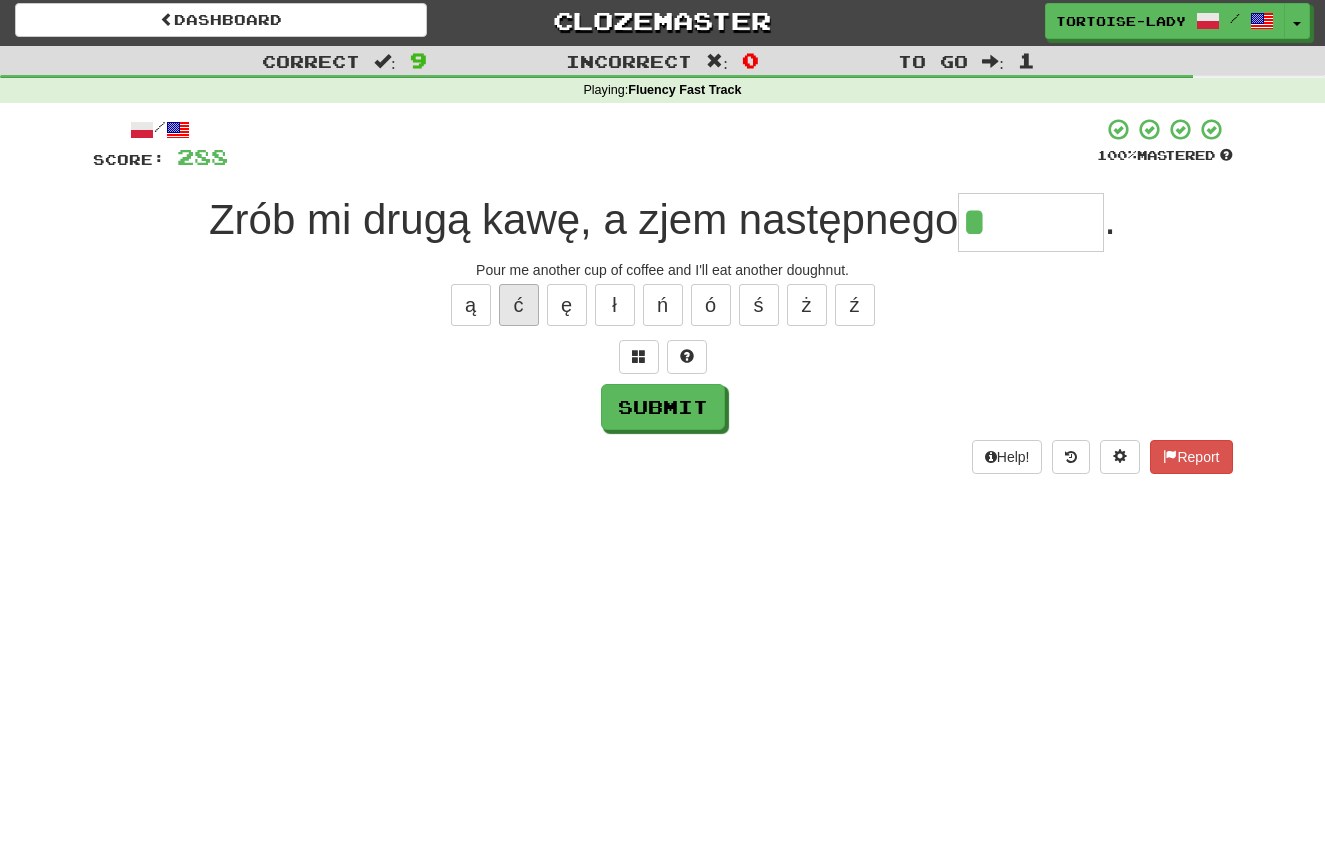 drag, startPoint x: 476, startPoint y: 305, endPoint x: 498, endPoint y: 306, distance: 22.022715 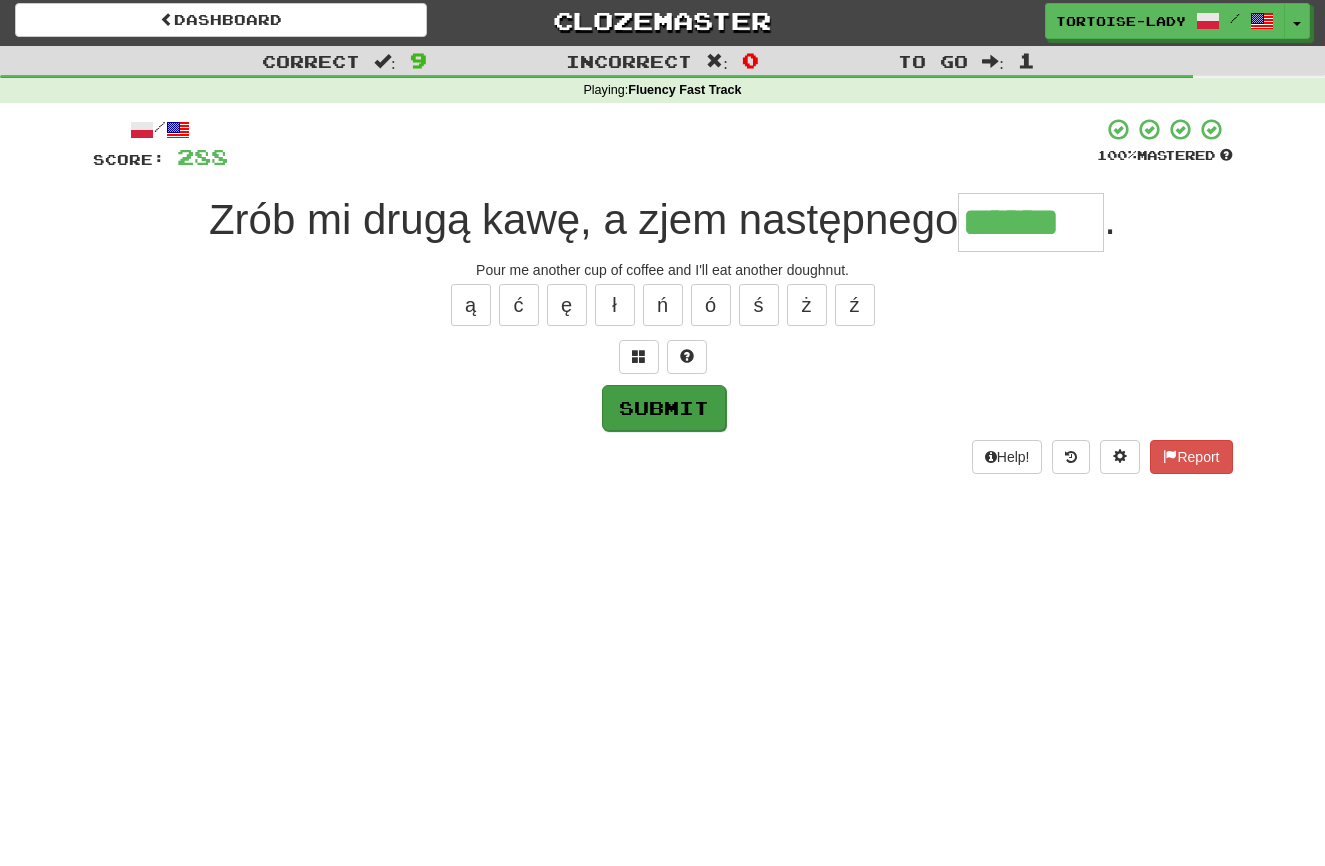 type on "******" 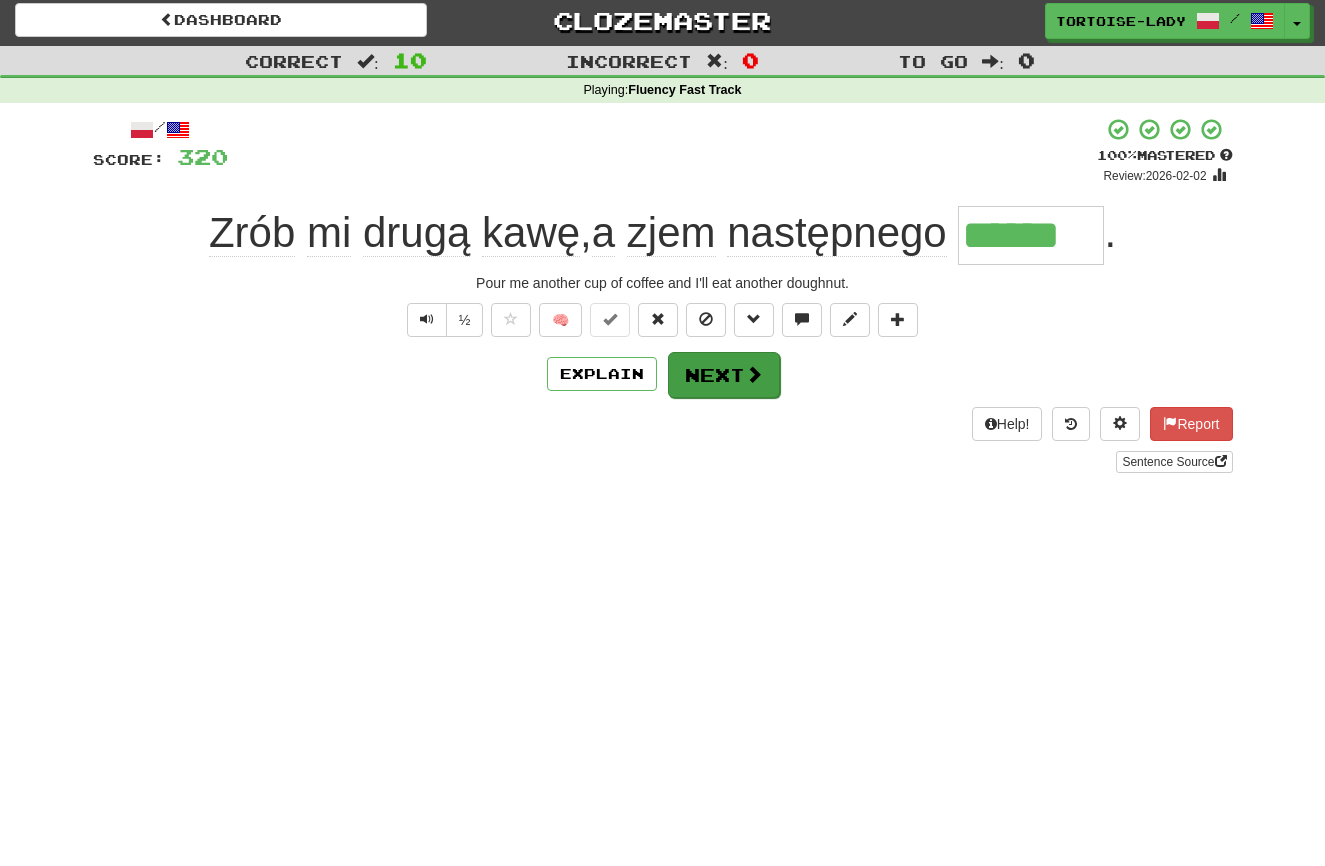 click on "Next" at bounding box center [724, 375] 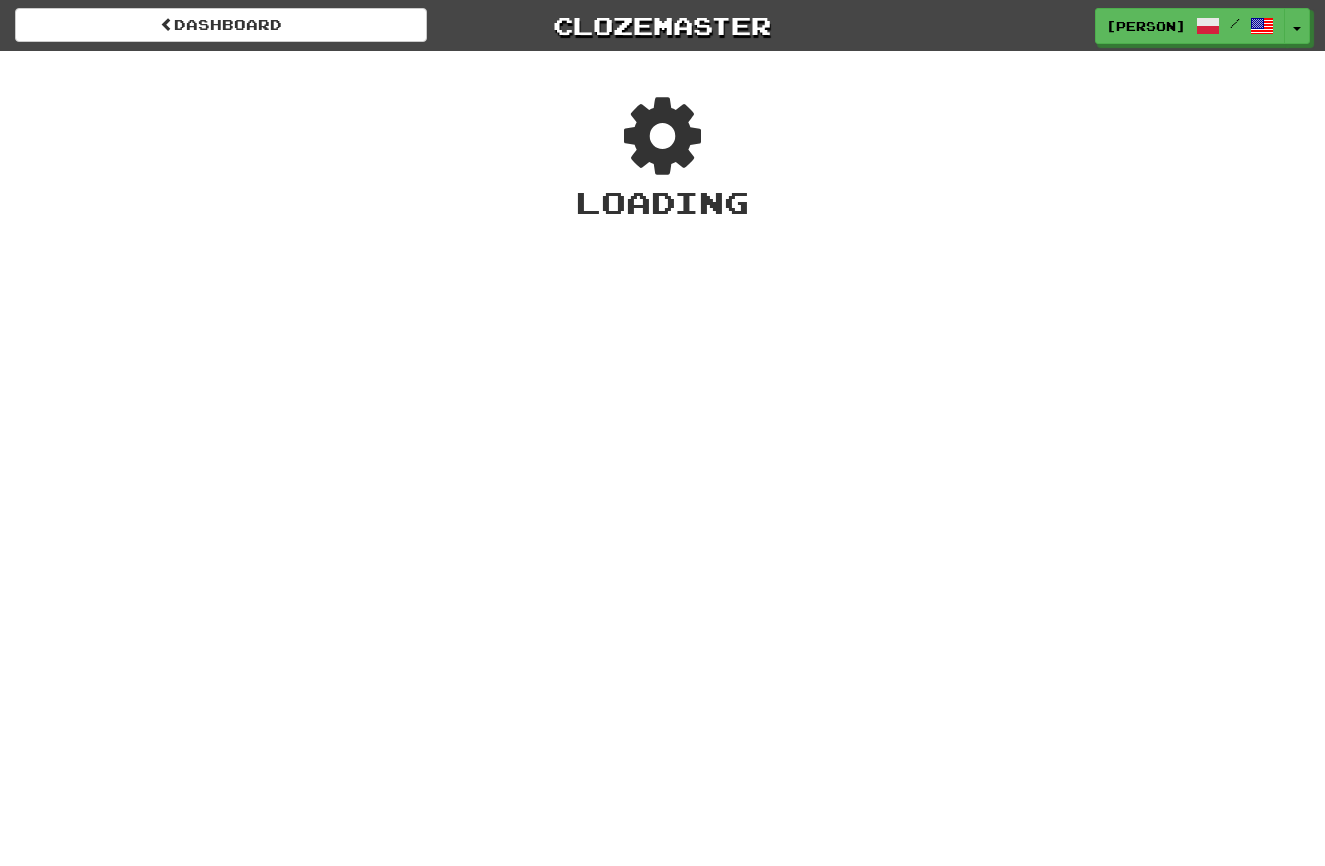 scroll, scrollTop: 0, scrollLeft: 0, axis: both 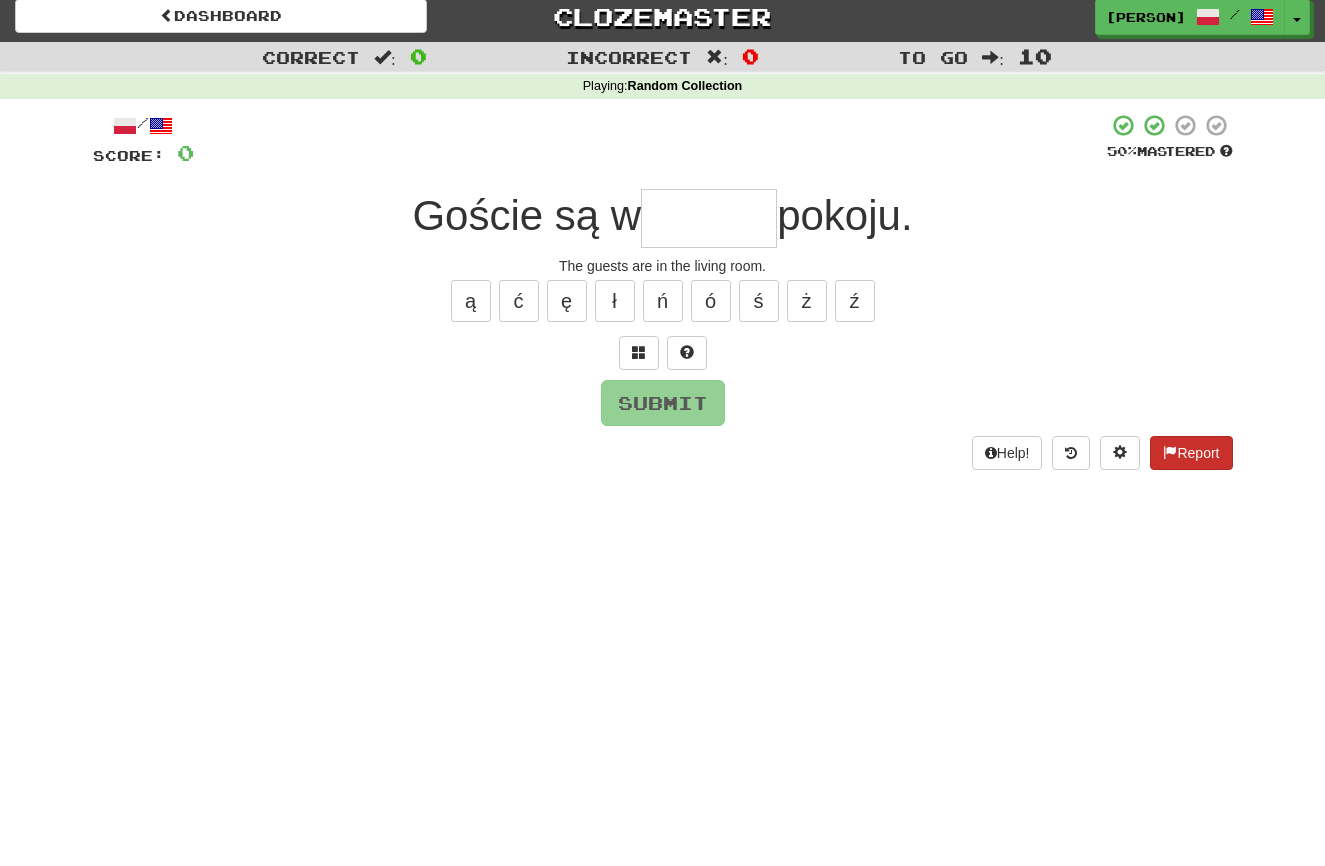 click at bounding box center (1170, 452) 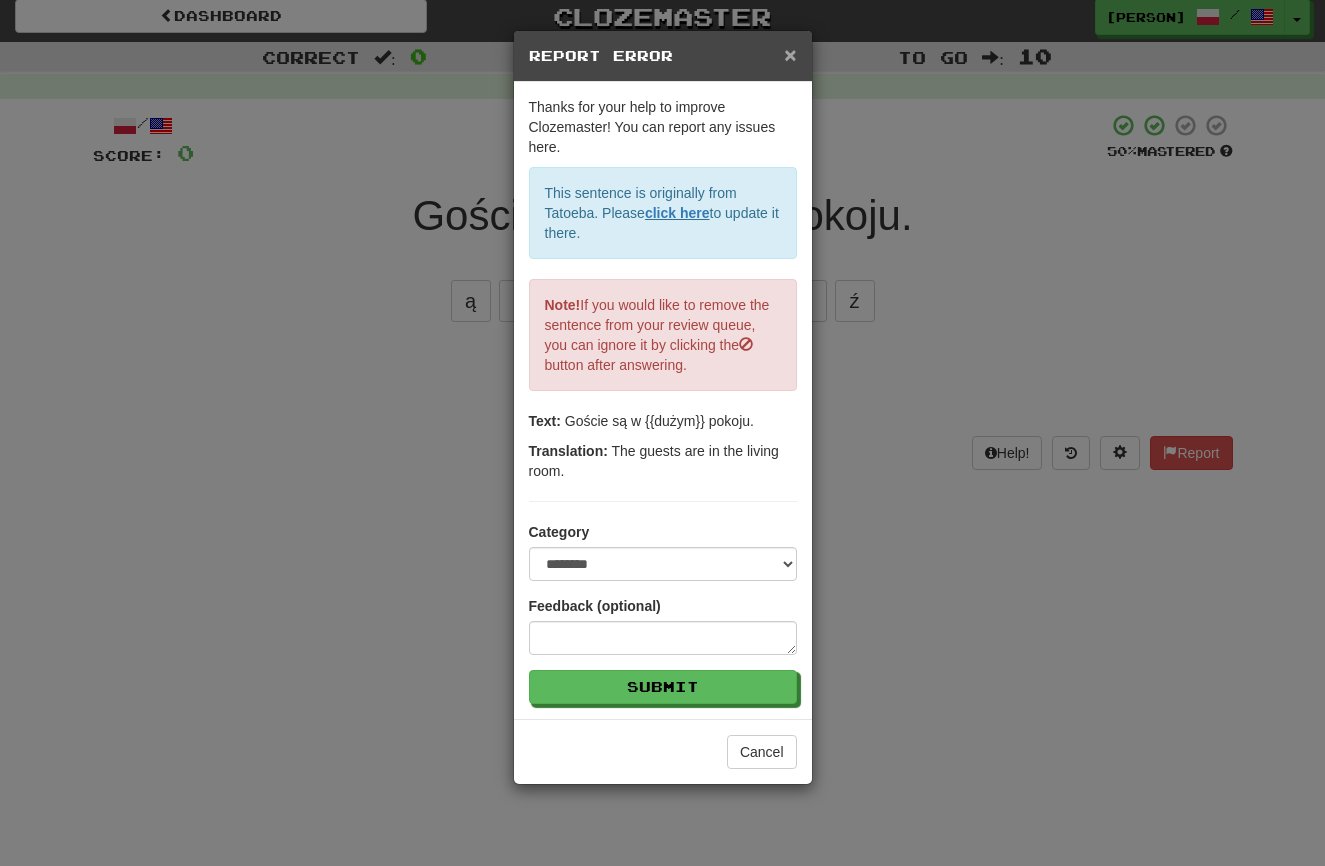 click on "×" at bounding box center [790, 54] 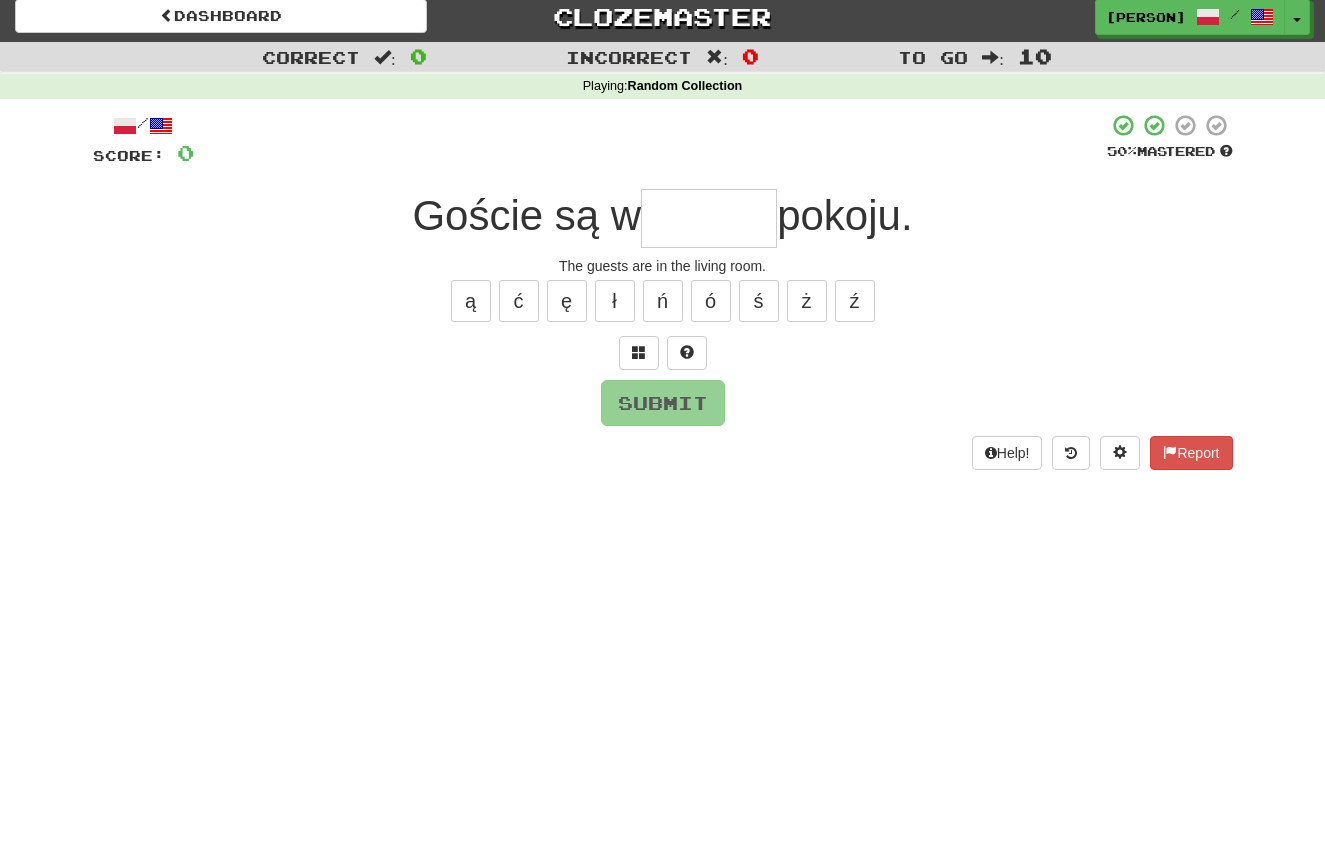 click at bounding box center [709, 218] 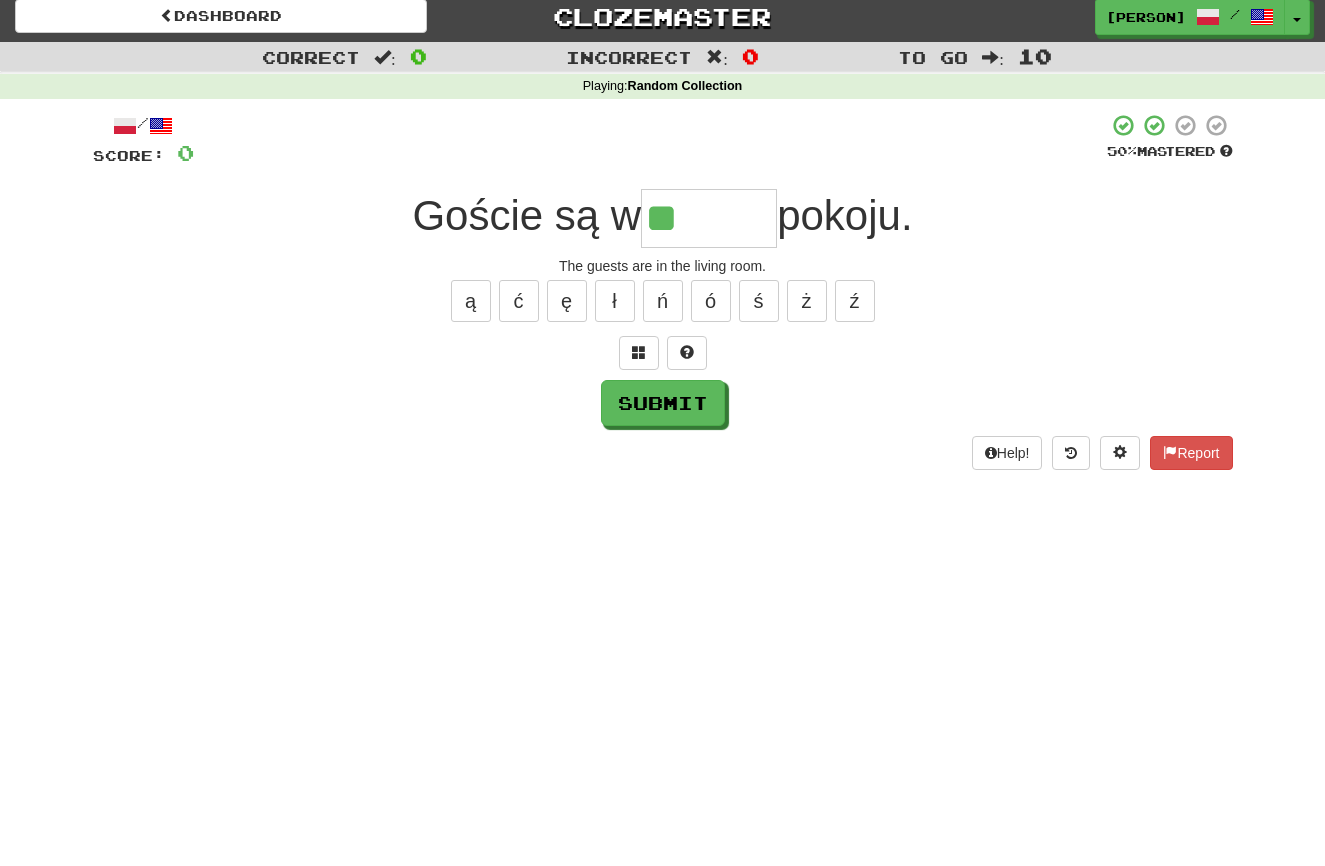 scroll, scrollTop: 10, scrollLeft: 0, axis: vertical 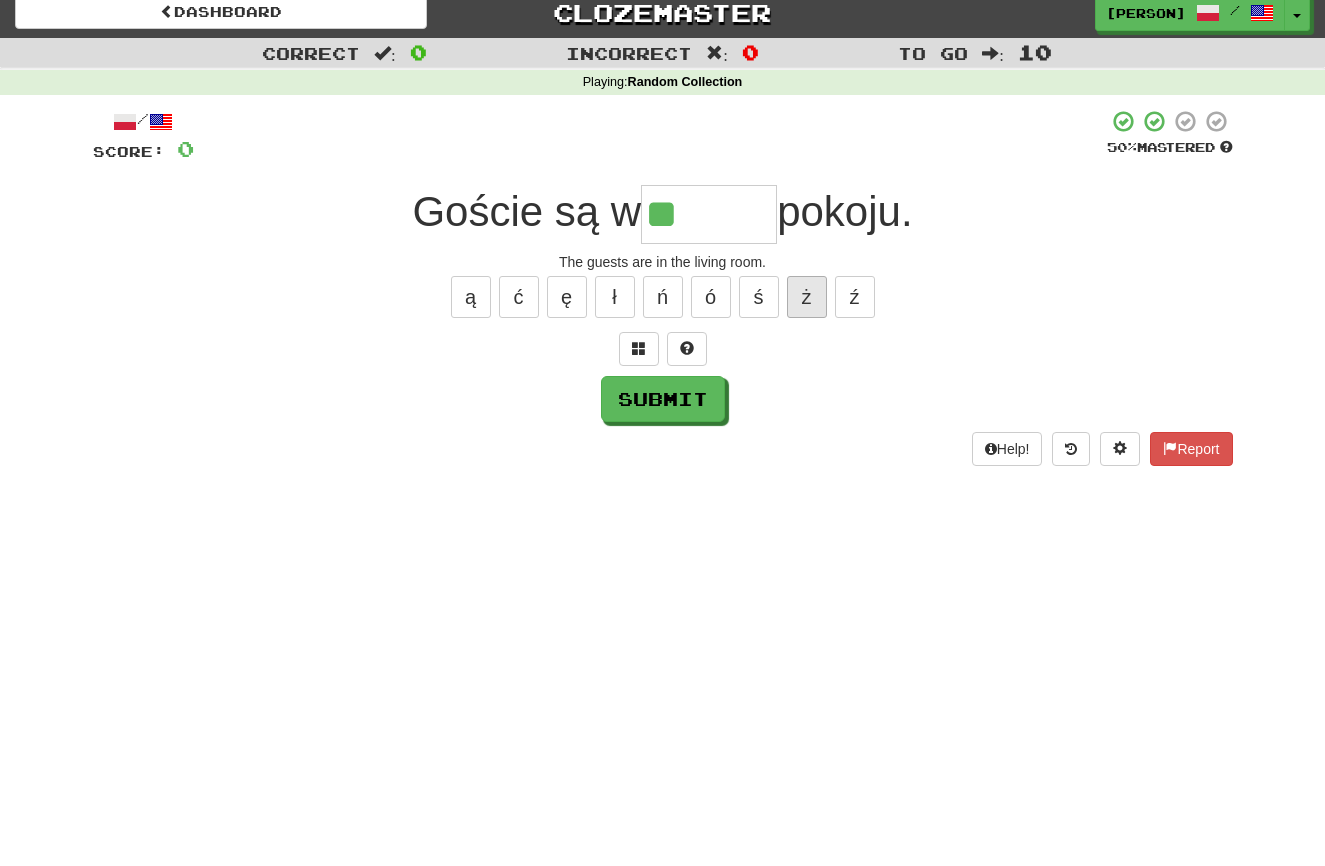 click on "ż" at bounding box center (807, 297) 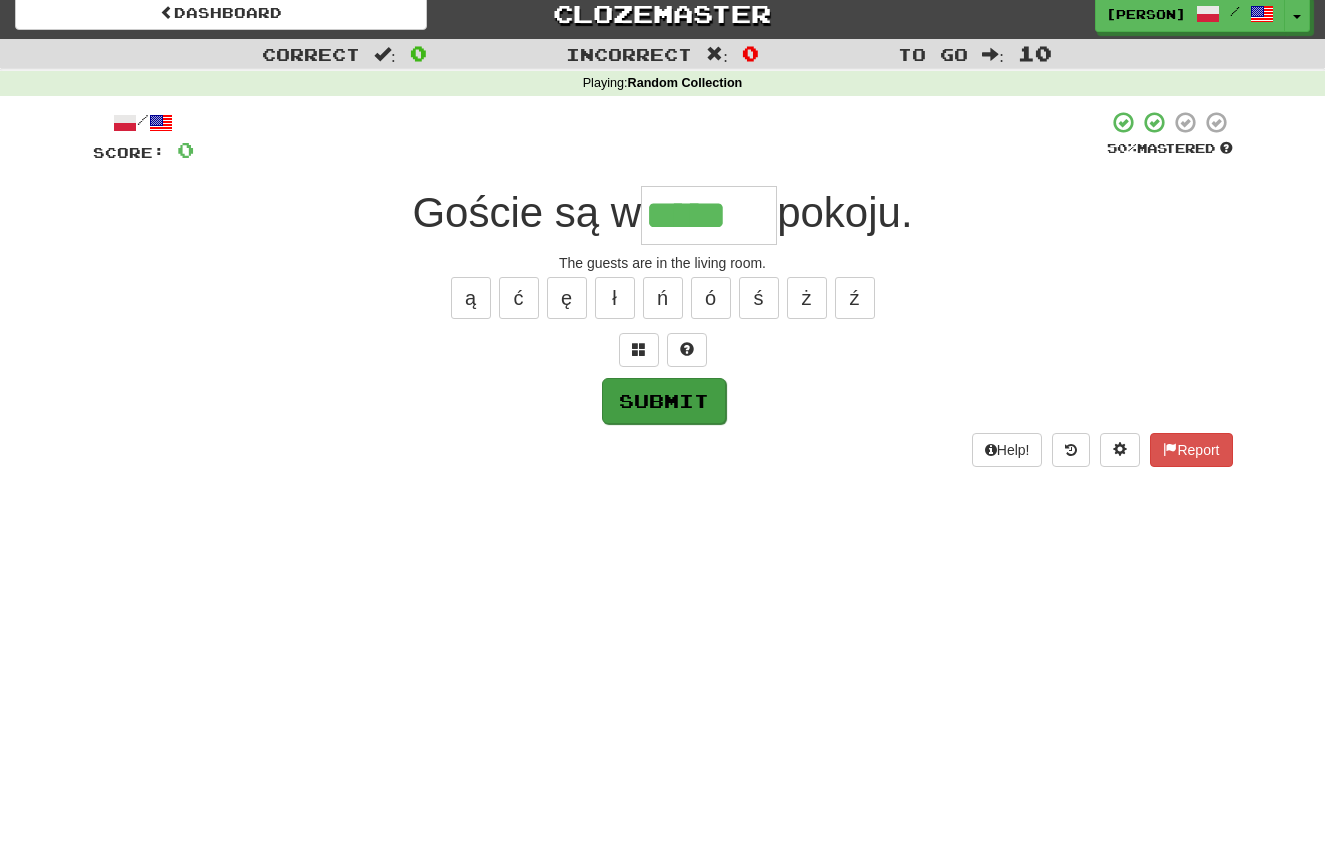 type on "*****" 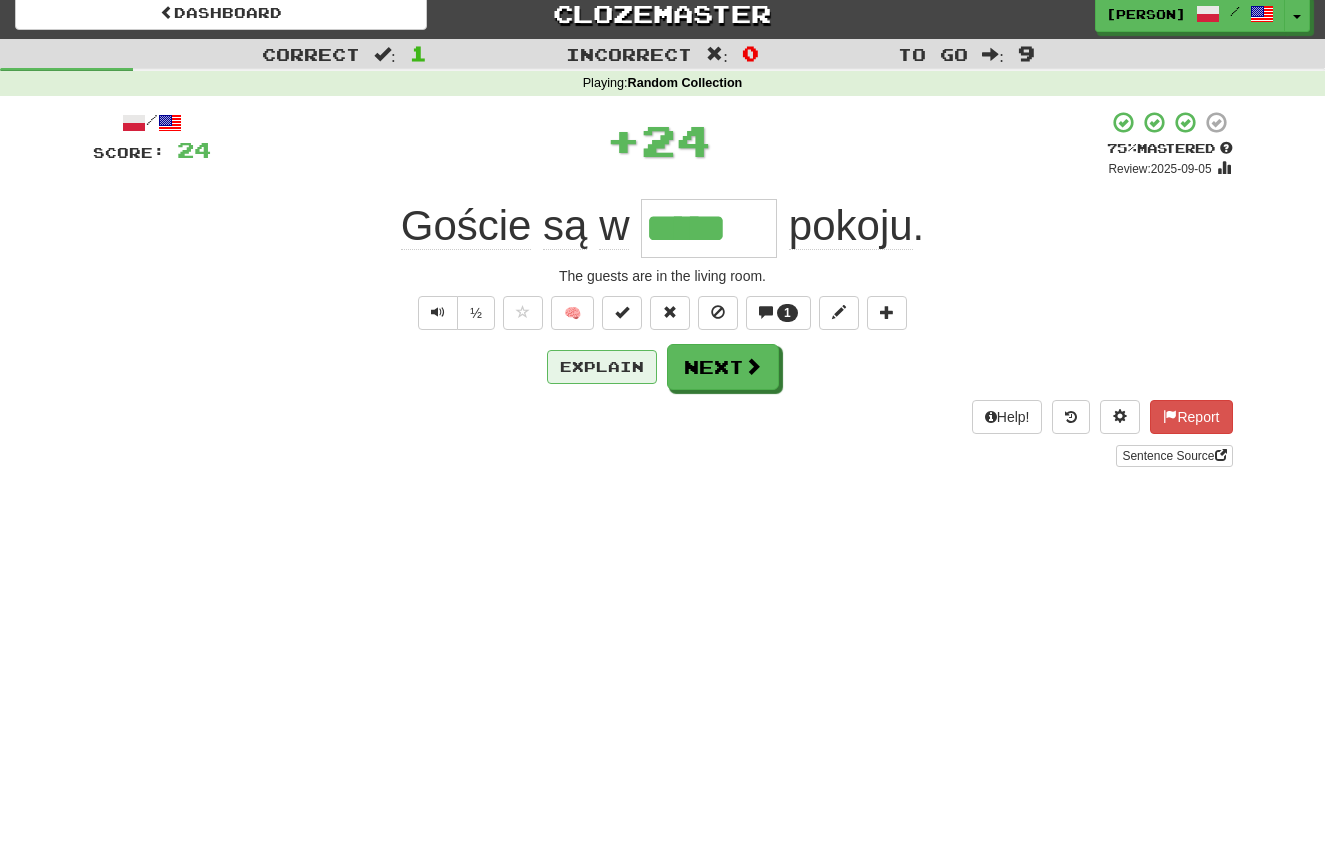 click on "Explain" at bounding box center [602, 367] 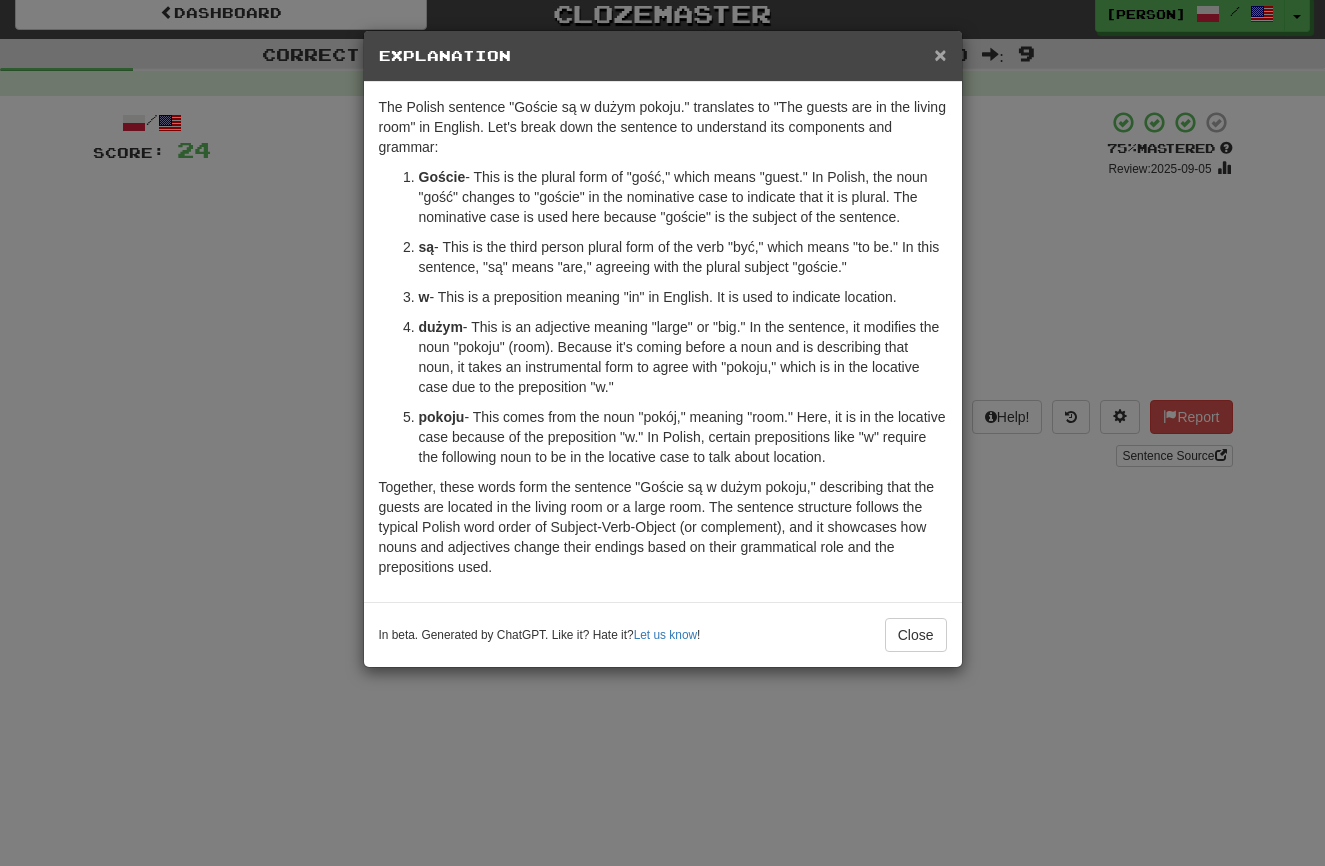 click on "×" at bounding box center (940, 54) 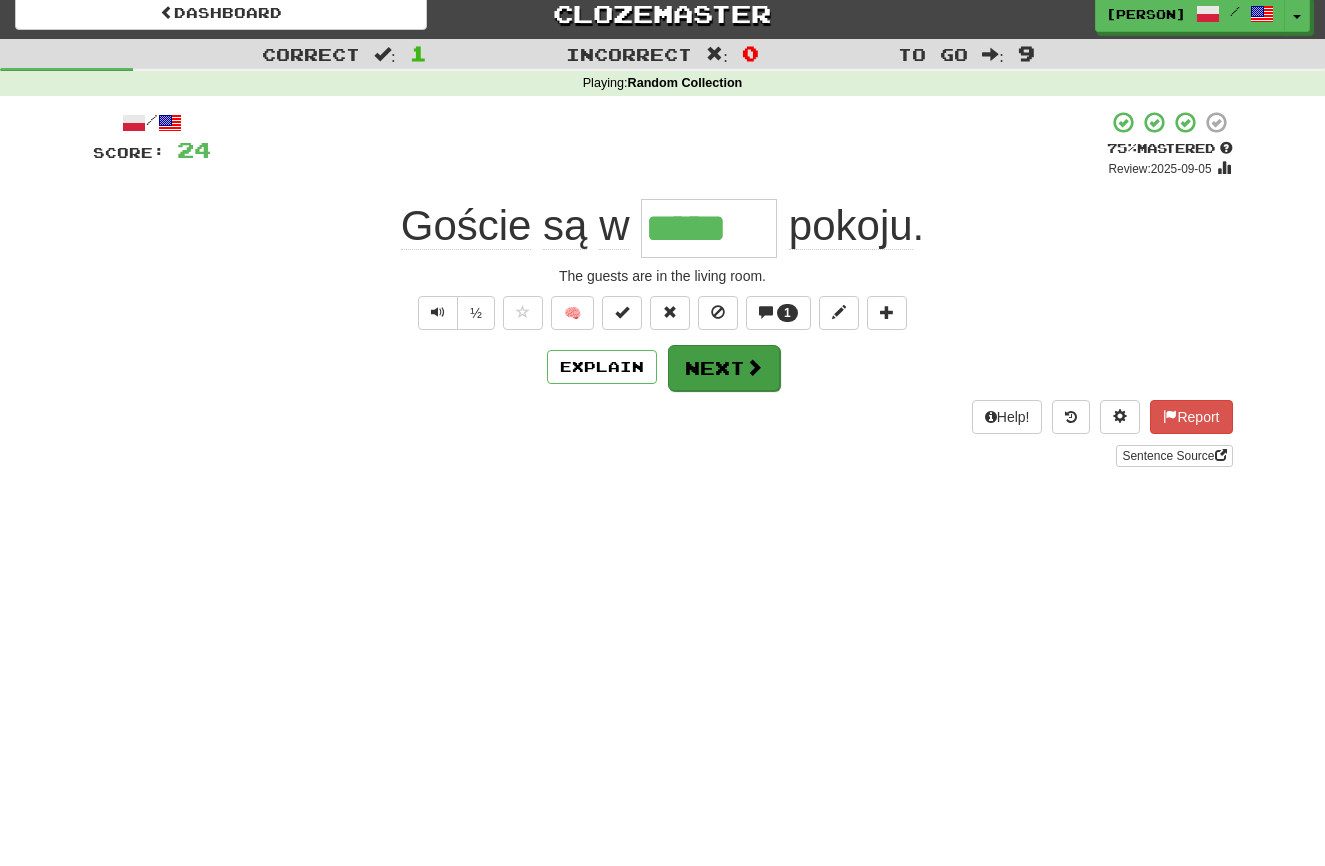 click on "Next" at bounding box center (724, 368) 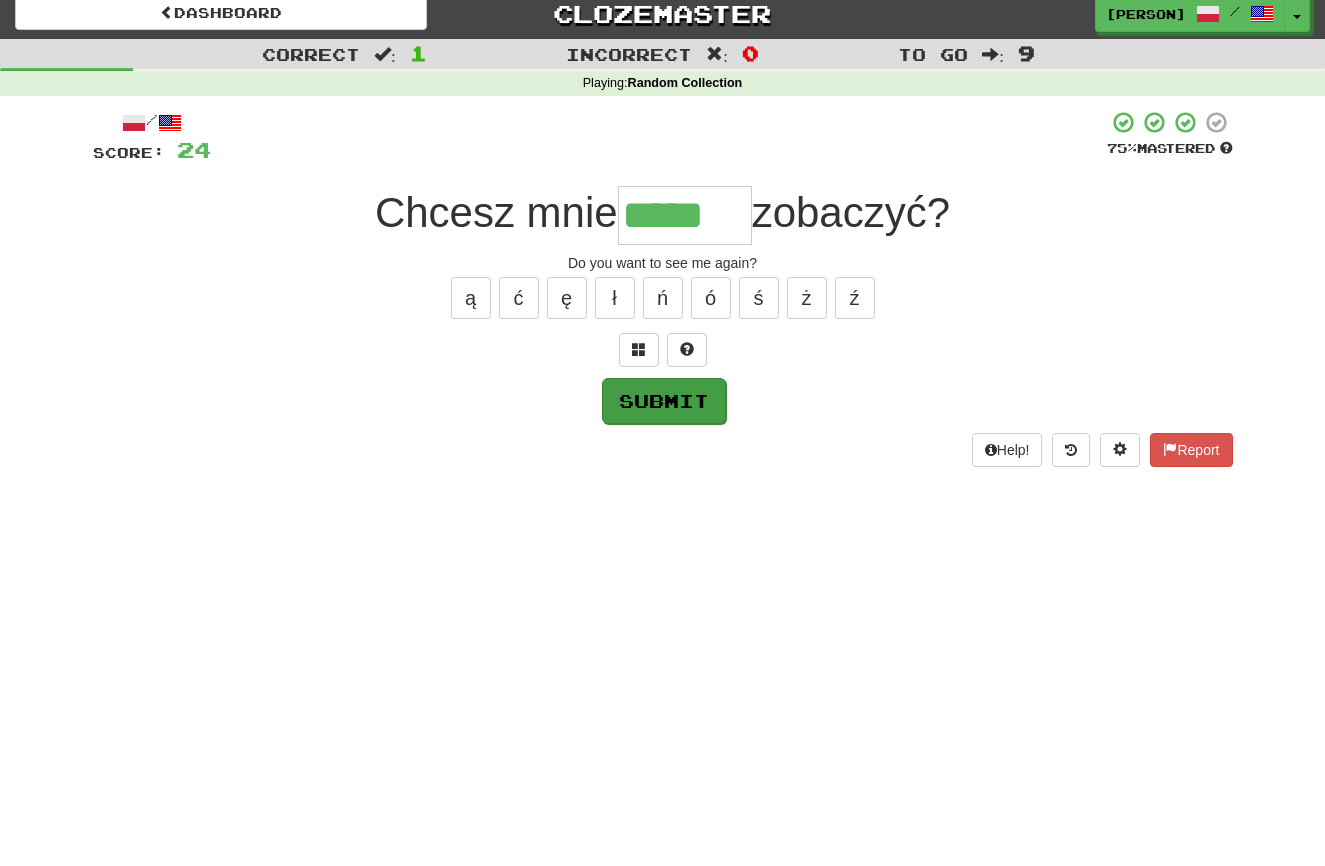 type on "*****" 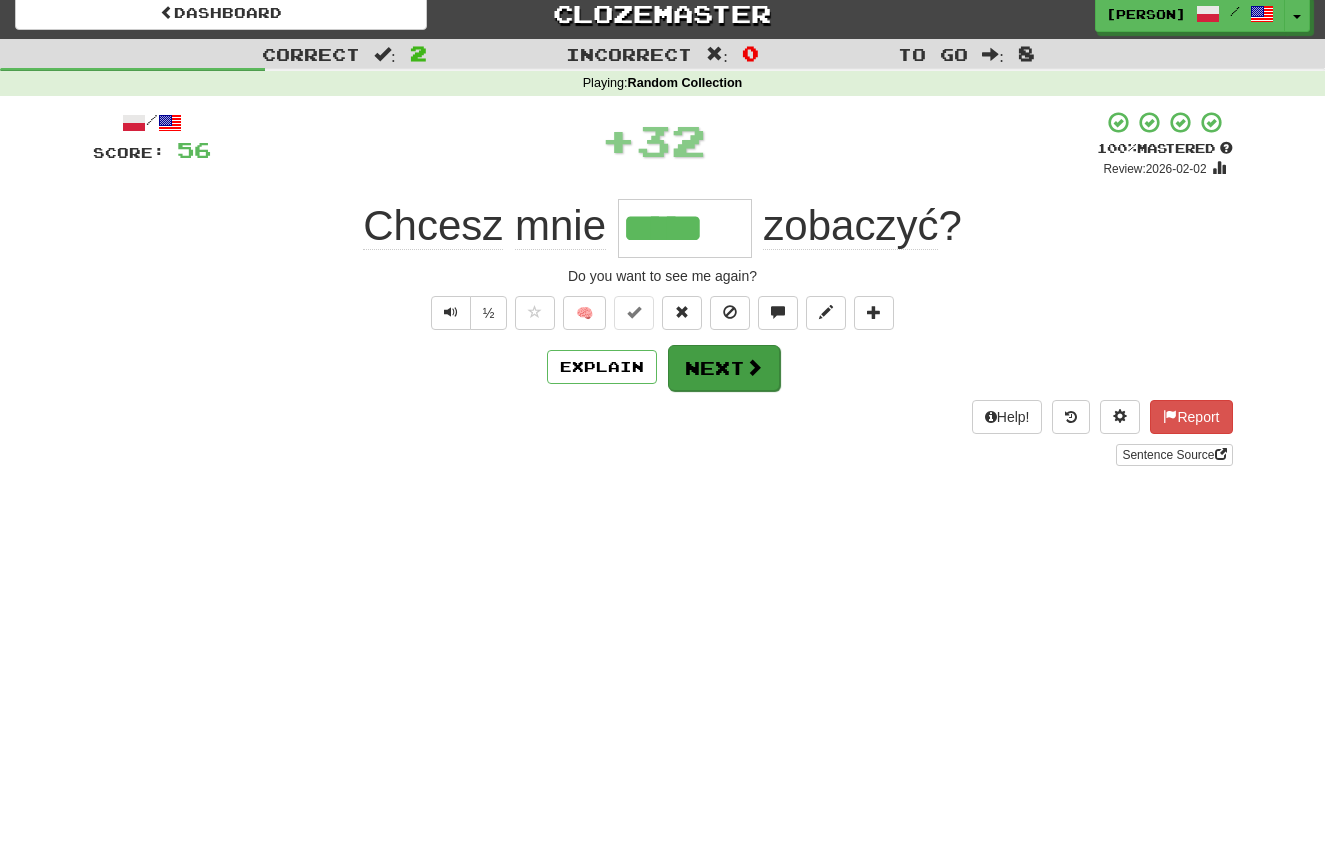 click on "Next" at bounding box center (724, 368) 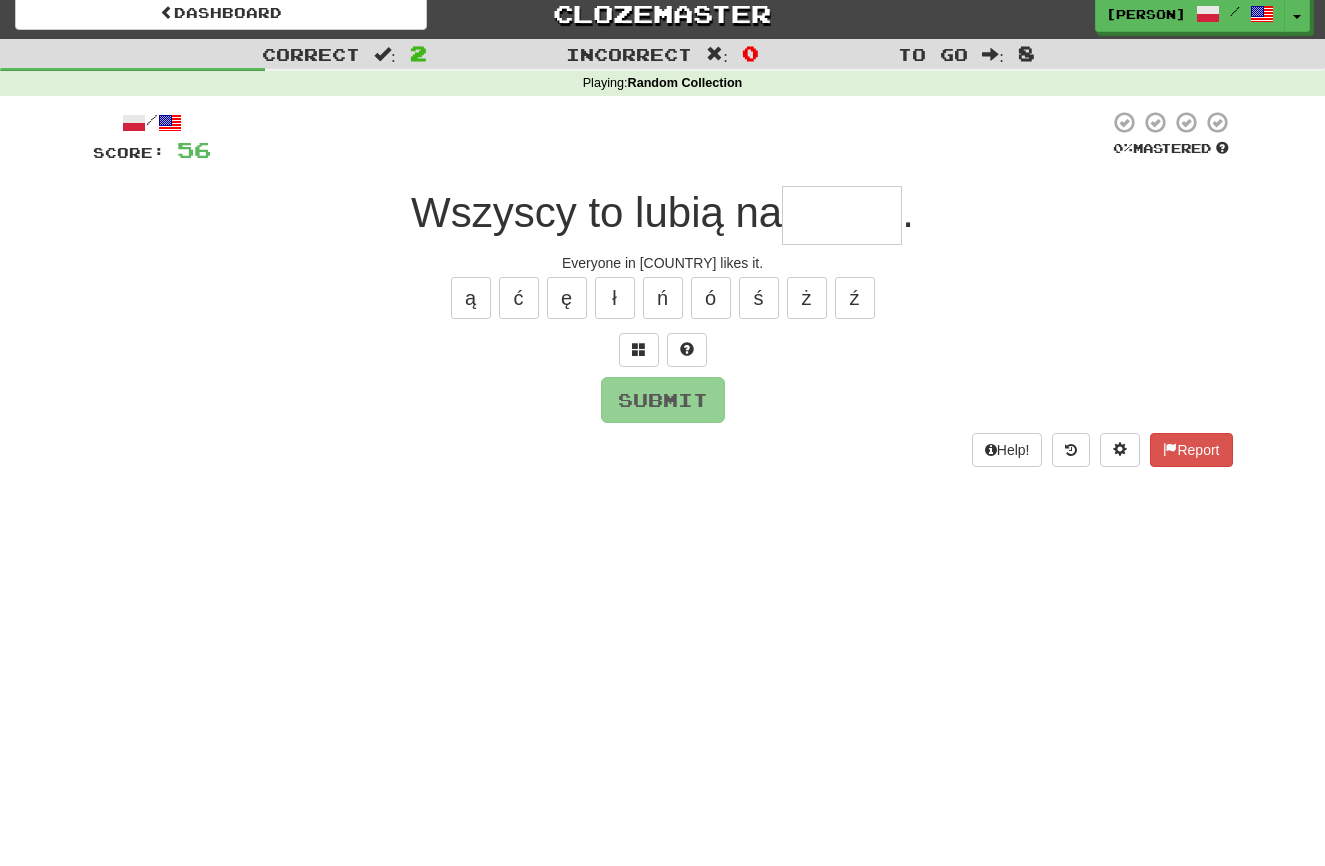 type on "*" 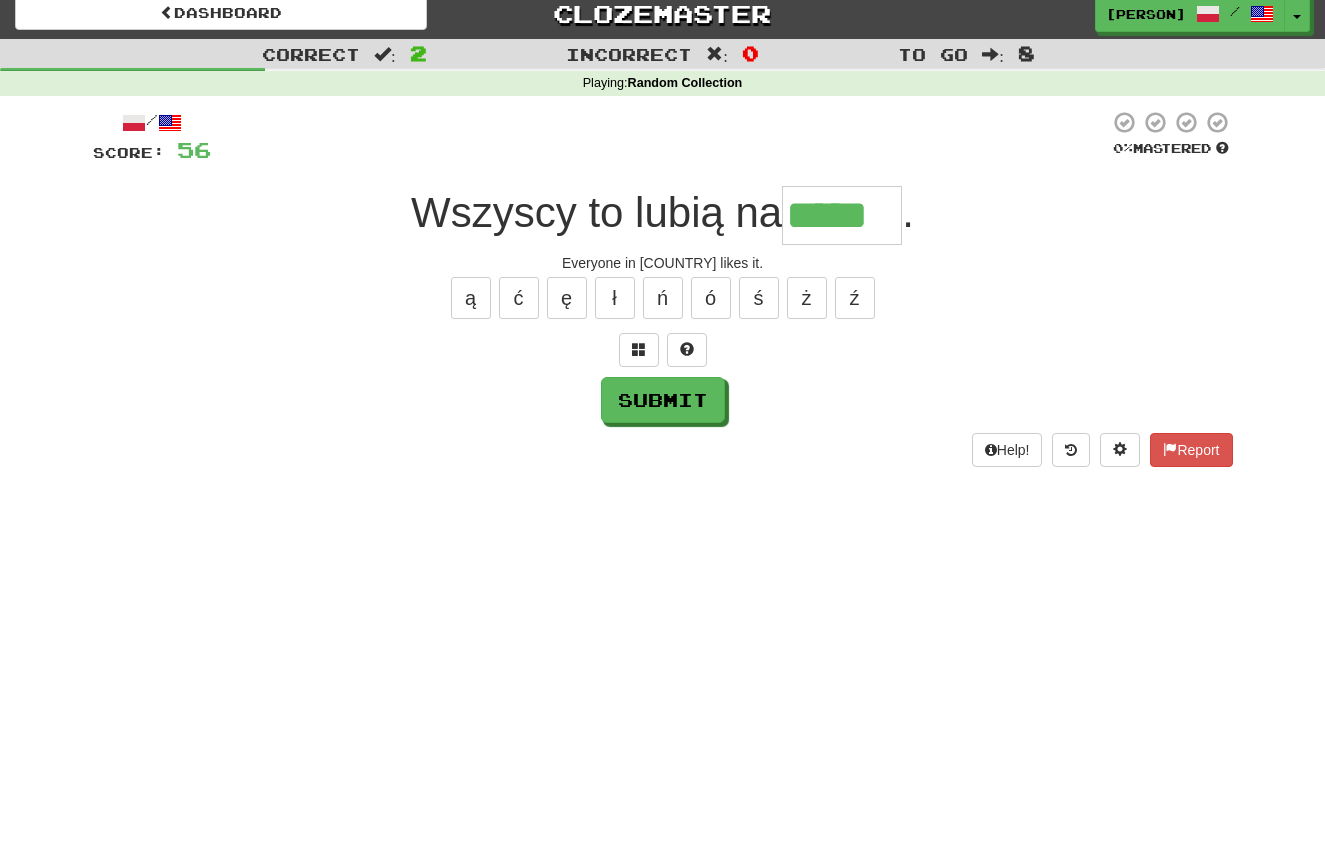 click on "Submit" at bounding box center (663, 400) 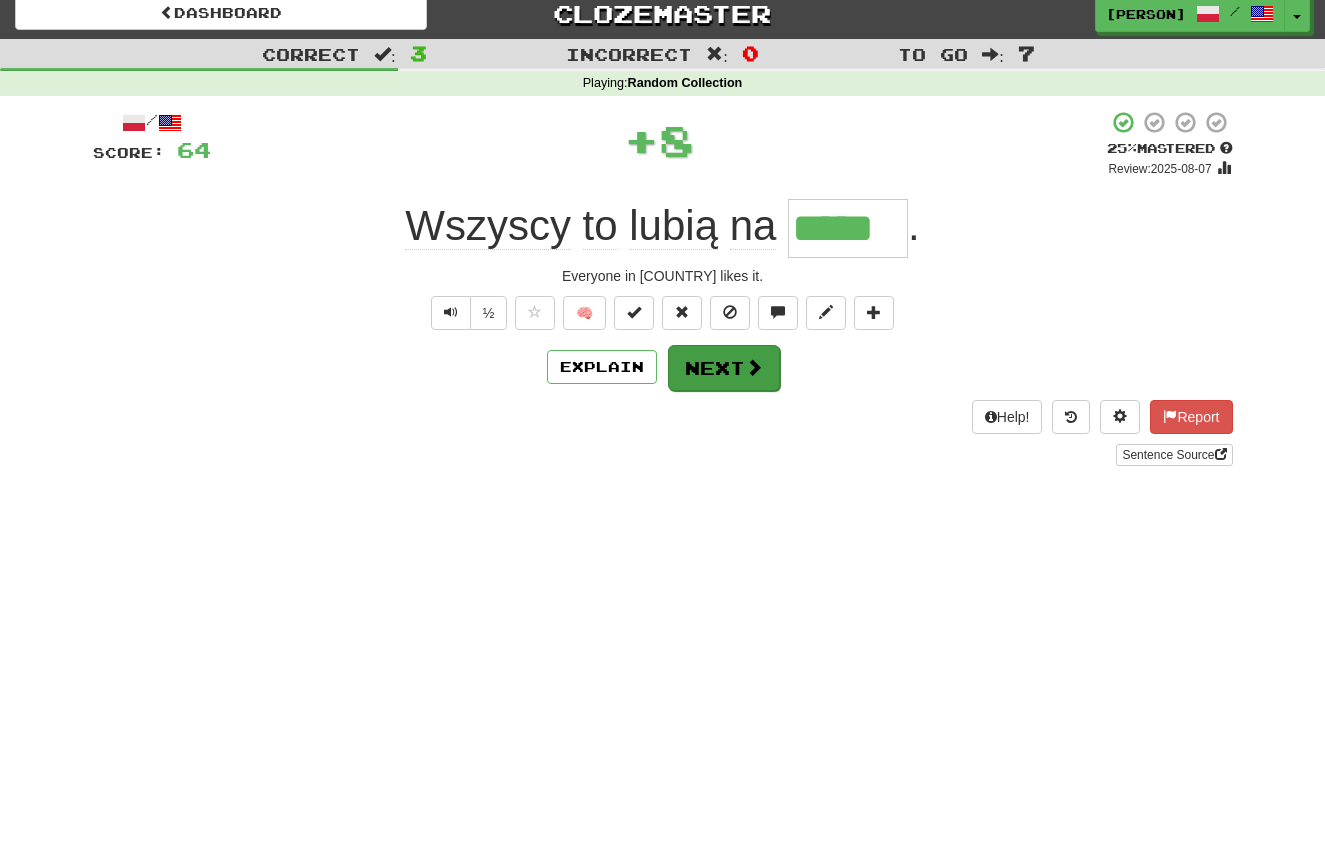 click on "Next" at bounding box center (724, 368) 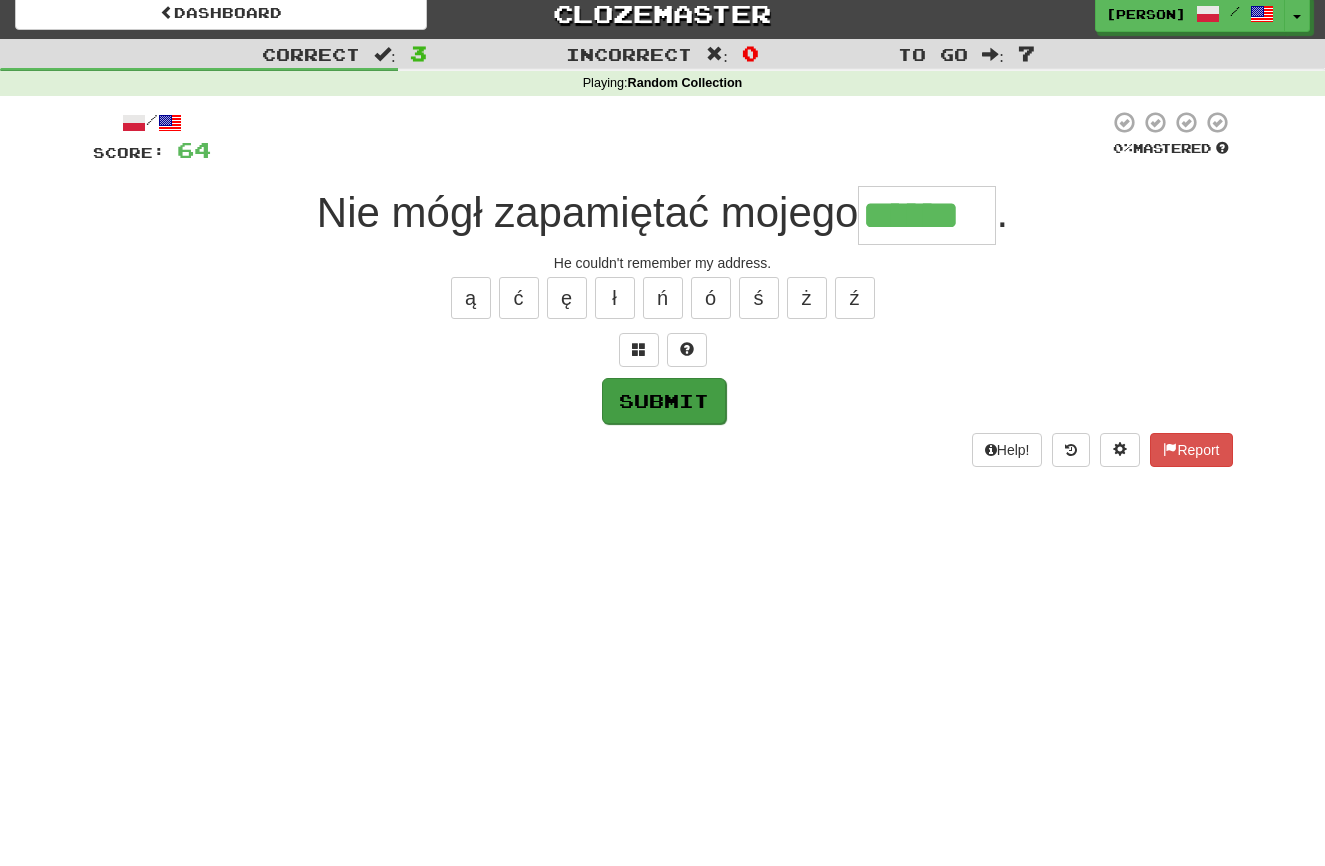 type on "******" 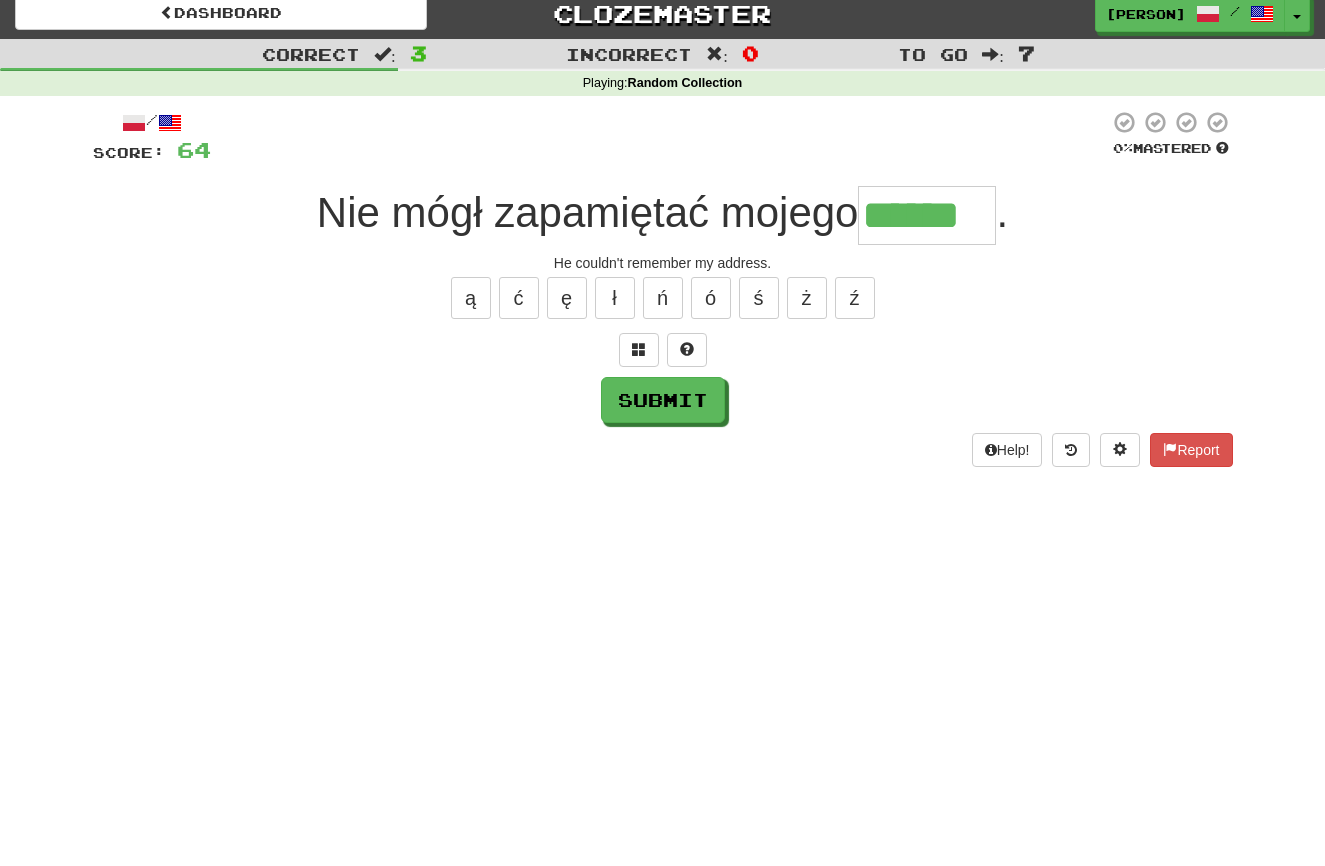 click on "Submit" at bounding box center (663, 400) 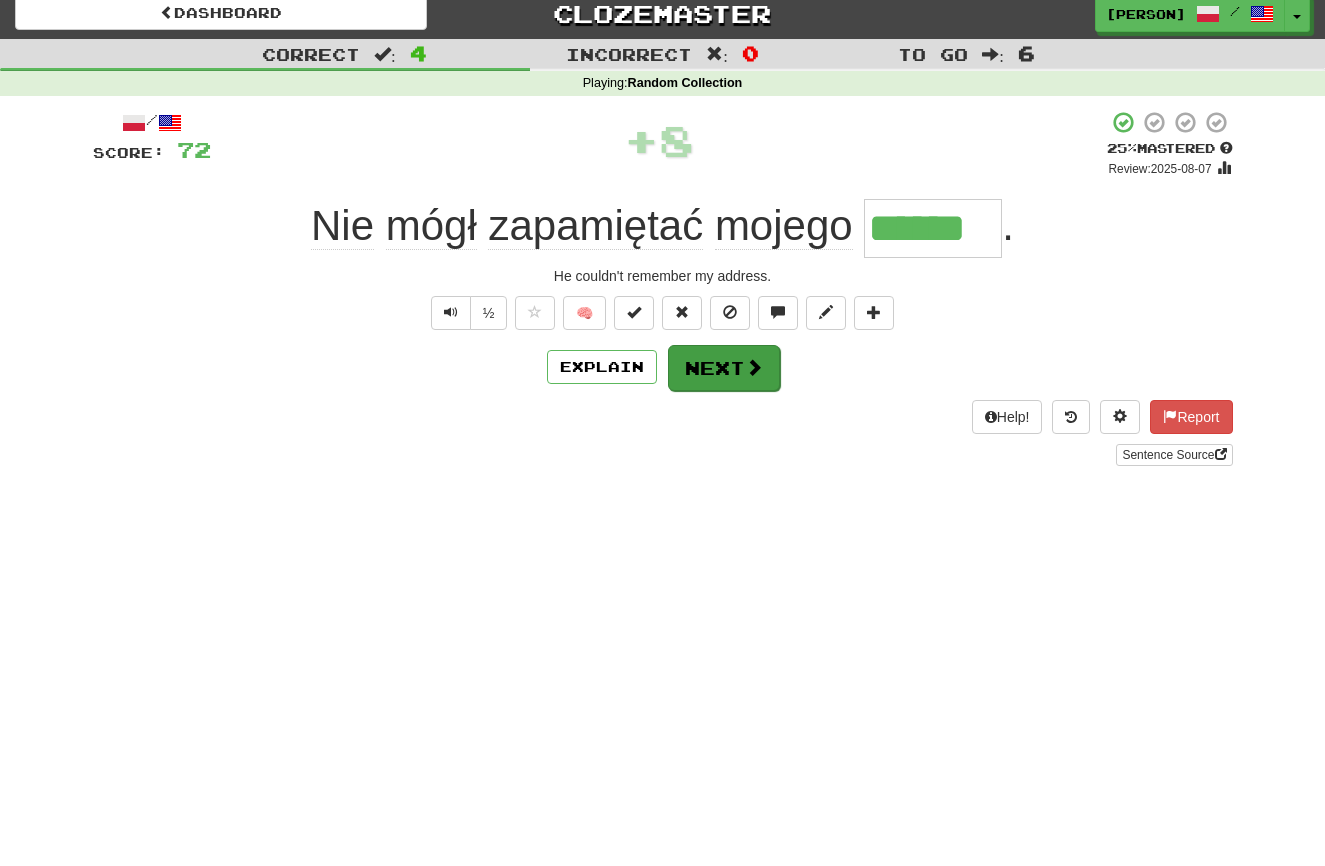 click on "Next" at bounding box center (724, 368) 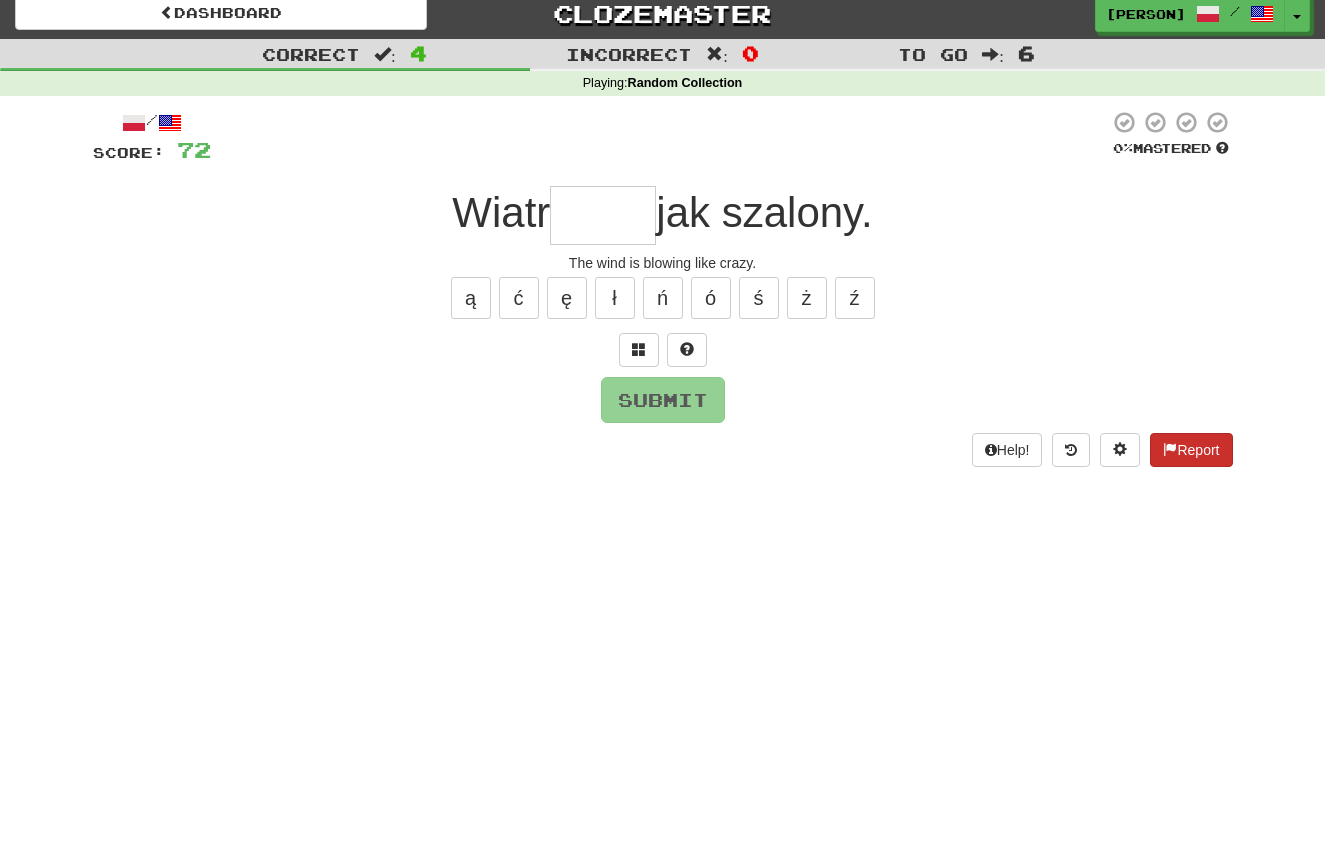 click on "Report" at bounding box center (1191, 450) 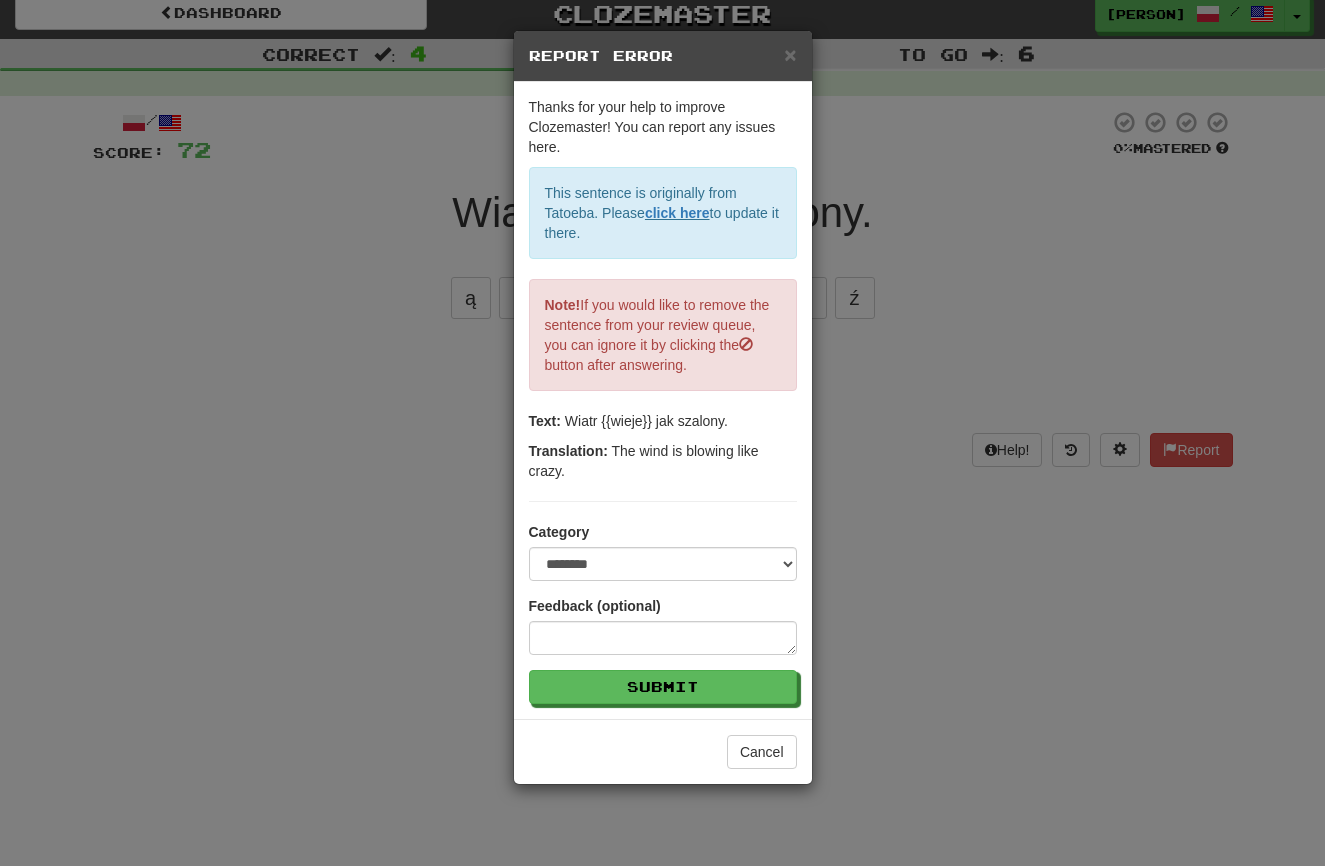 drag, startPoint x: 788, startPoint y: 48, endPoint x: 785, endPoint y: 61, distance: 13.341664 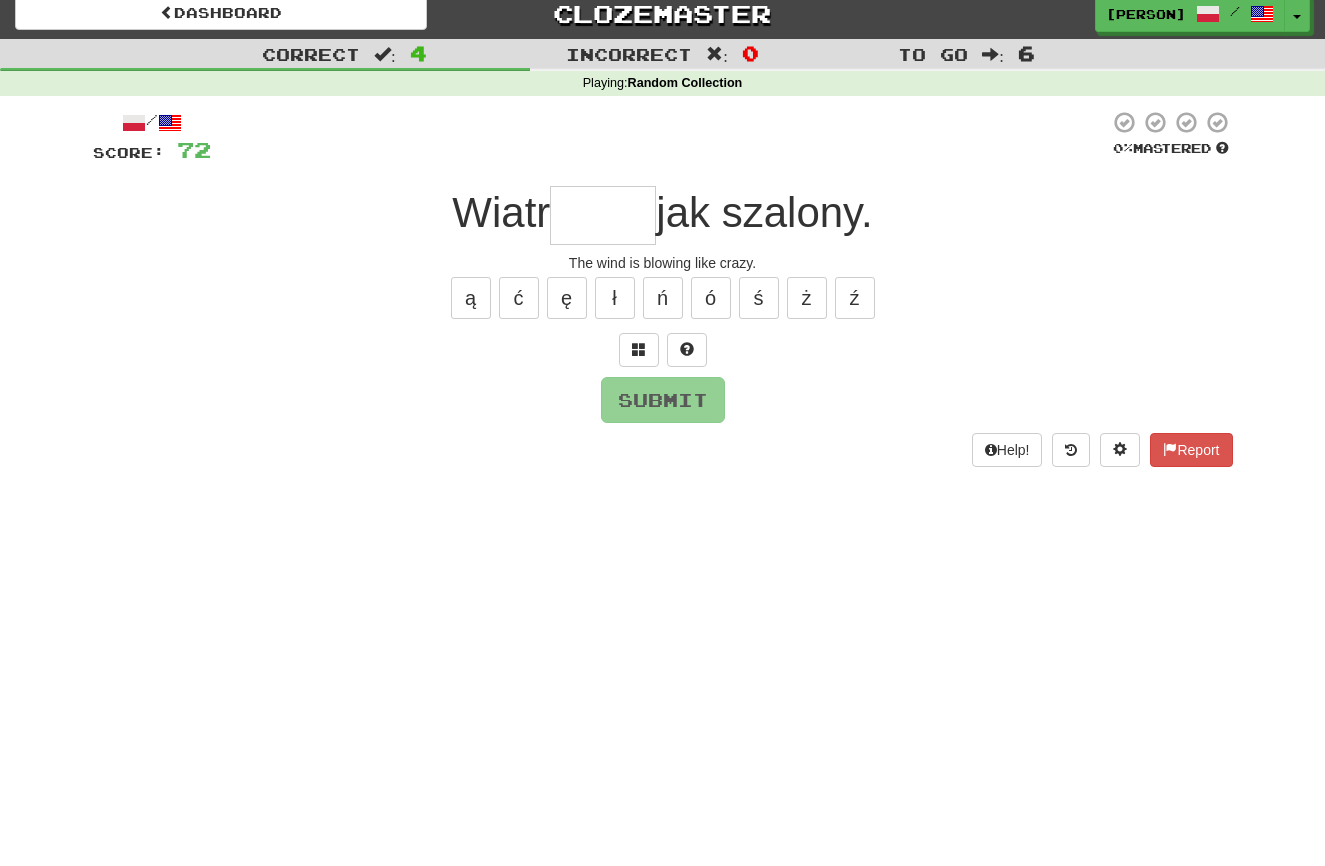 click at bounding box center (603, 215) 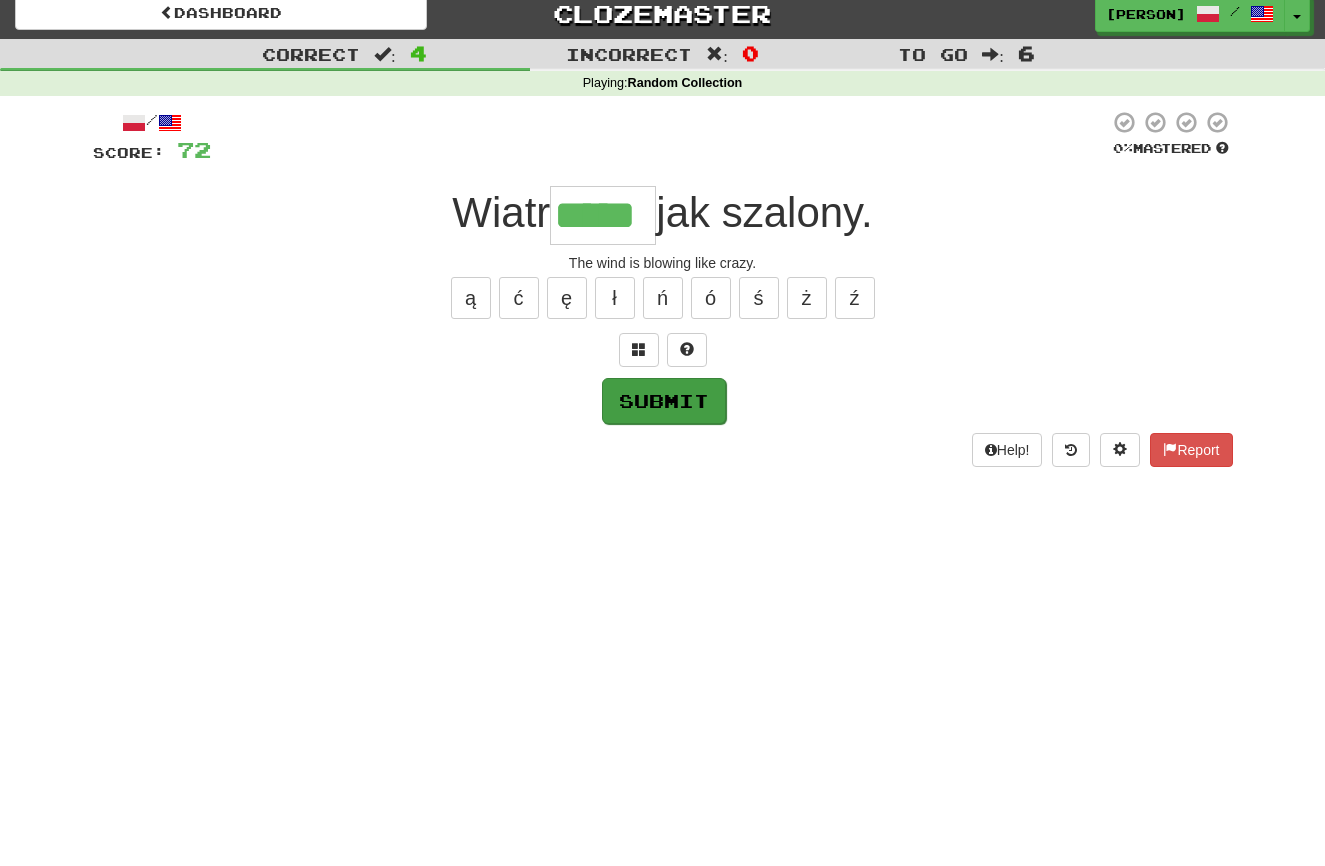 type on "*****" 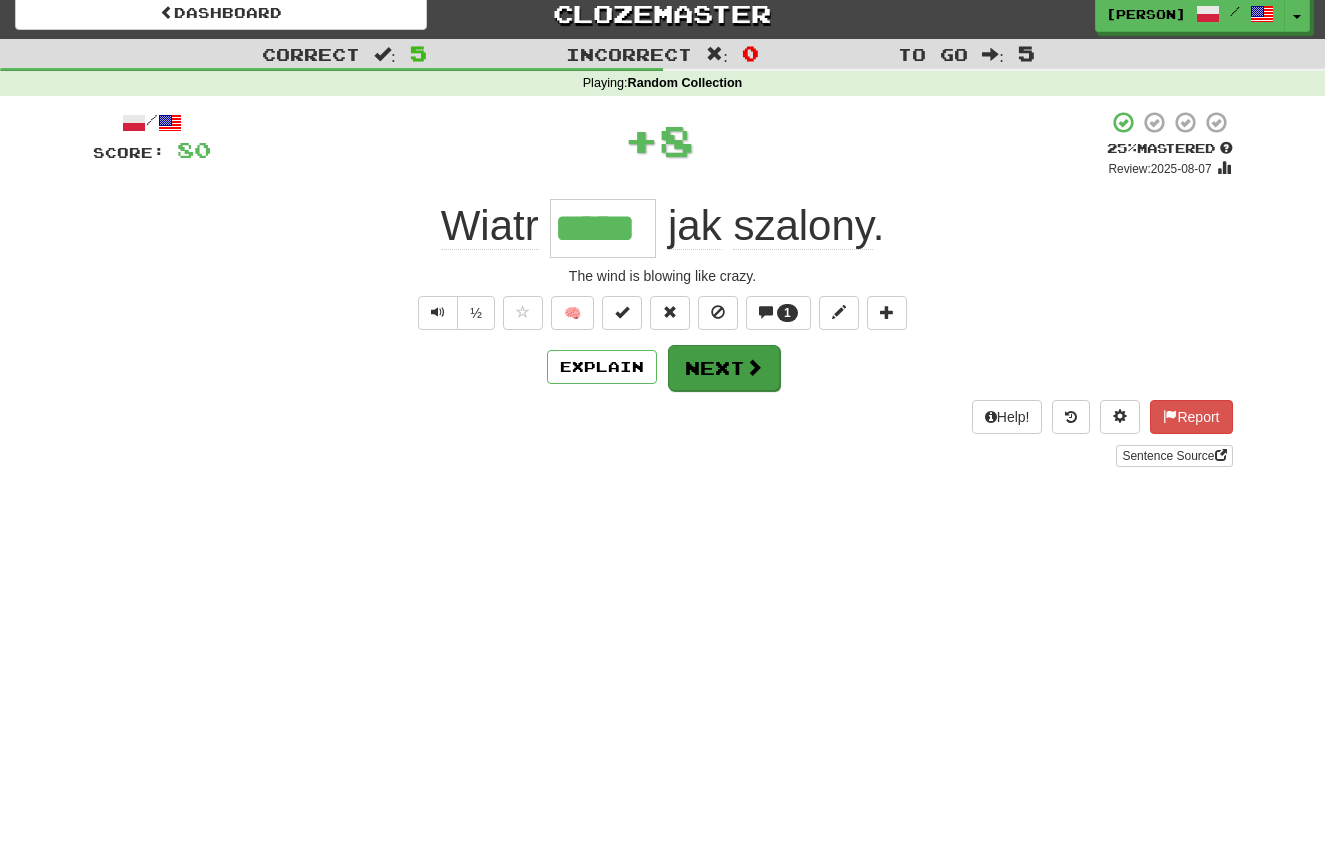 click on "Next" at bounding box center (724, 368) 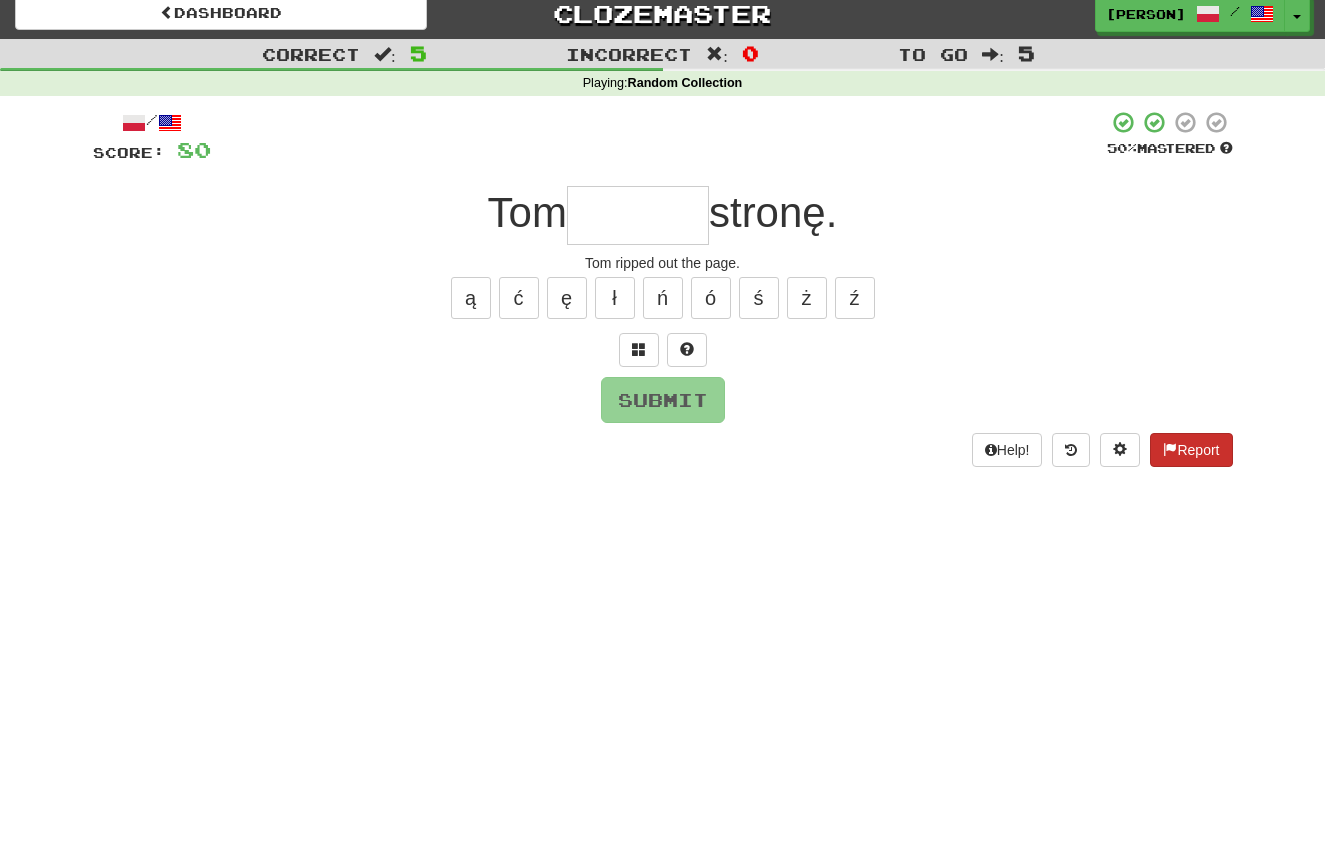 click on "Report" at bounding box center (1191, 450) 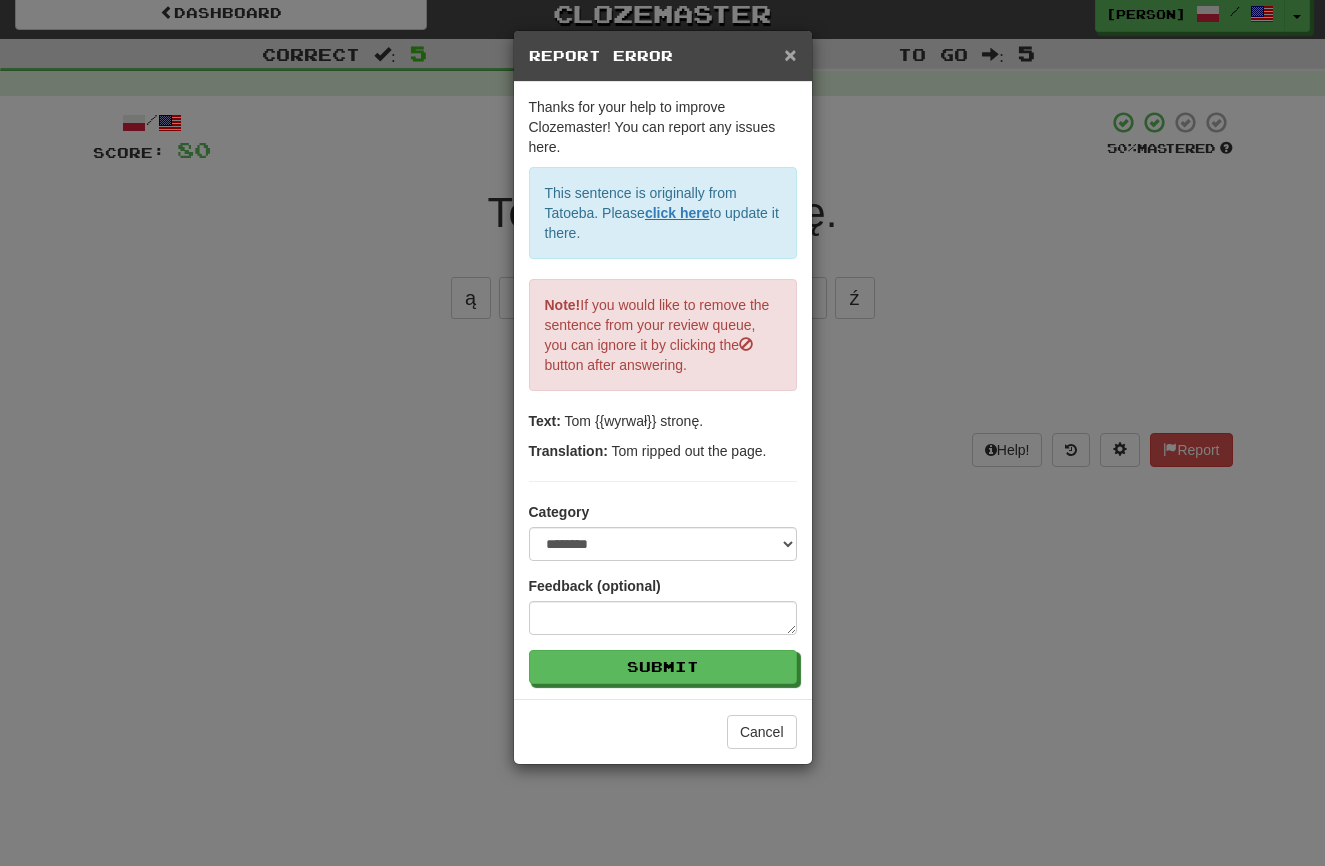 click on "×" at bounding box center (790, 54) 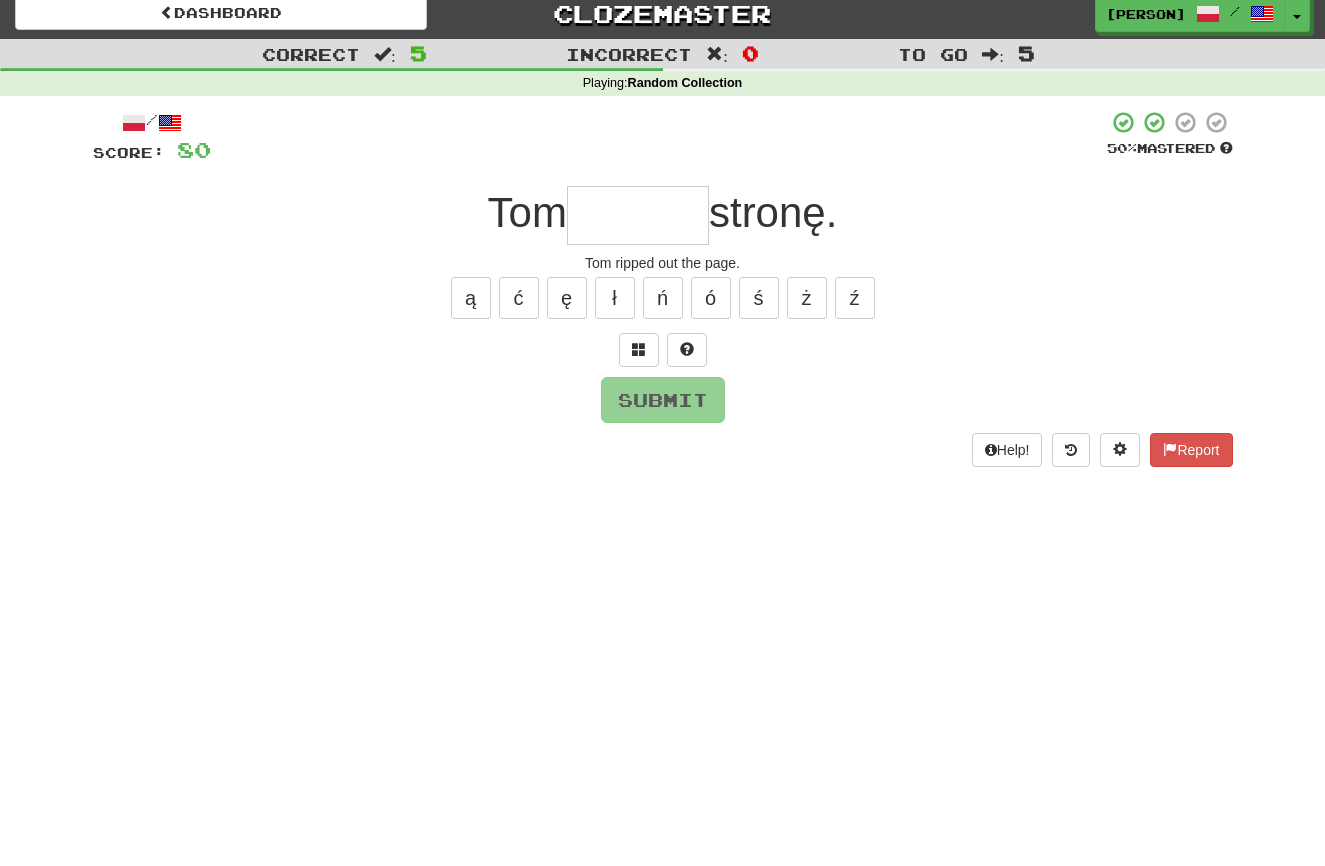 click at bounding box center (638, 215) 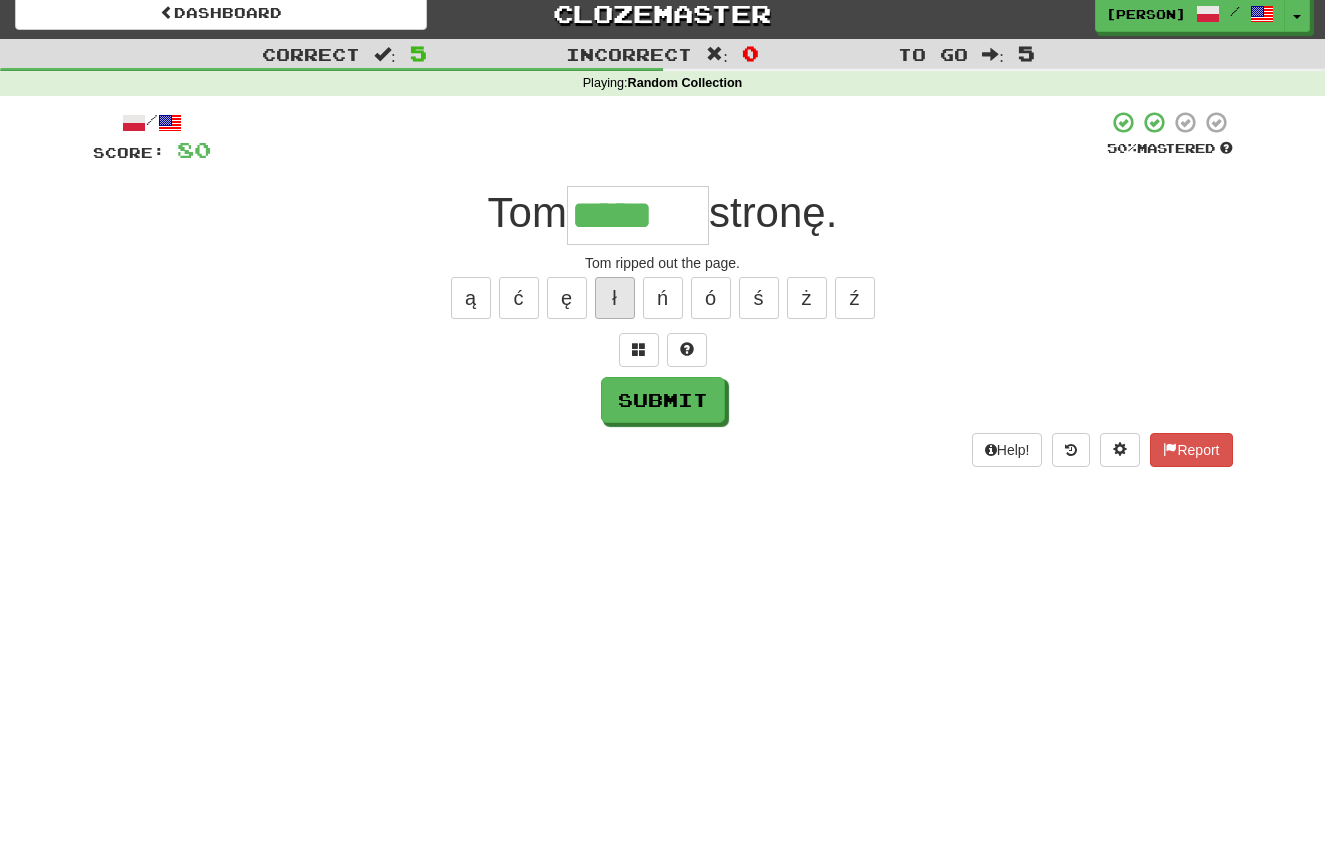 click on "ł" at bounding box center [615, 298] 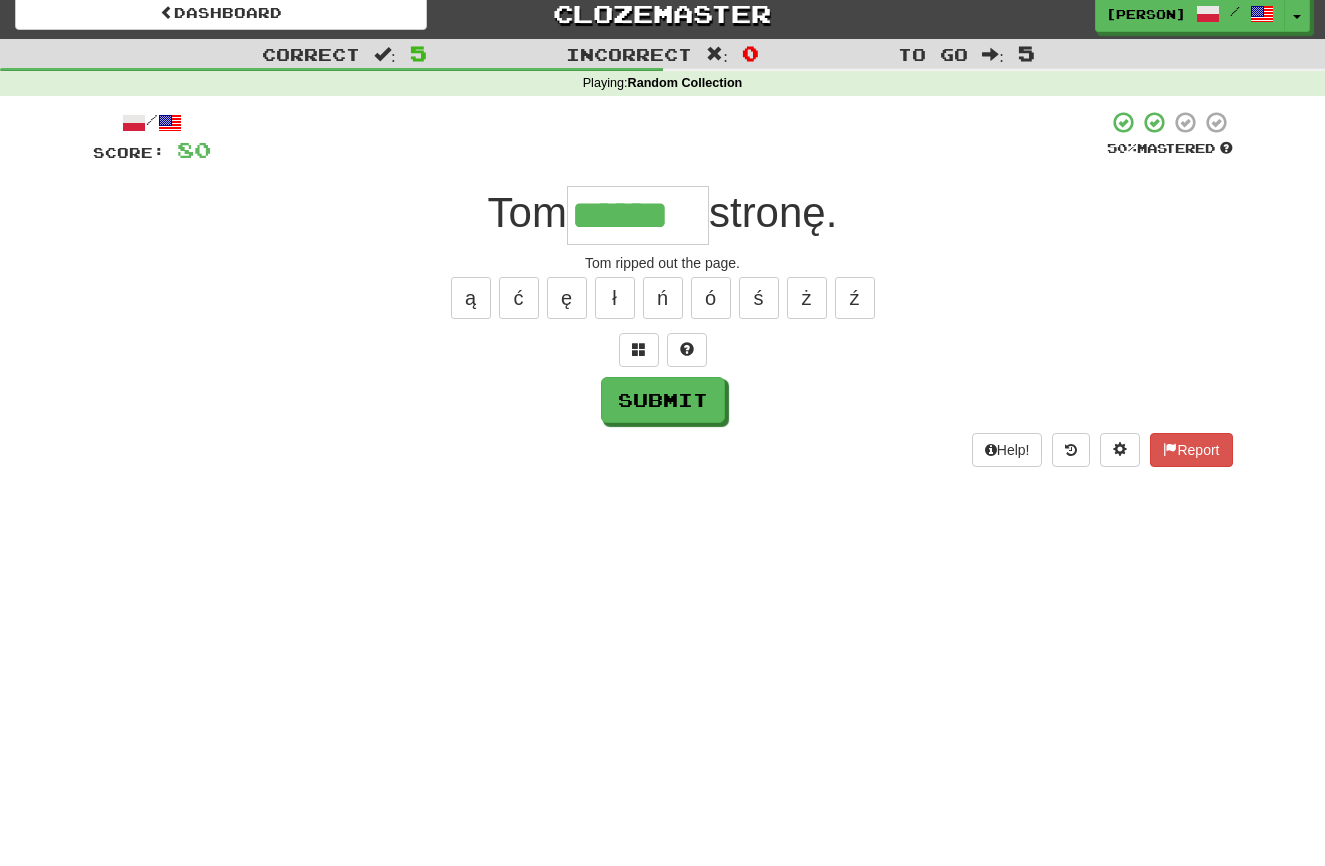 click on "Submit" at bounding box center (663, 400) 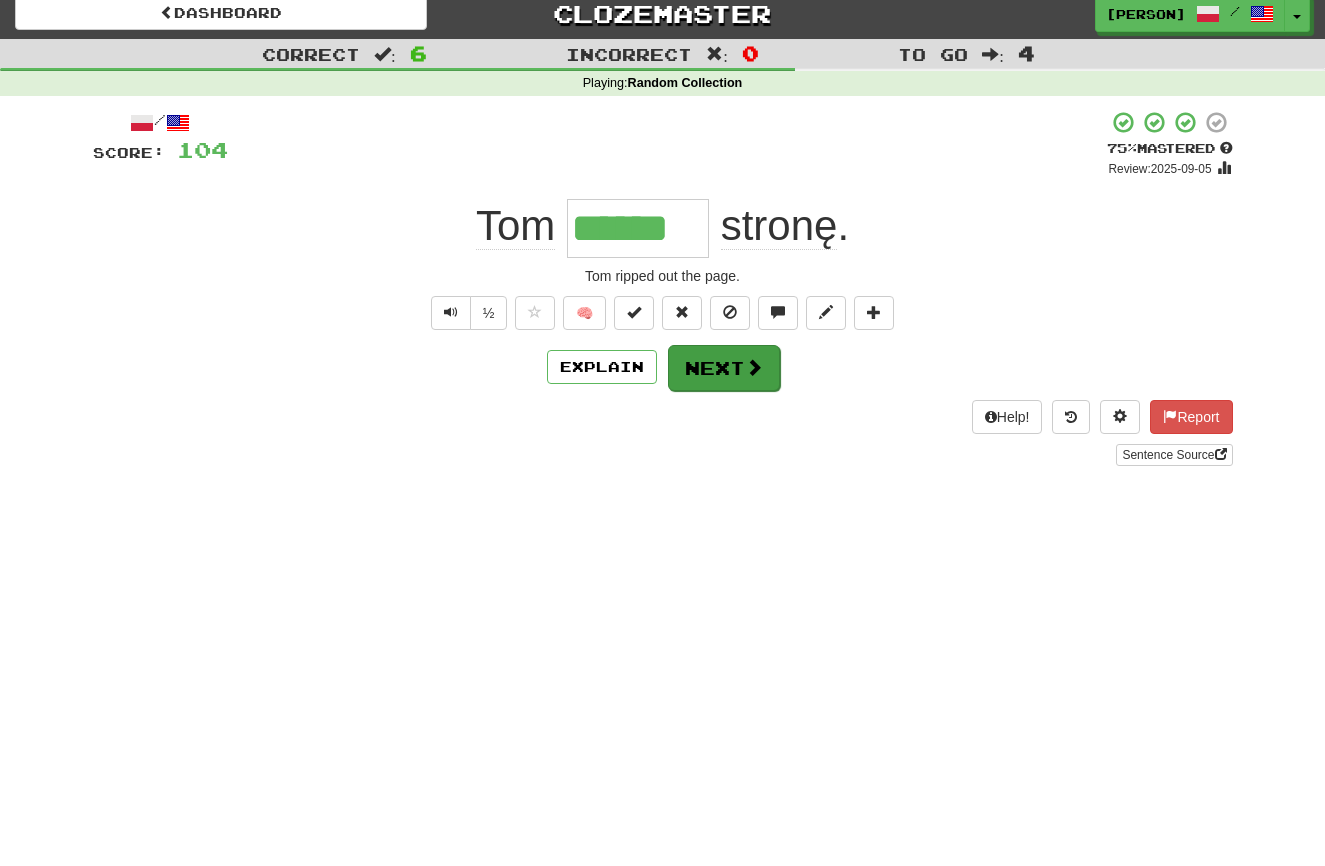 click on "Next" at bounding box center (724, 368) 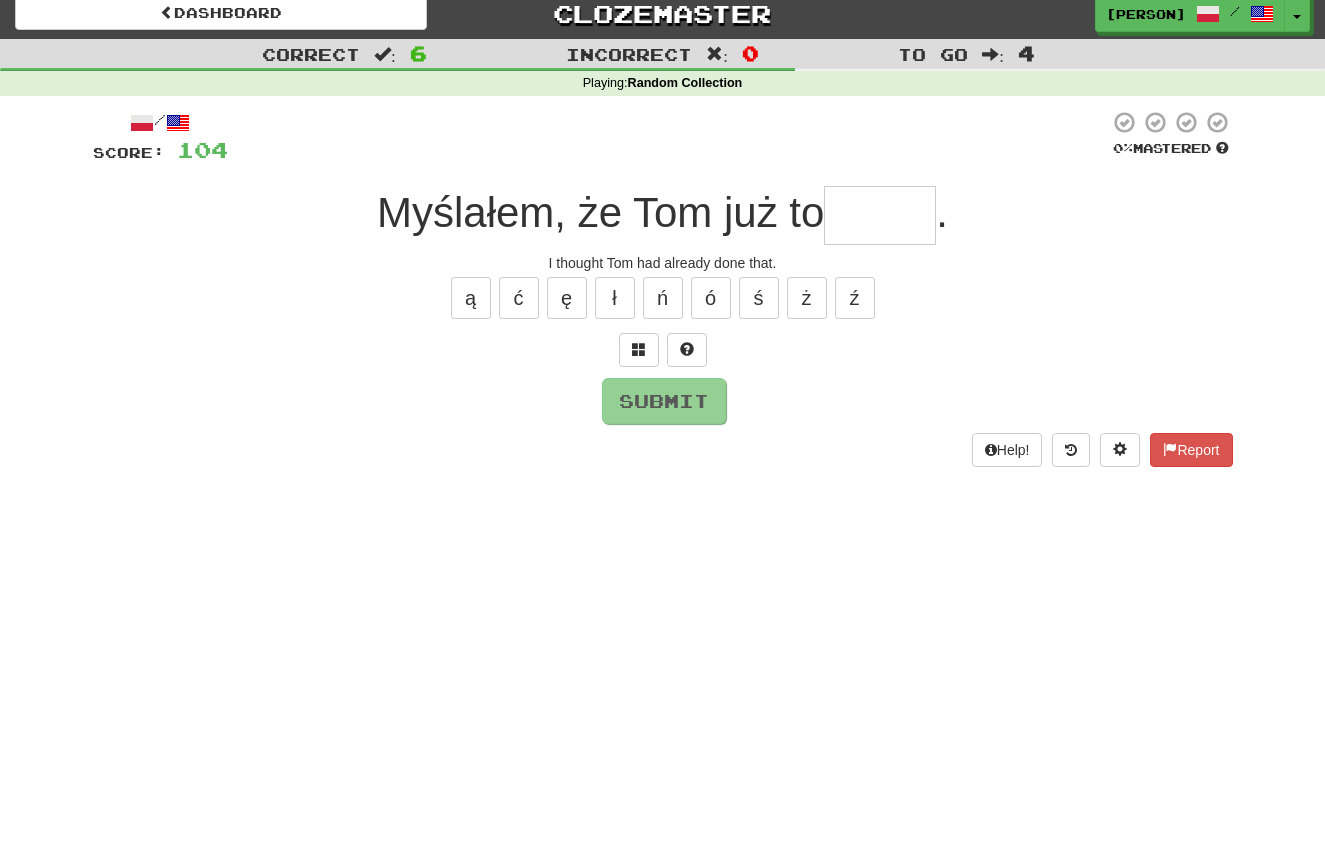 type on "*" 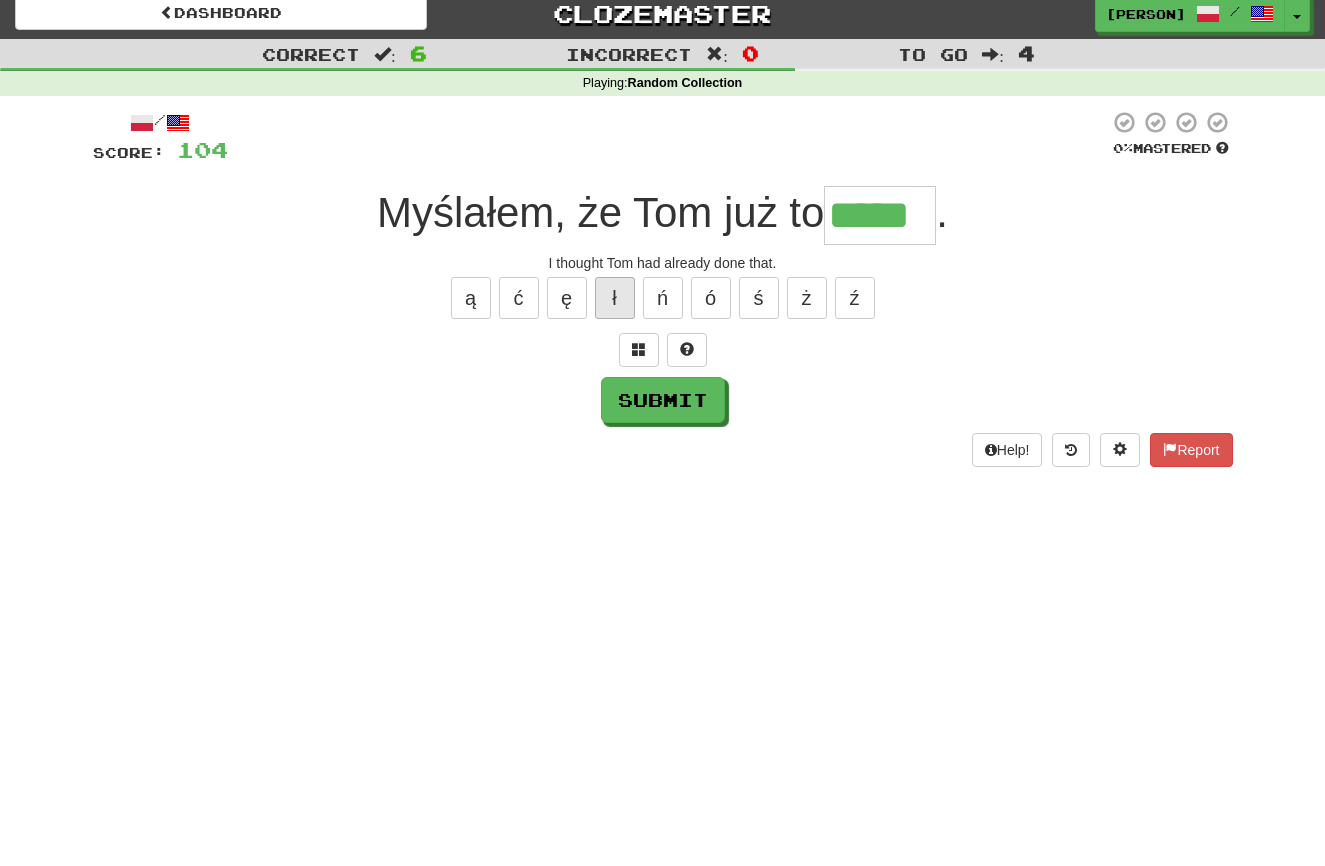 click on "ł" at bounding box center [615, 298] 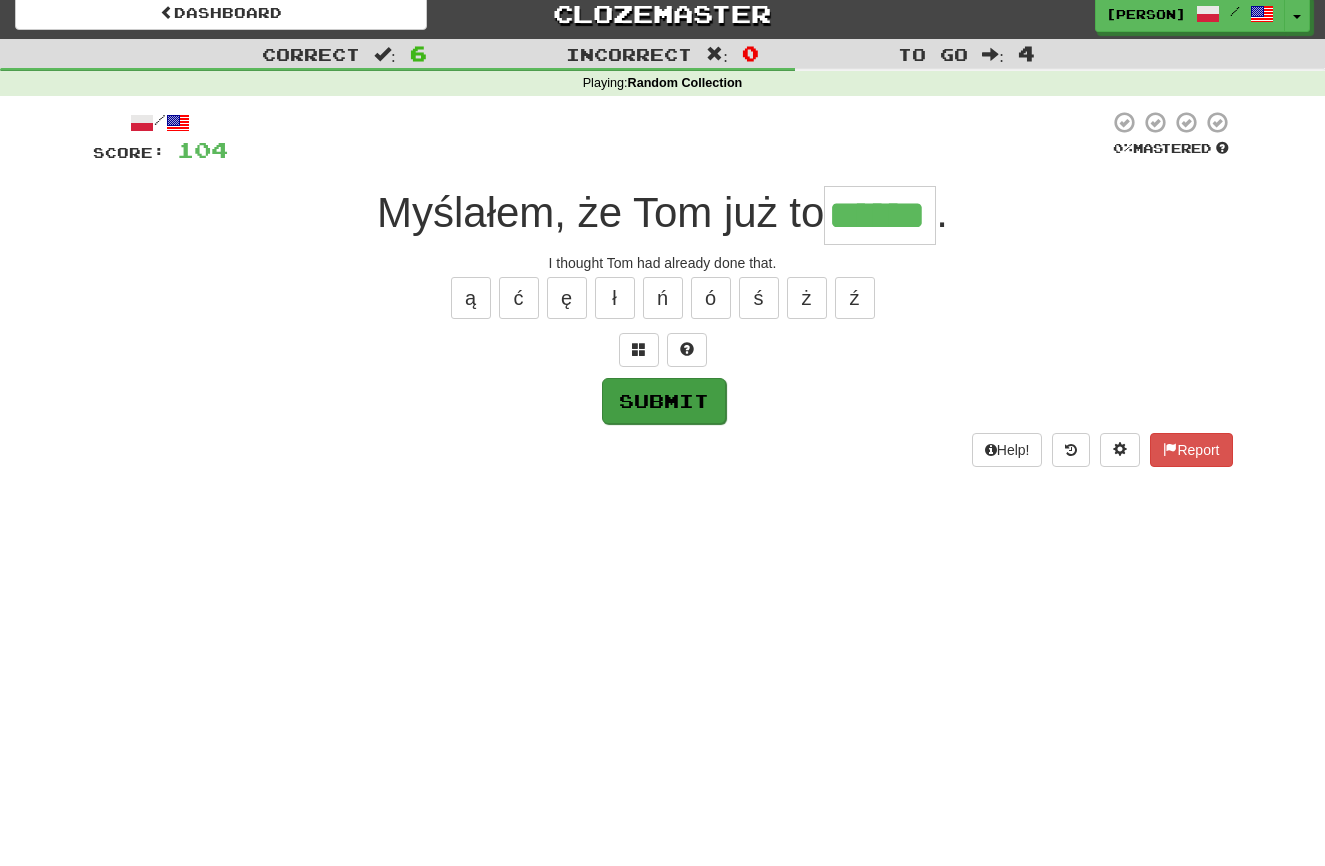 click on "Submit" at bounding box center (664, 401) 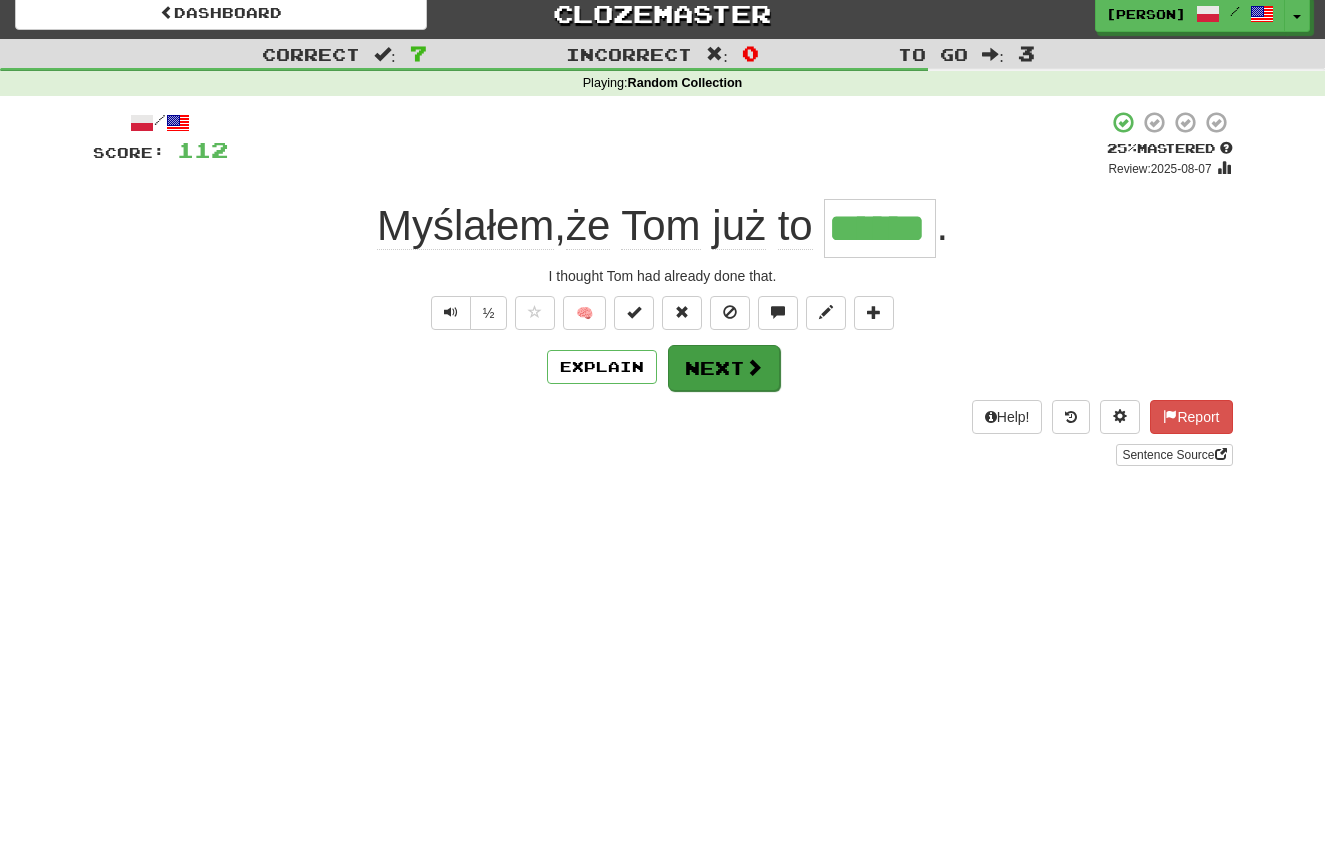 click on "Next" at bounding box center (724, 368) 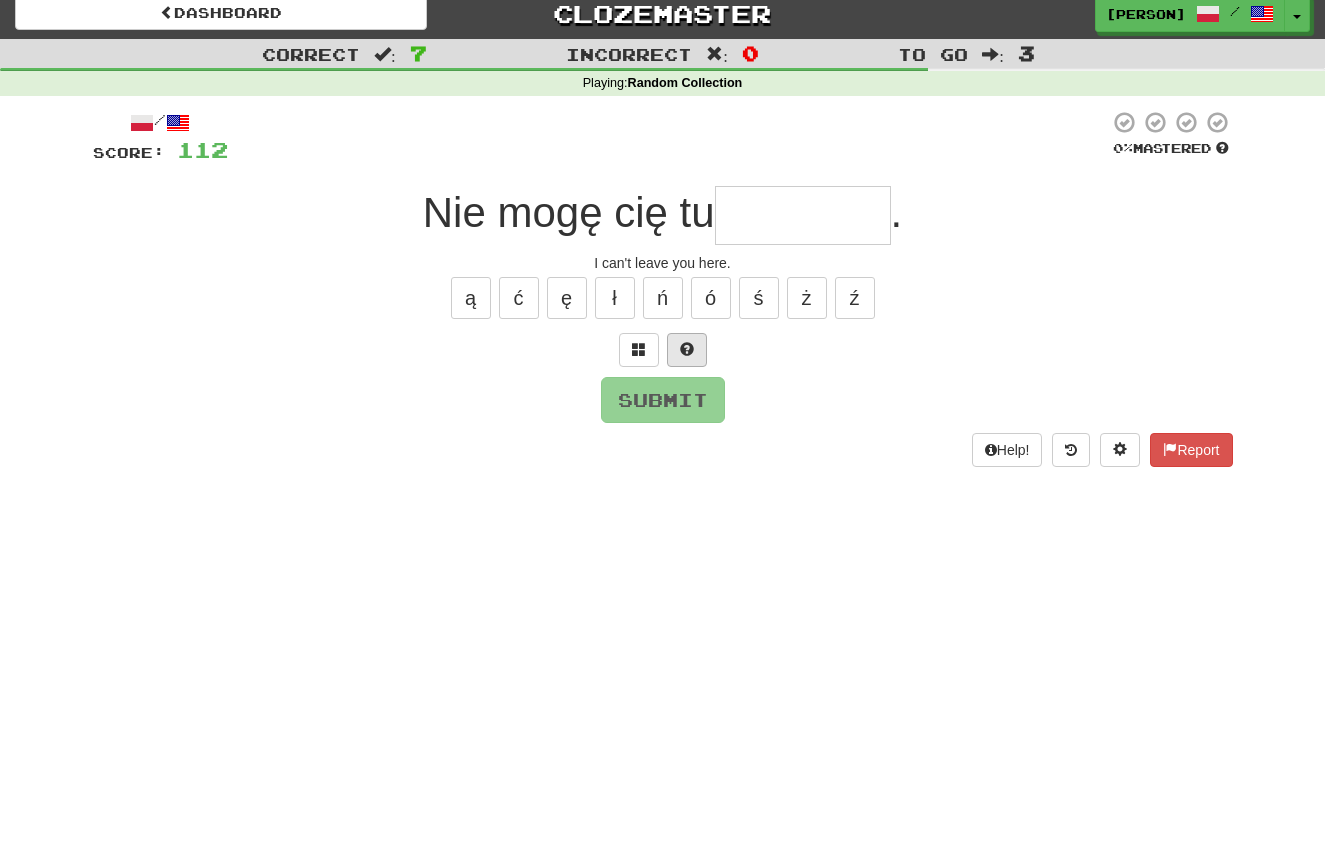type on "*" 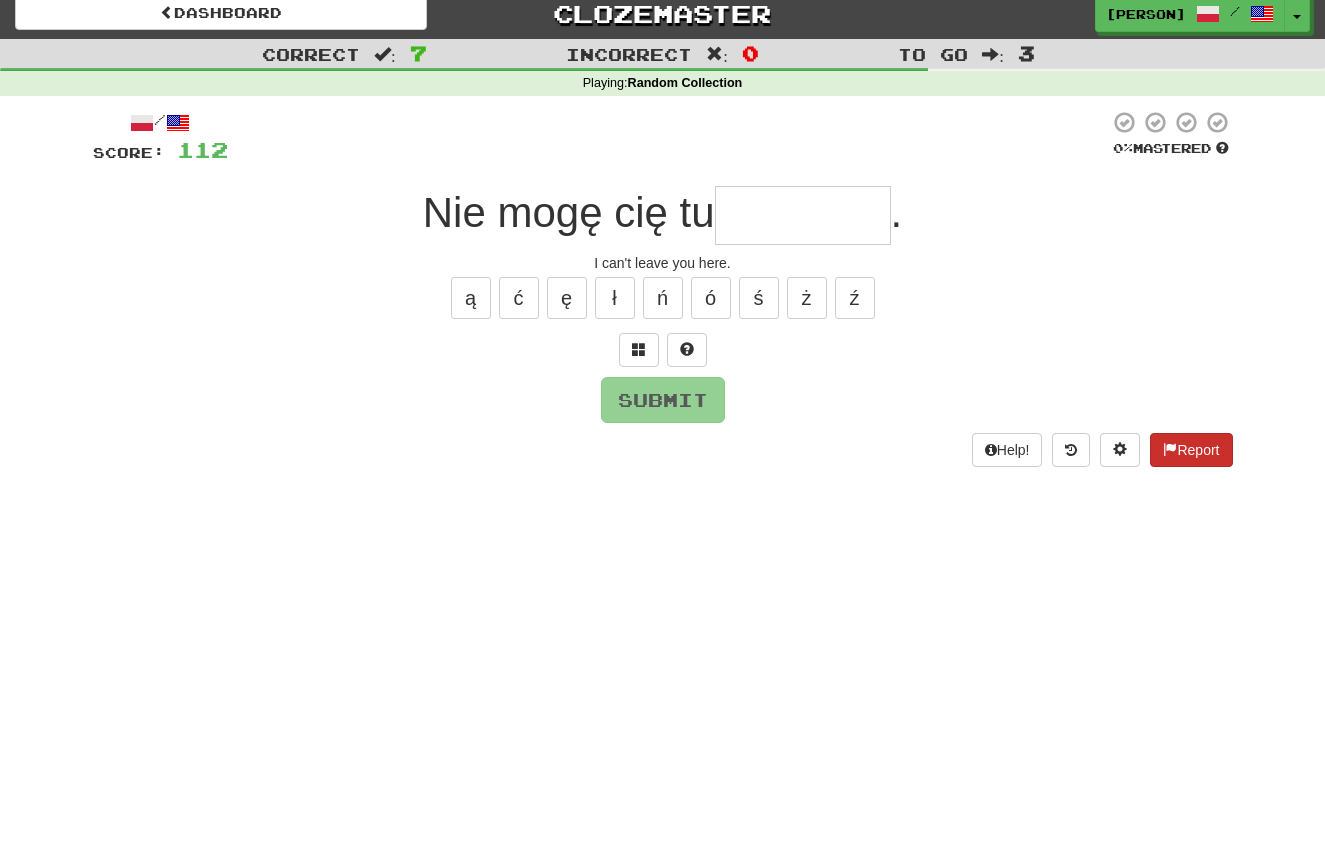click on "Report" at bounding box center (1191, 450) 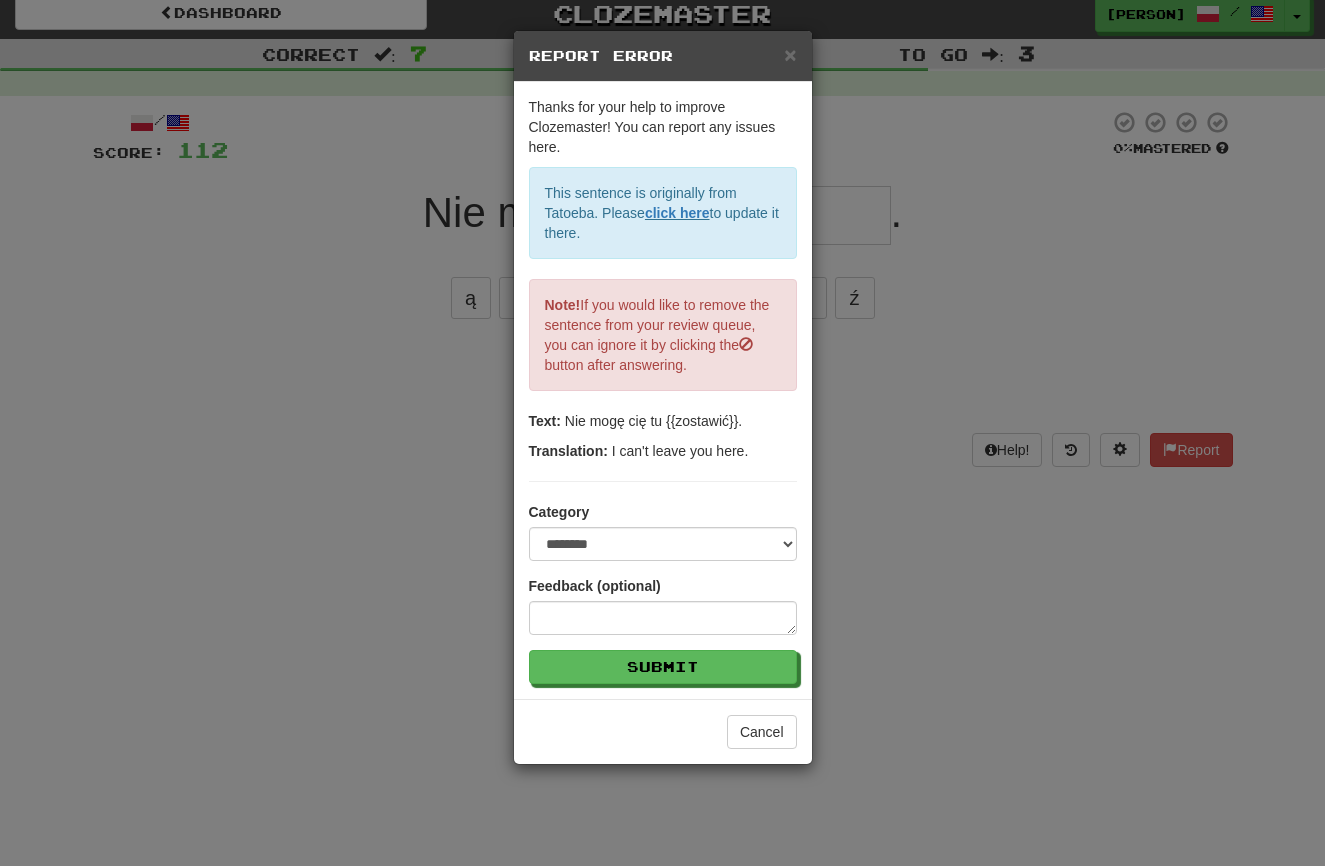 click on "Report Error" at bounding box center [663, 56] 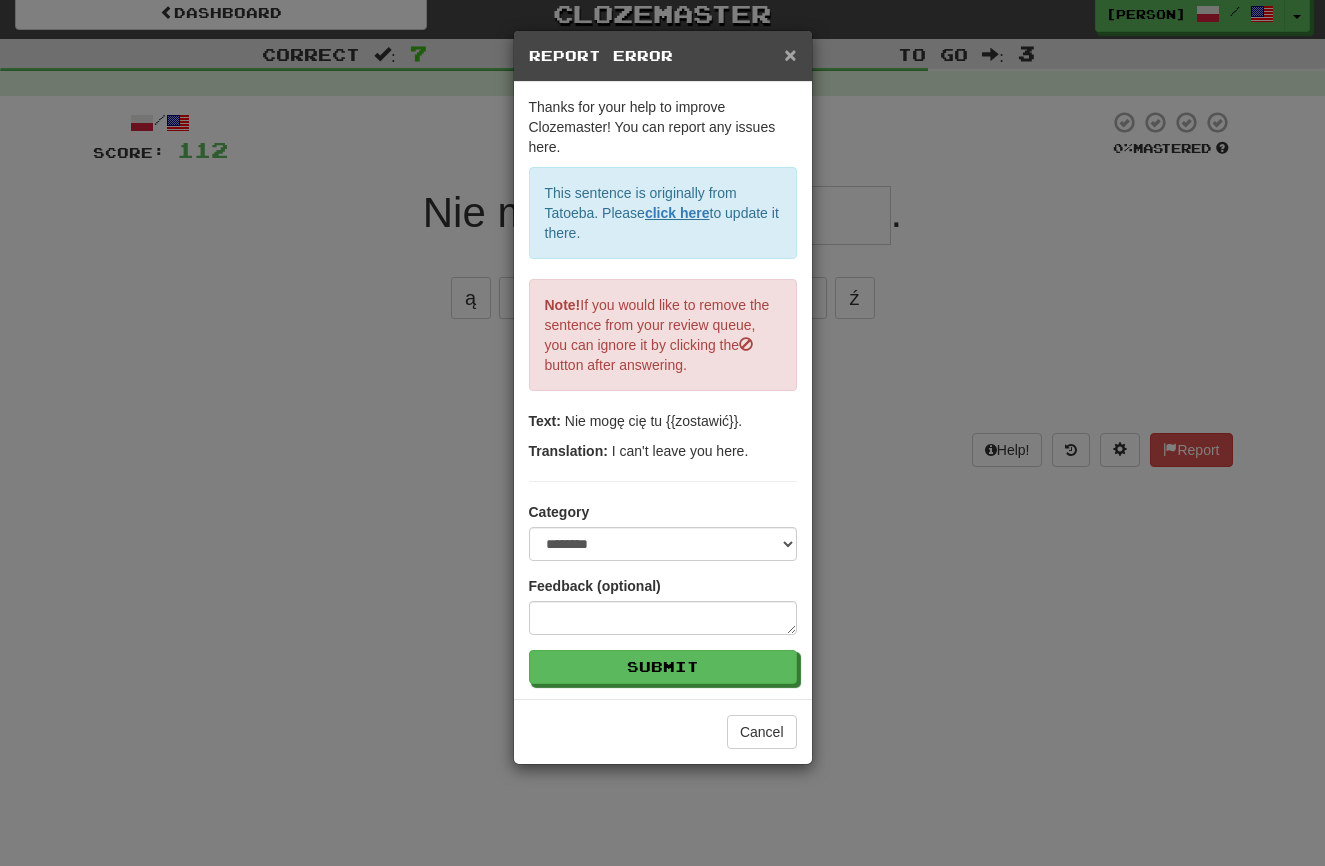click on "×" at bounding box center (790, 54) 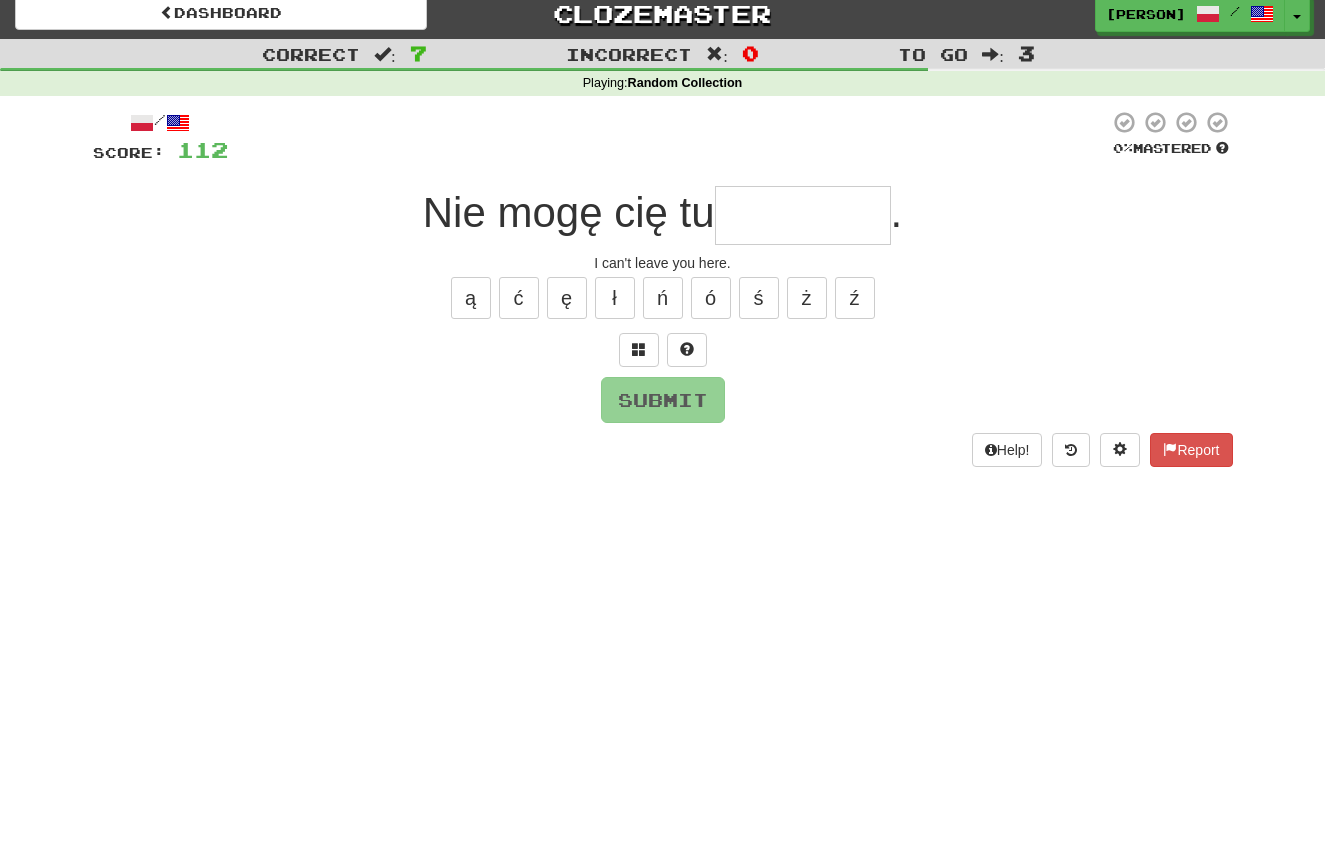 click at bounding box center [803, 215] 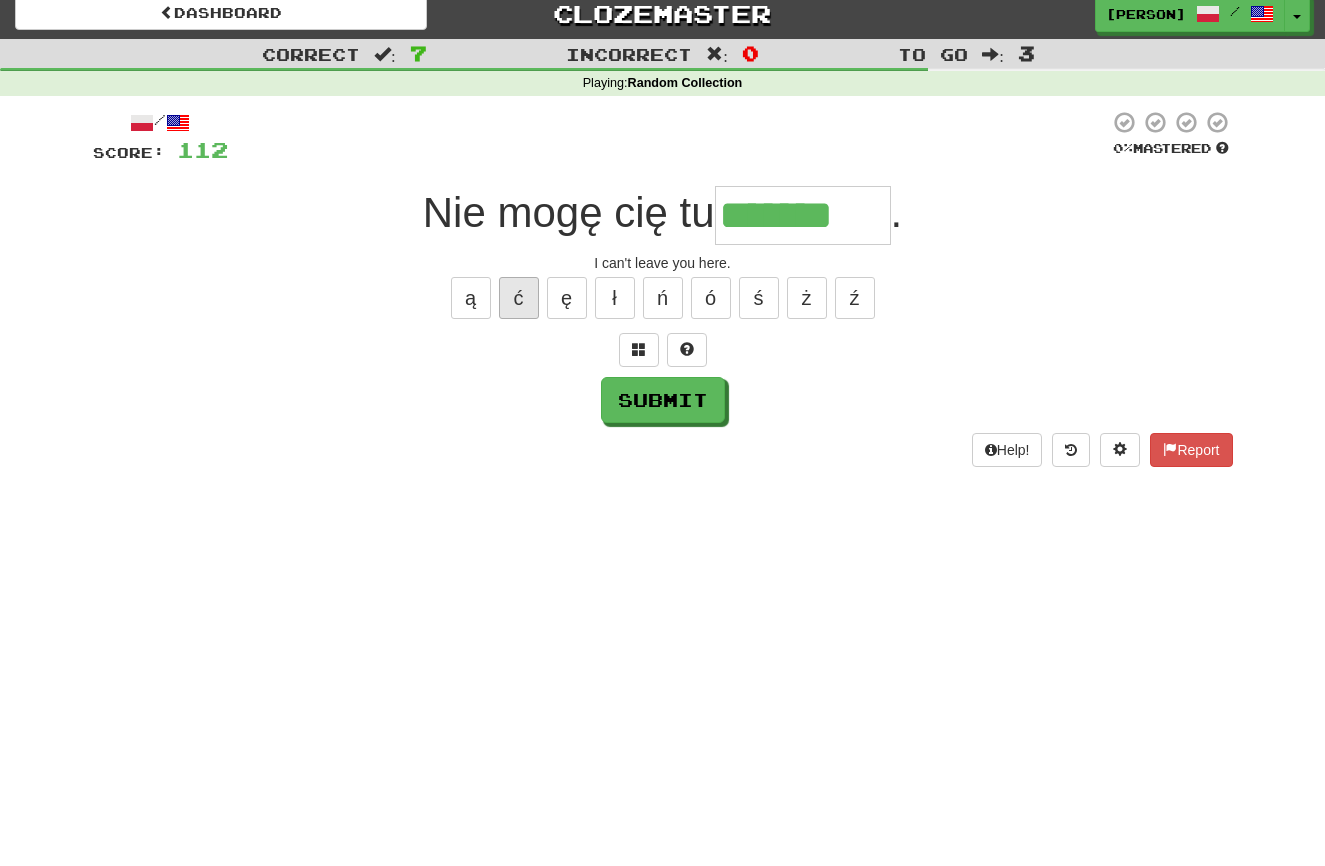 click on "ć" at bounding box center (519, 298) 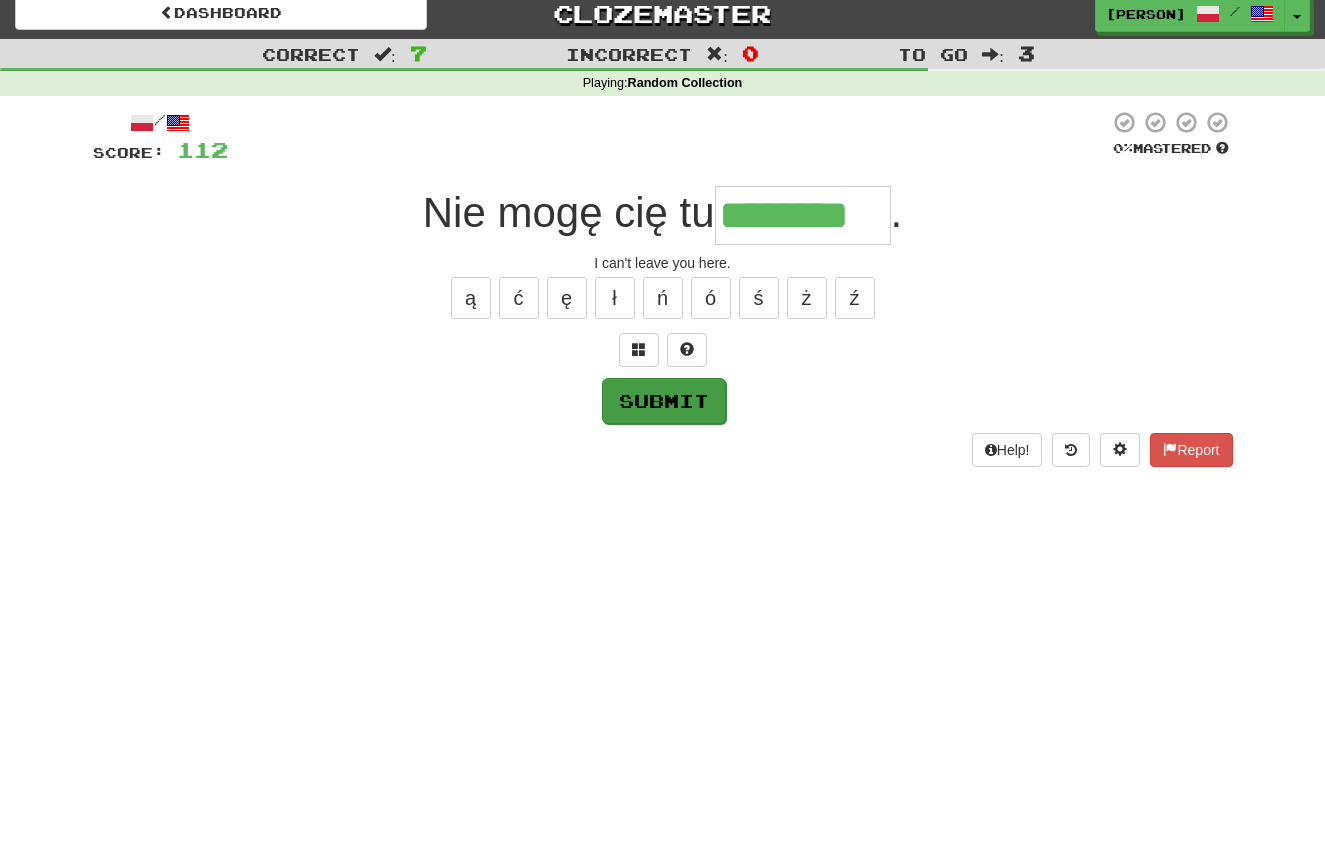 click on "Submit" at bounding box center (664, 401) 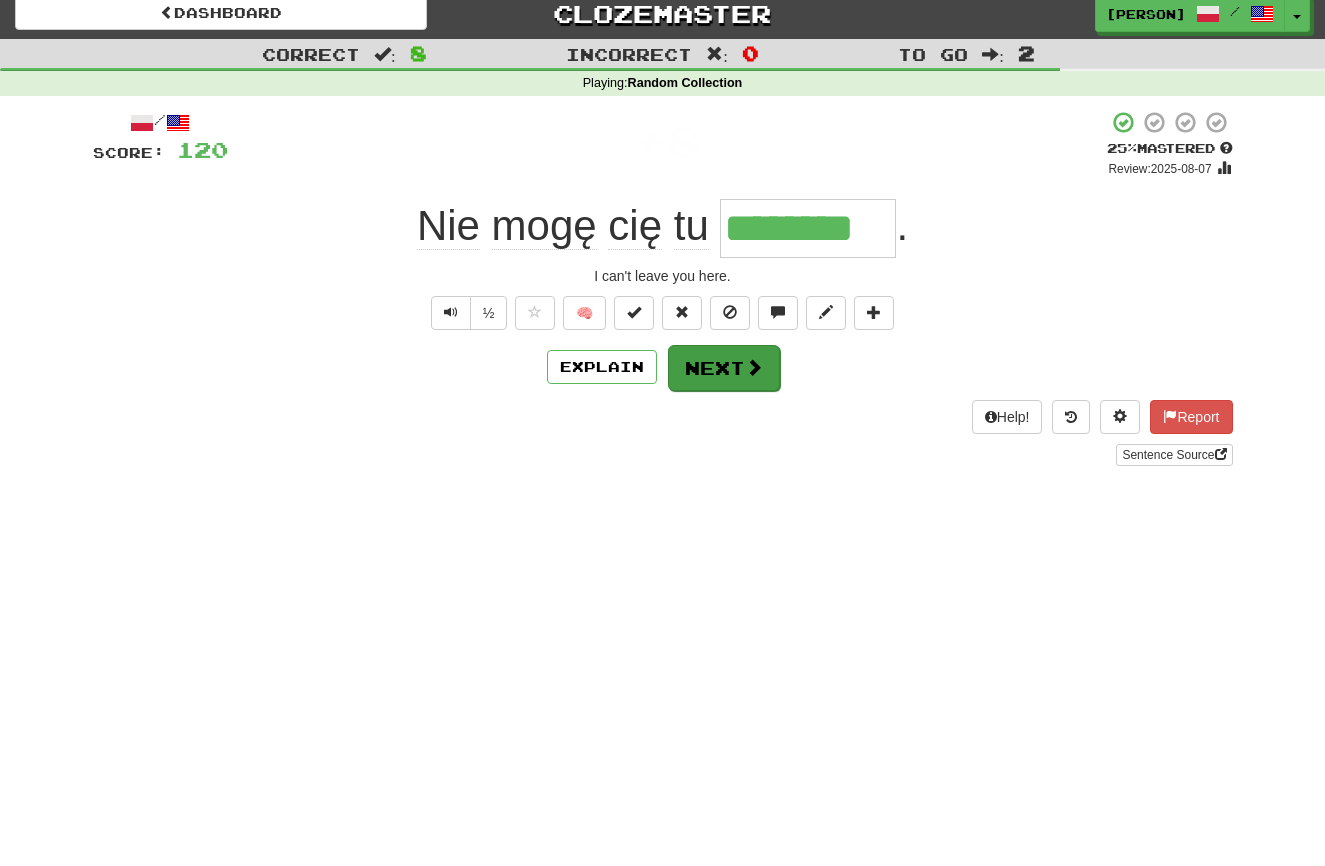 click on "Next" at bounding box center [724, 368] 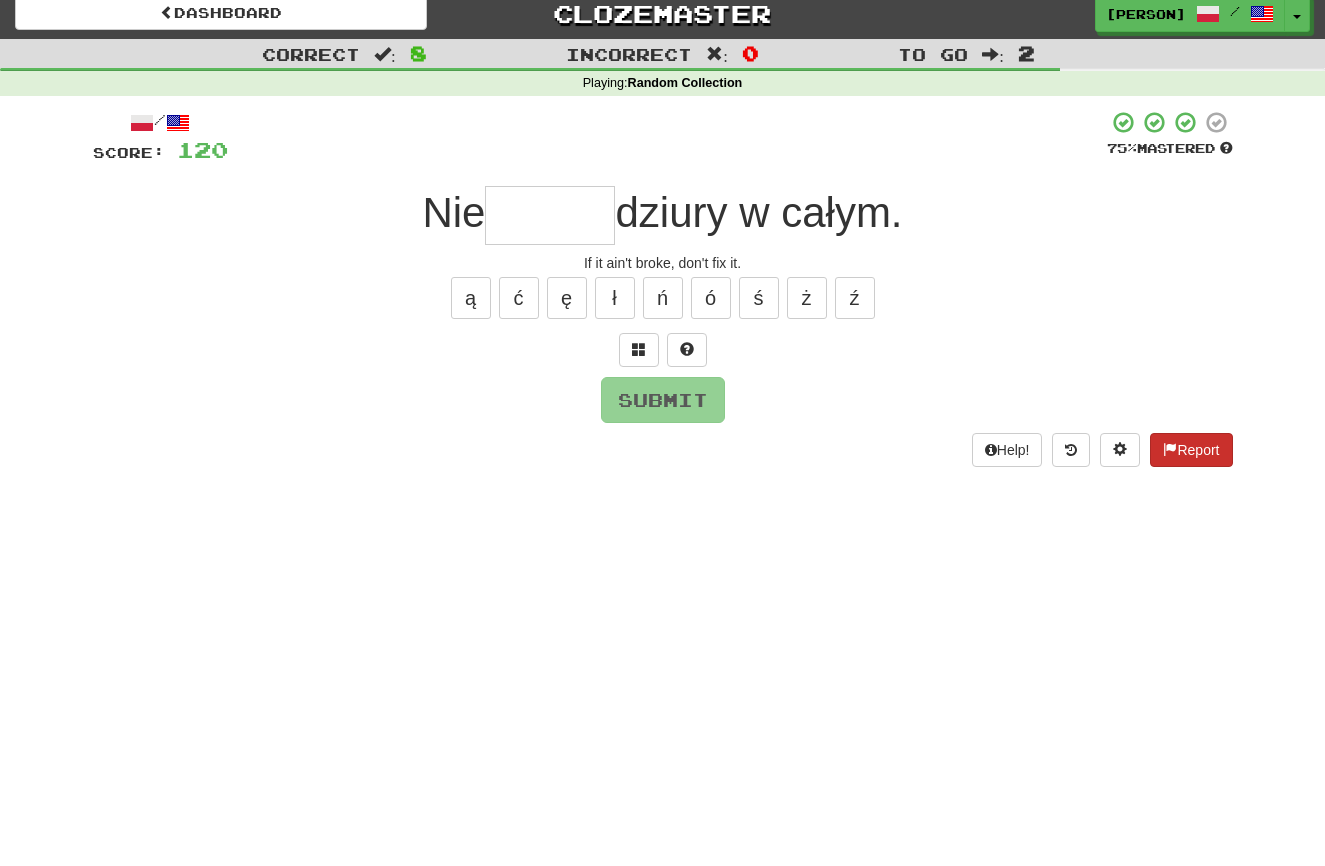 click at bounding box center (1170, 449) 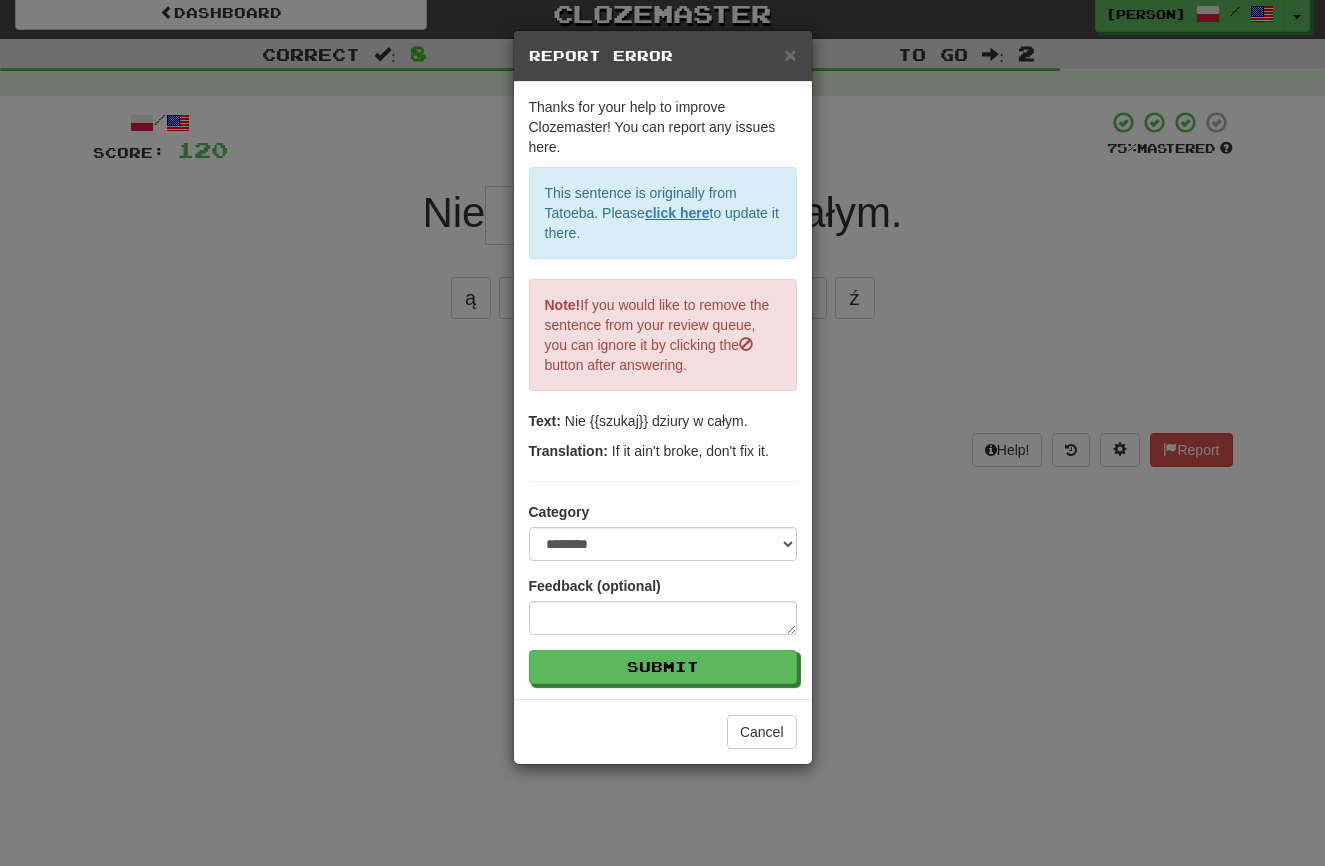 click on "×" at bounding box center [790, 54] 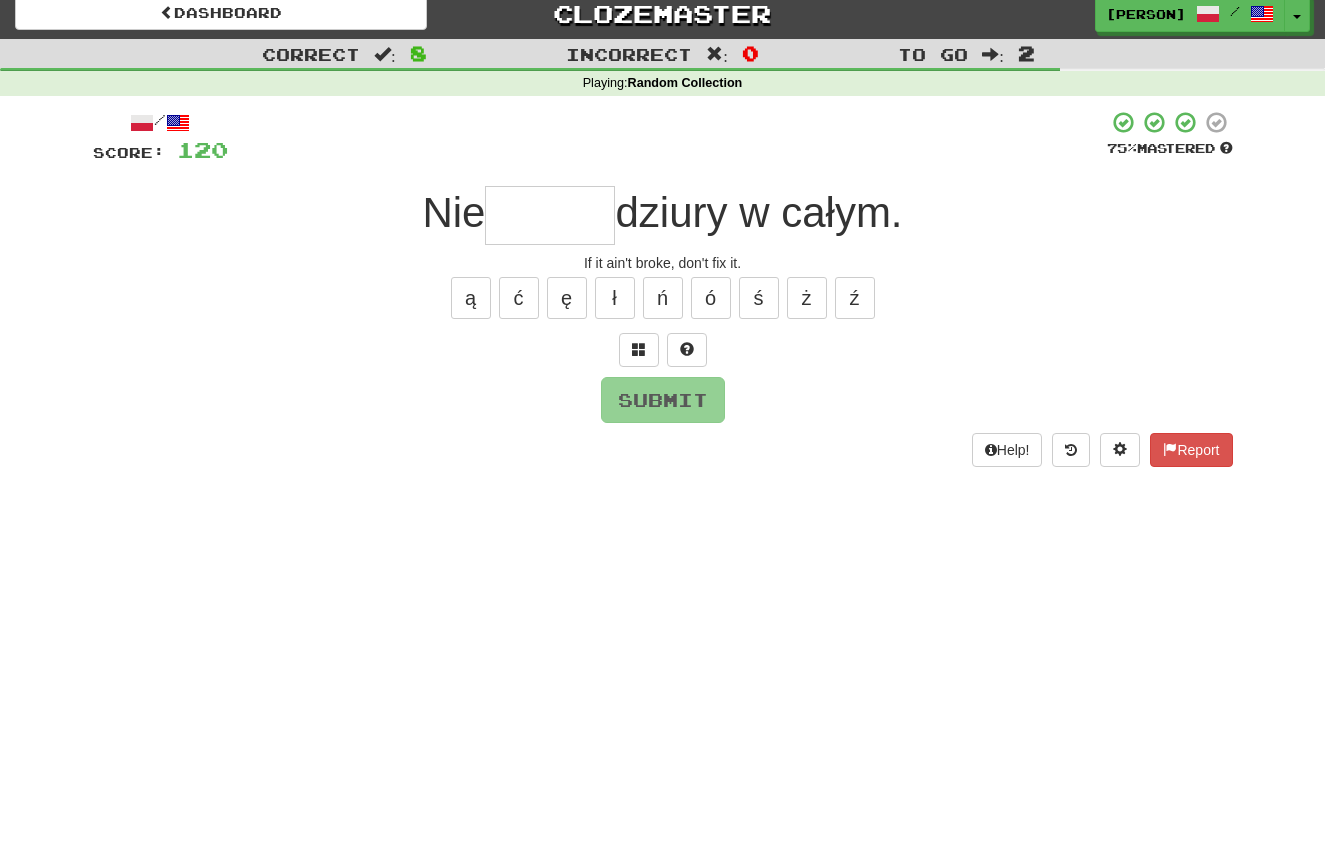 click at bounding box center (550, 215) 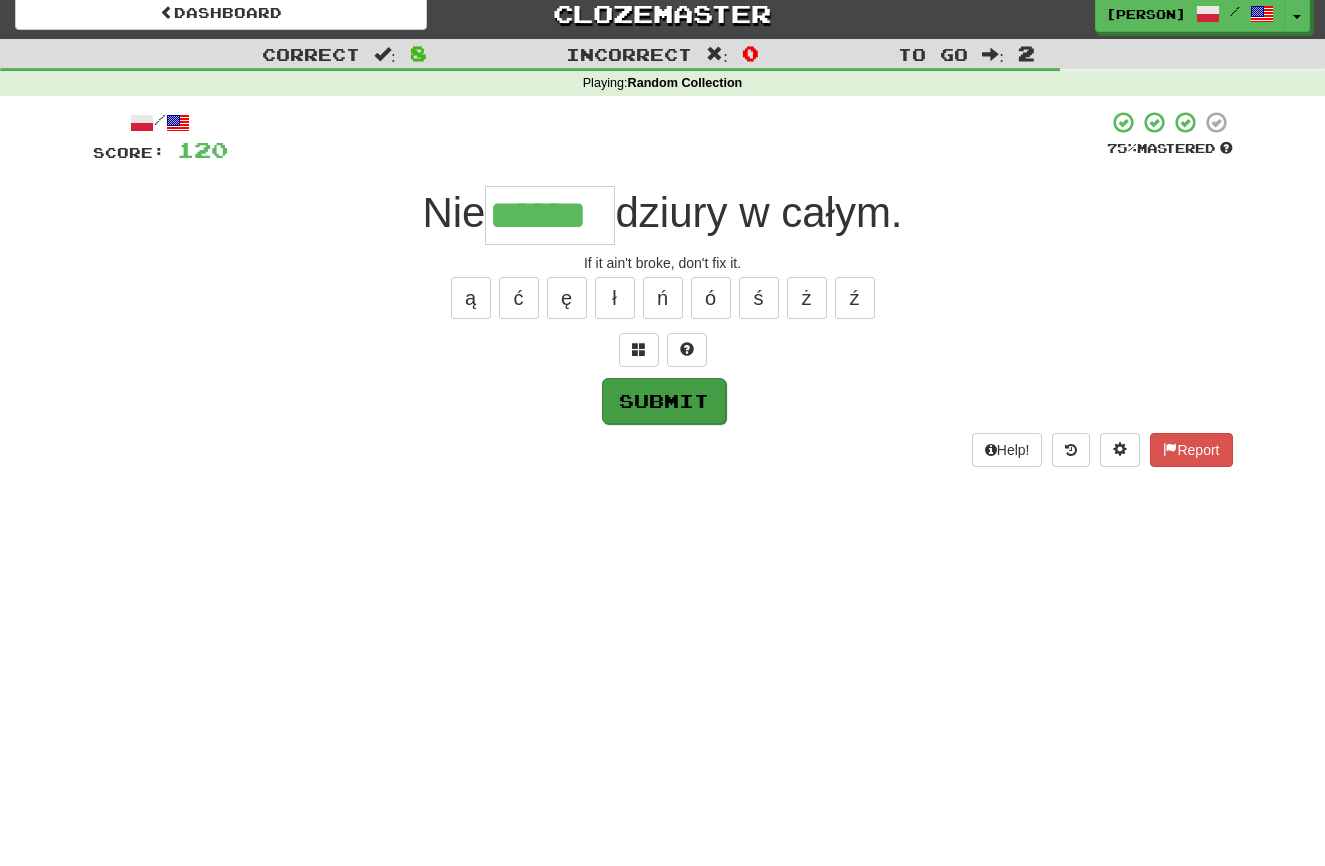 type on "******" 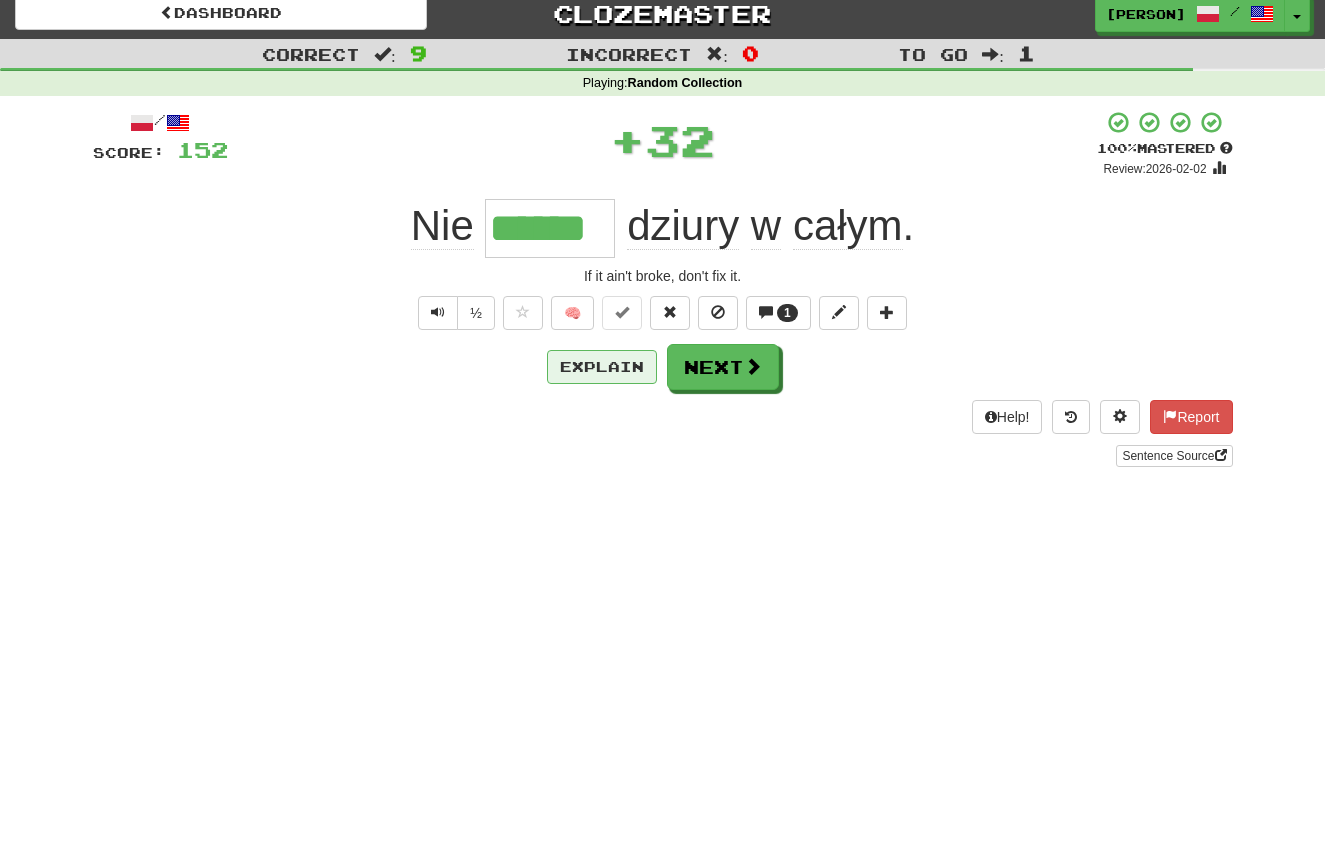 click on "Explain" at bounding box center [602, 367] 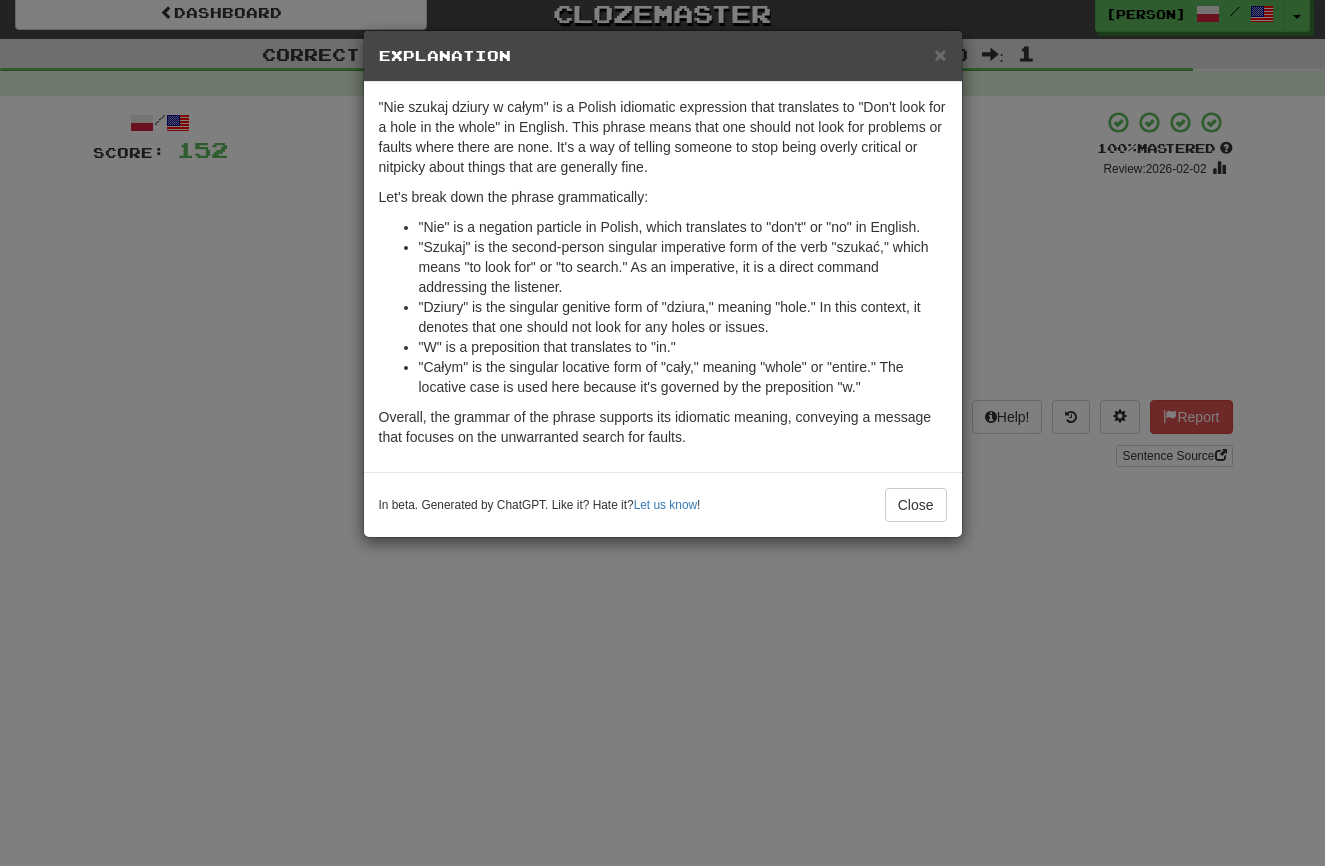 click on "×" at bounding box center [940, 54] 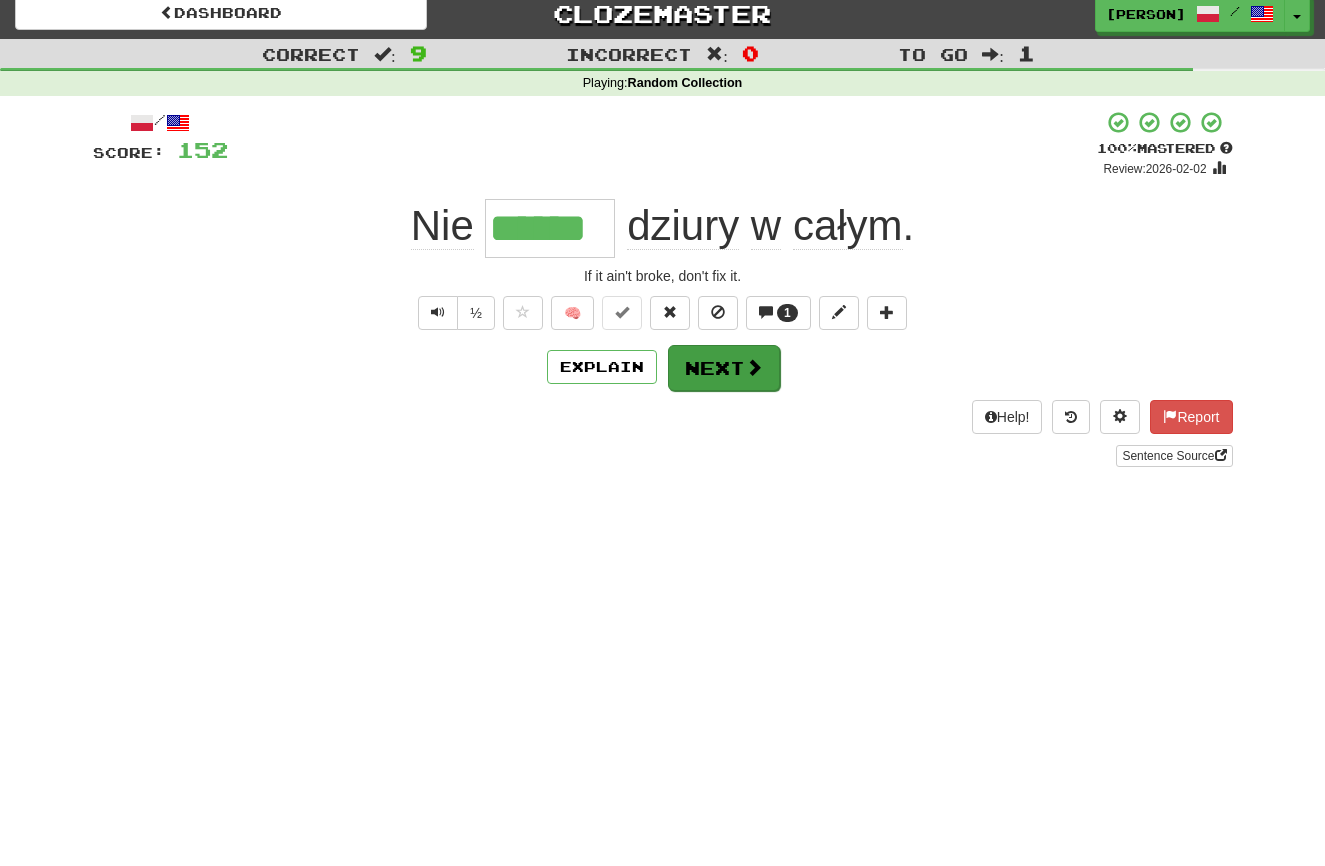 click on "Next" at bounding box center (724, 368) 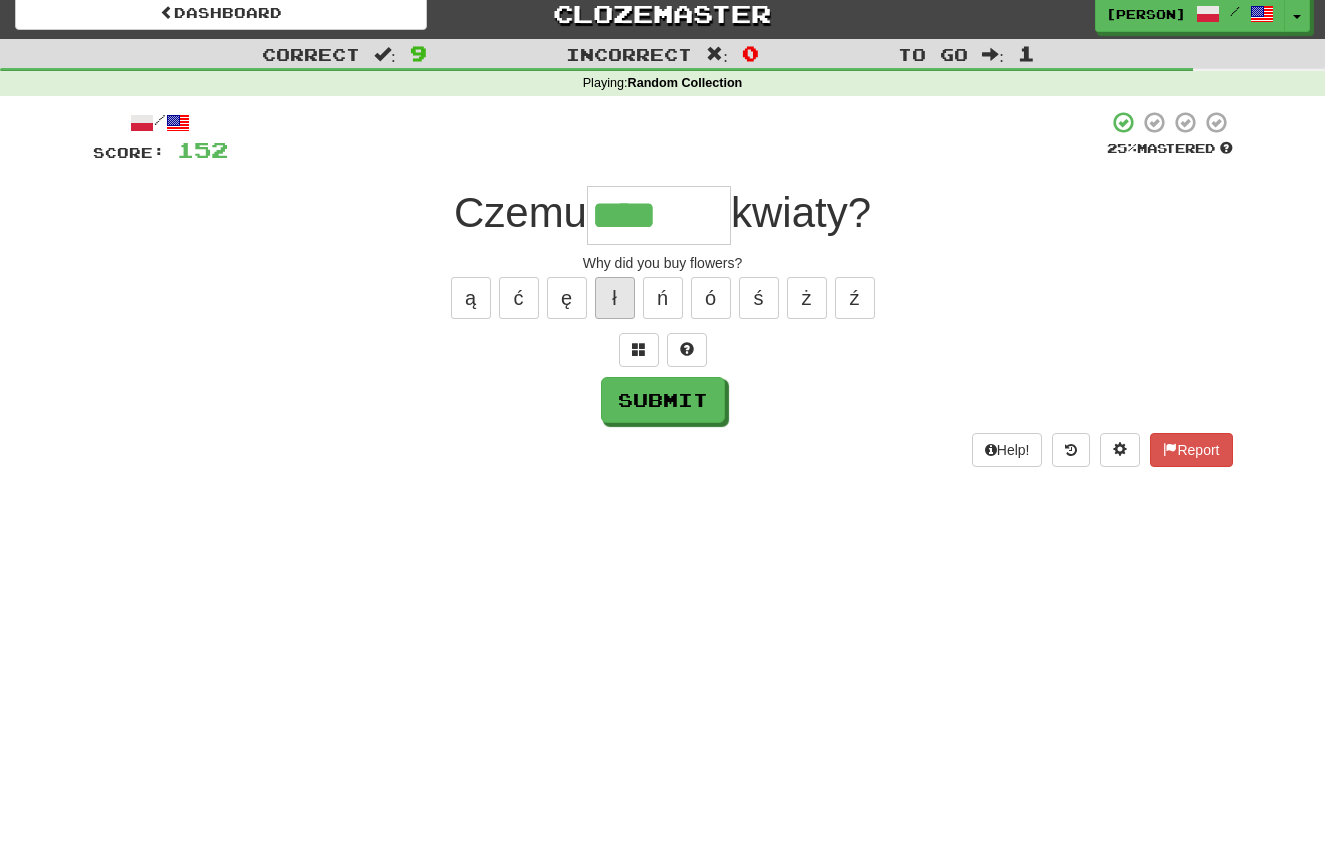 click on "ł" at bounding box center (615, 298) 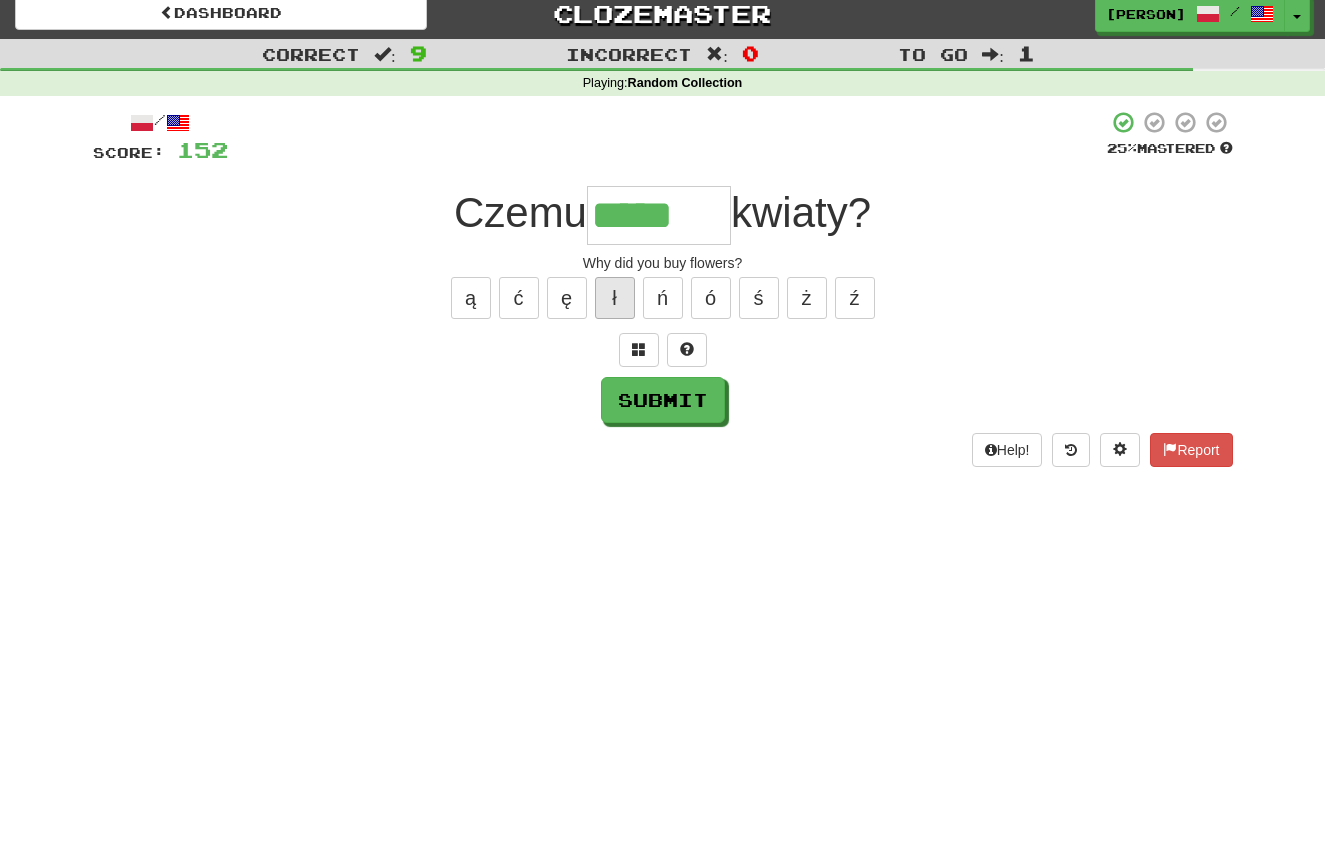 scroll, scrollTop: 0, scrollLeft: 0, axis: both 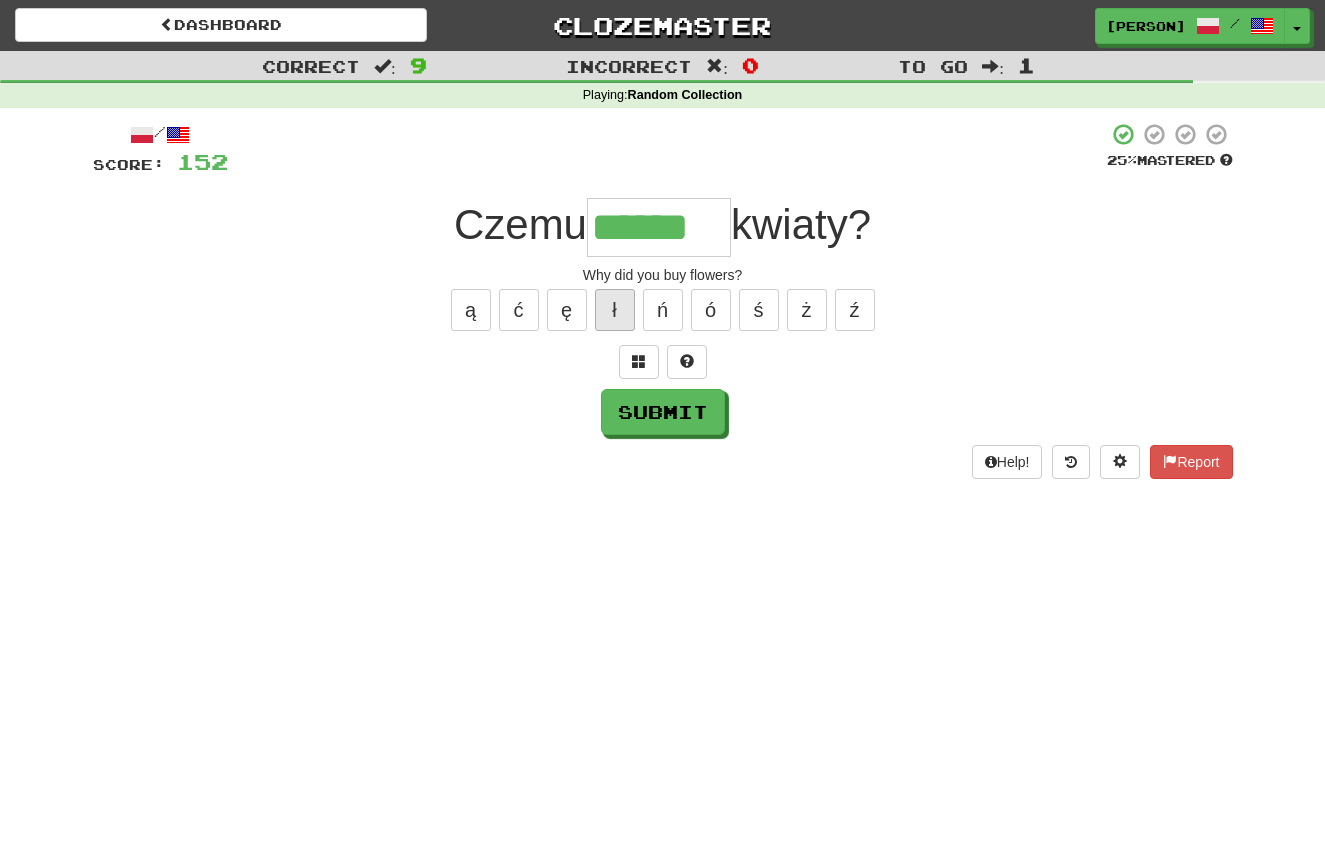 click on "ł" at bounding box center (615, 310) 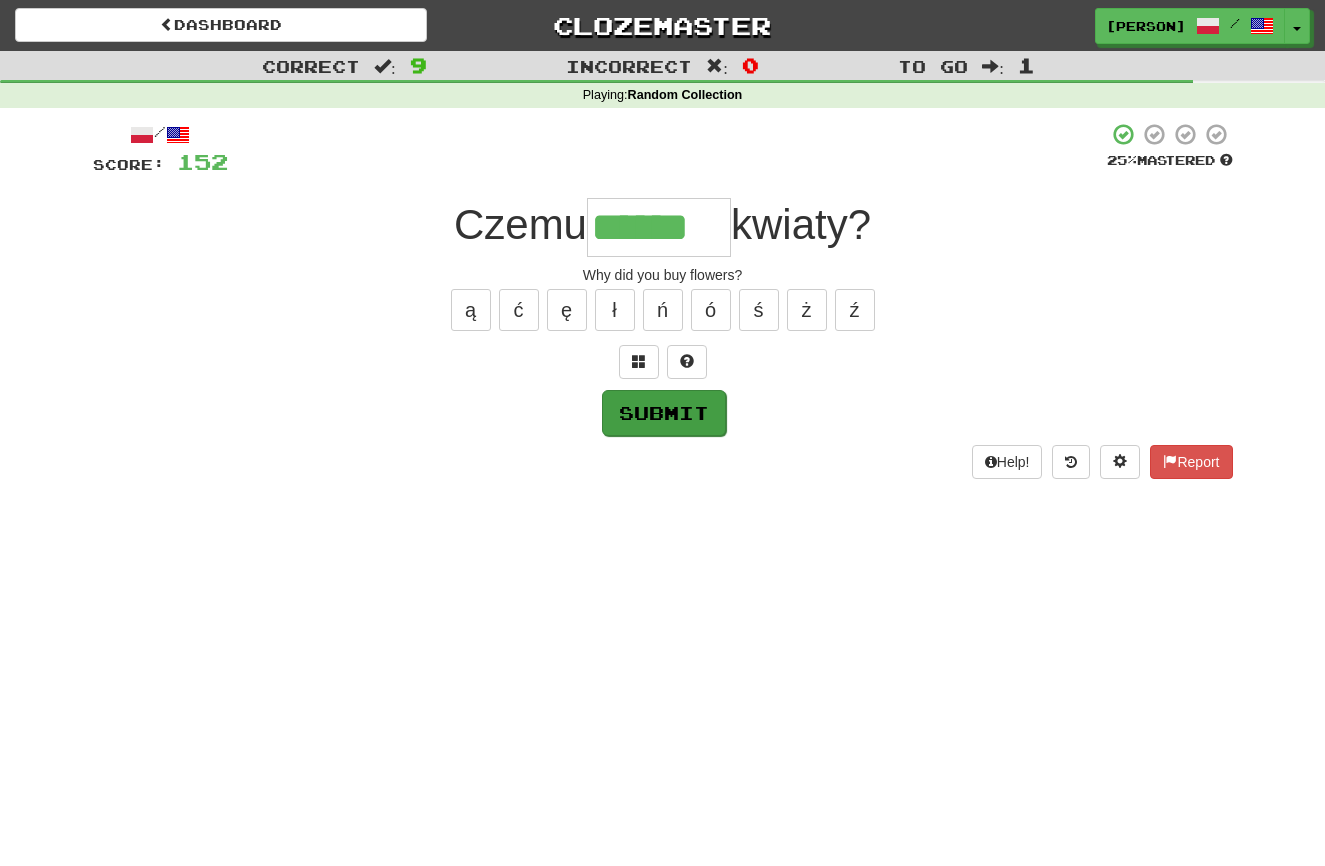 click on "Submit" at bounding box center [664, 413] 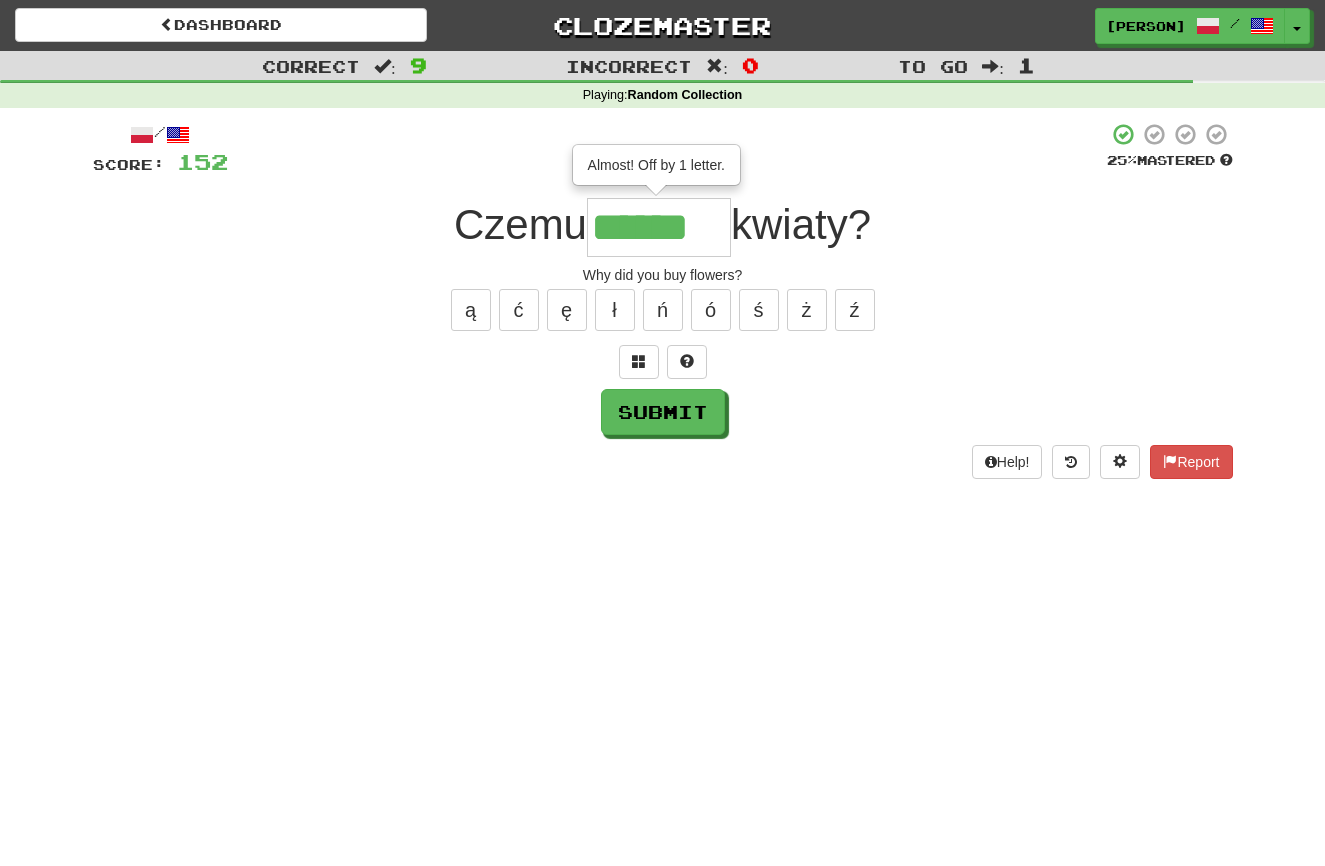 click on "/  Score:   152 25 %  Mastered Czemu  ****** Almost! Off by 1 letter.  kwiaty? Why did you buy flowers? ą ć ę ł ń ó ś ż ź Submit  Help!  Report" at bounding box center (663, 300) 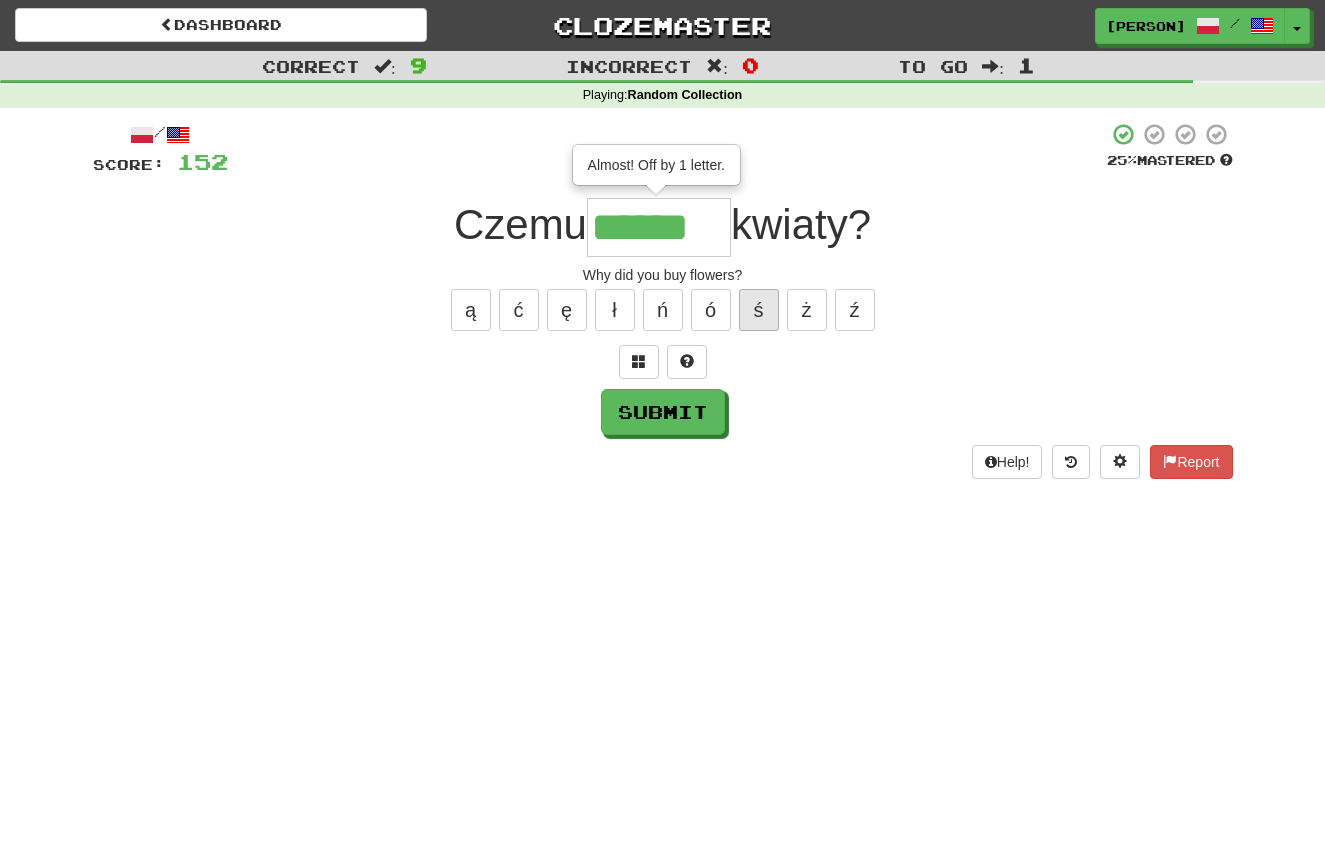 scroll, scrollTop: 1, scrollLeft: 0, axis: vertical 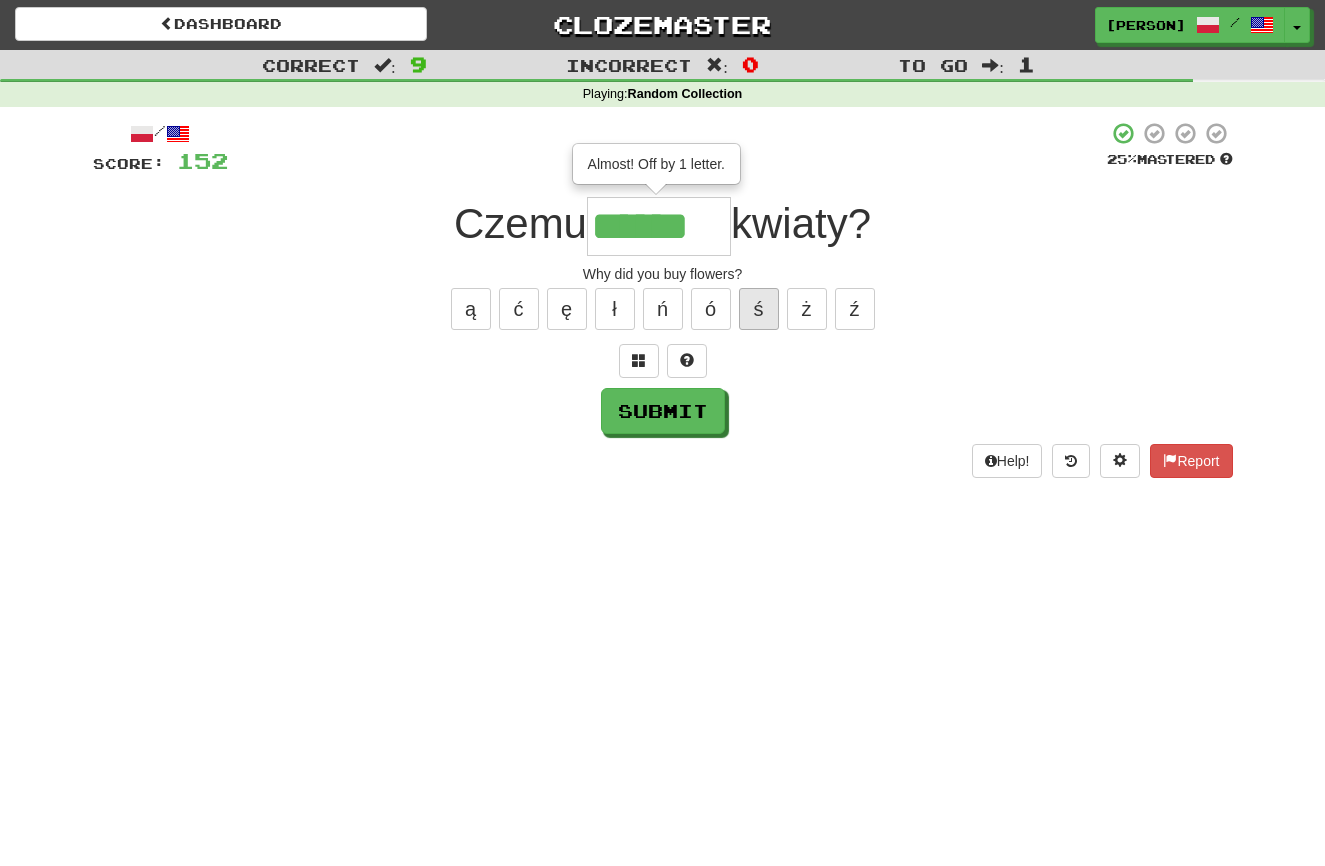 click on "ś" at bounding box center [759, 309] 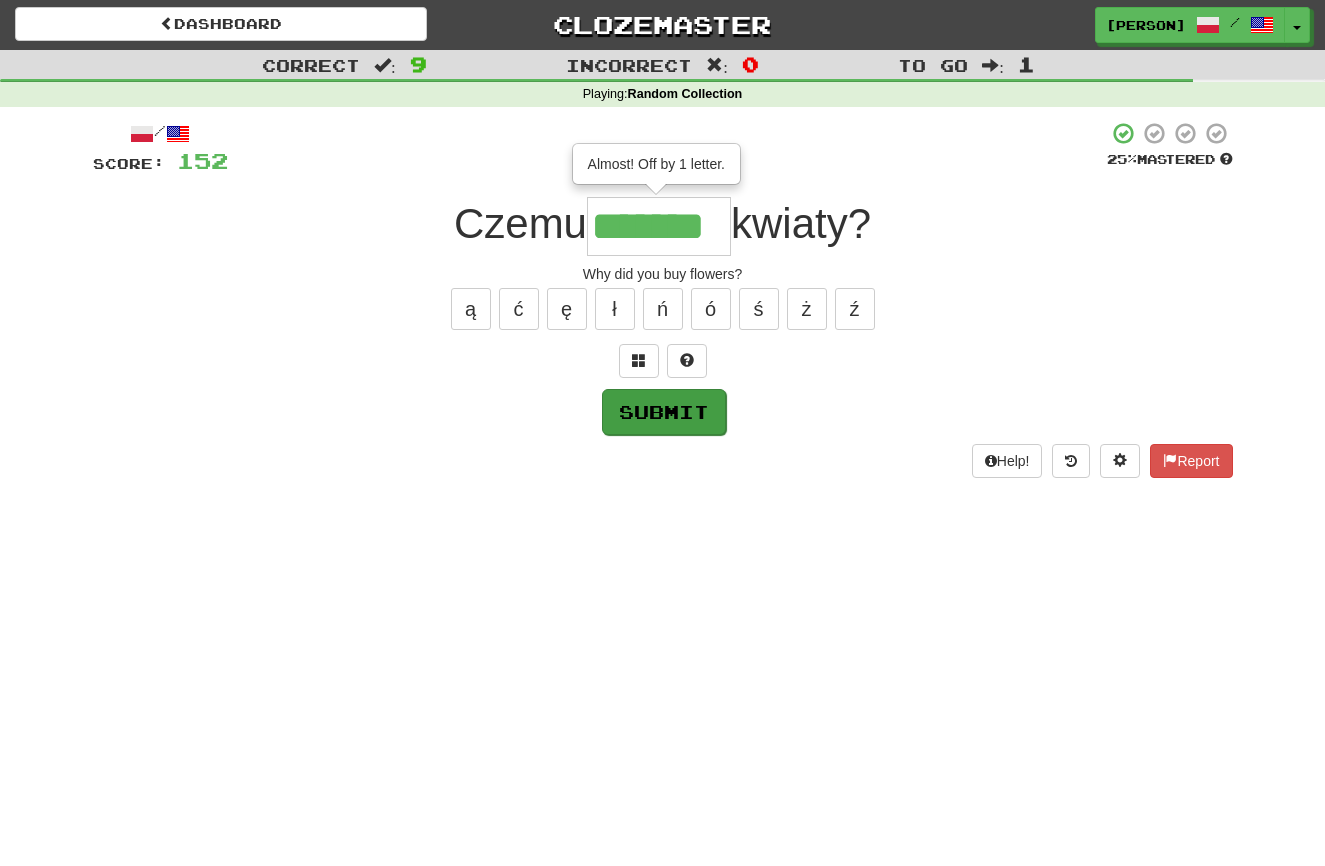 click on "Submit" at bounding box center [664, 412] 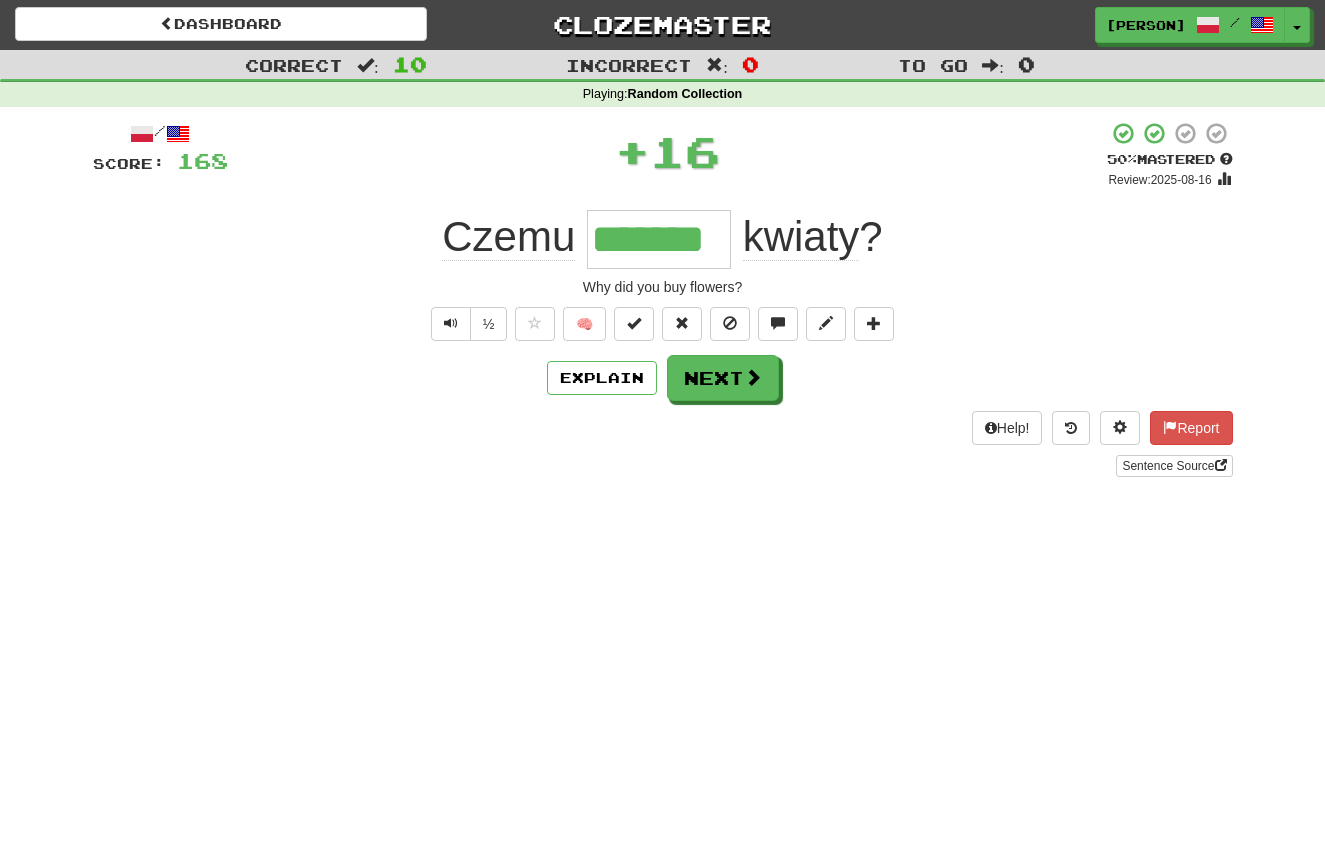 scroll, scrollTop: 3, scrollLeft: 0, axis: vertical 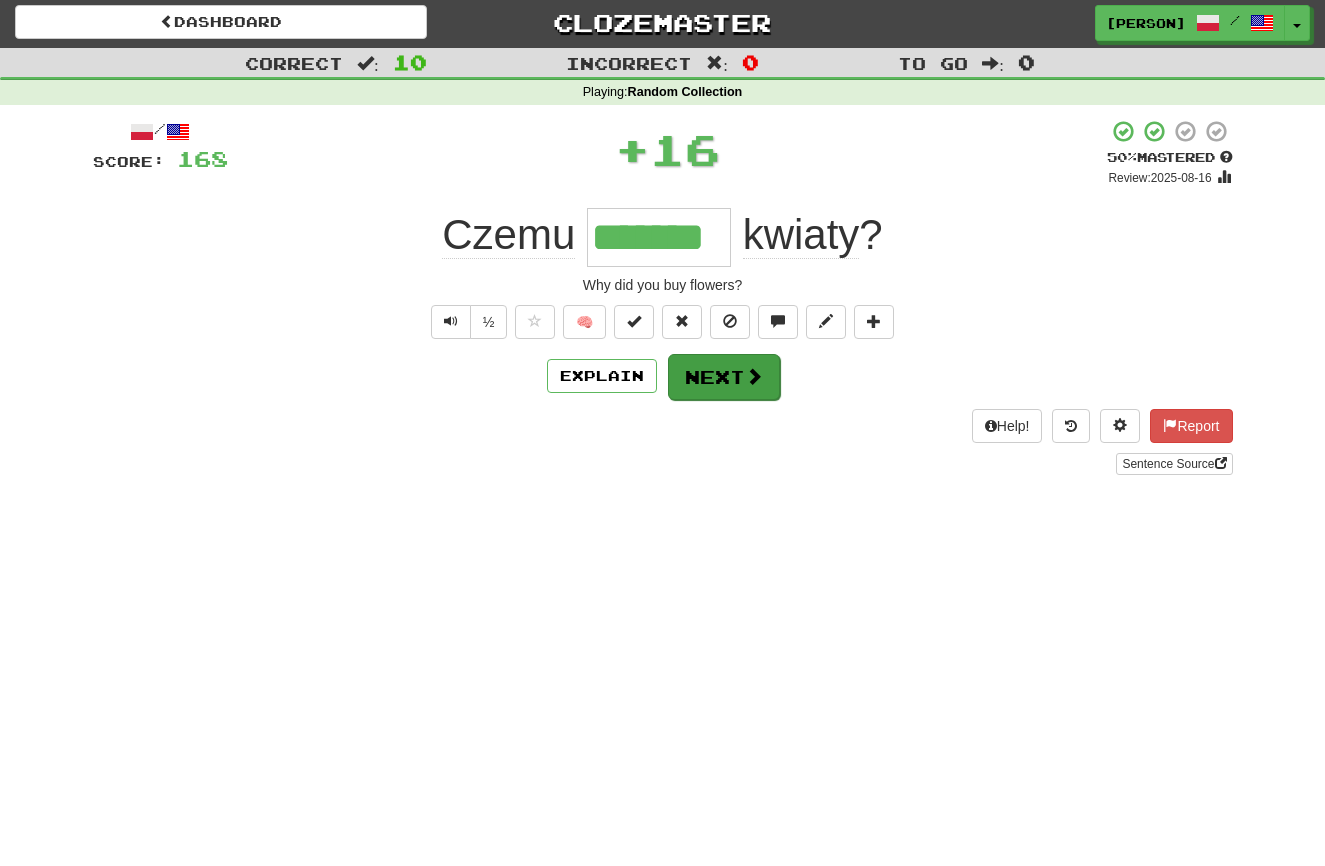 click on "Next" at bounding box center [724, 377] 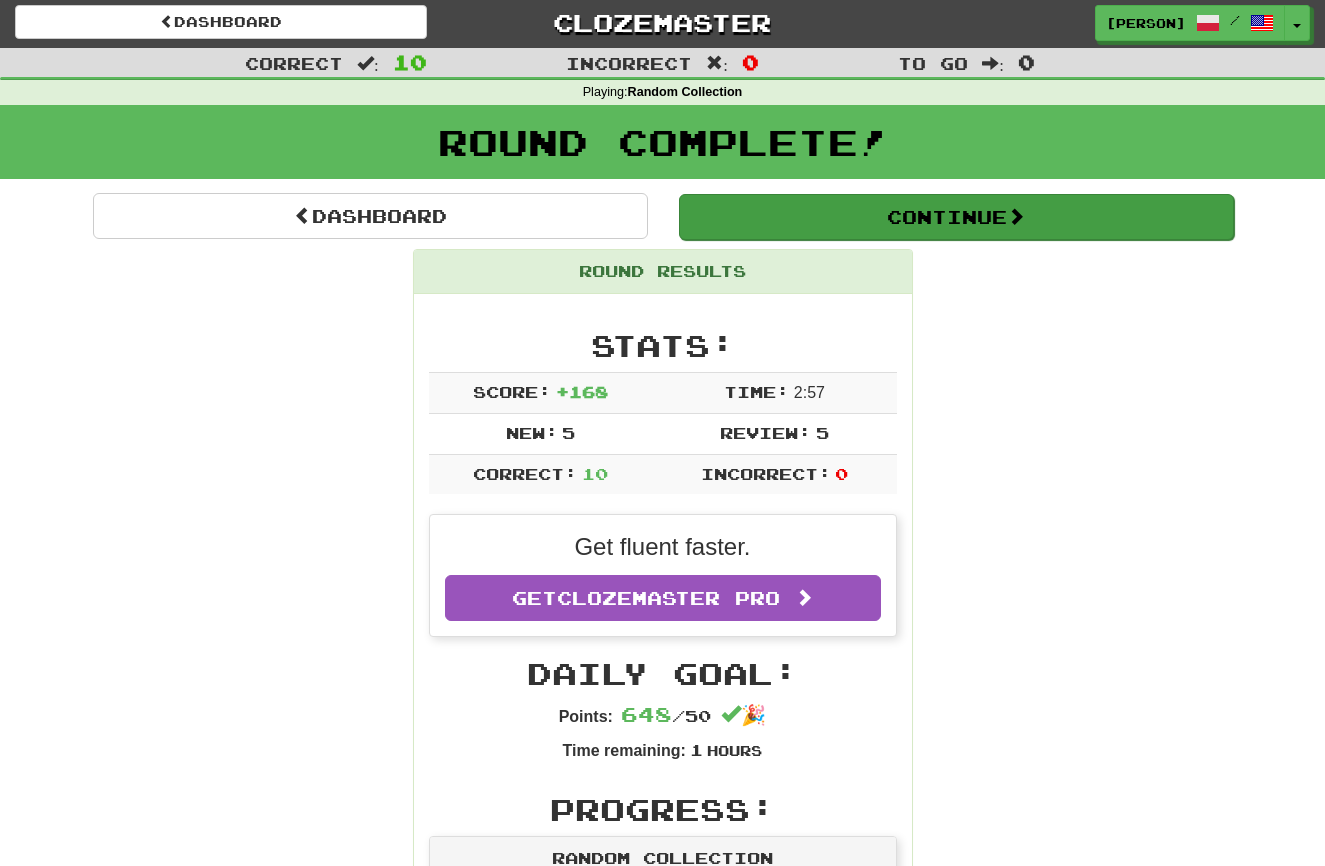 click on "Continue" at bounding box center (956, 217) 